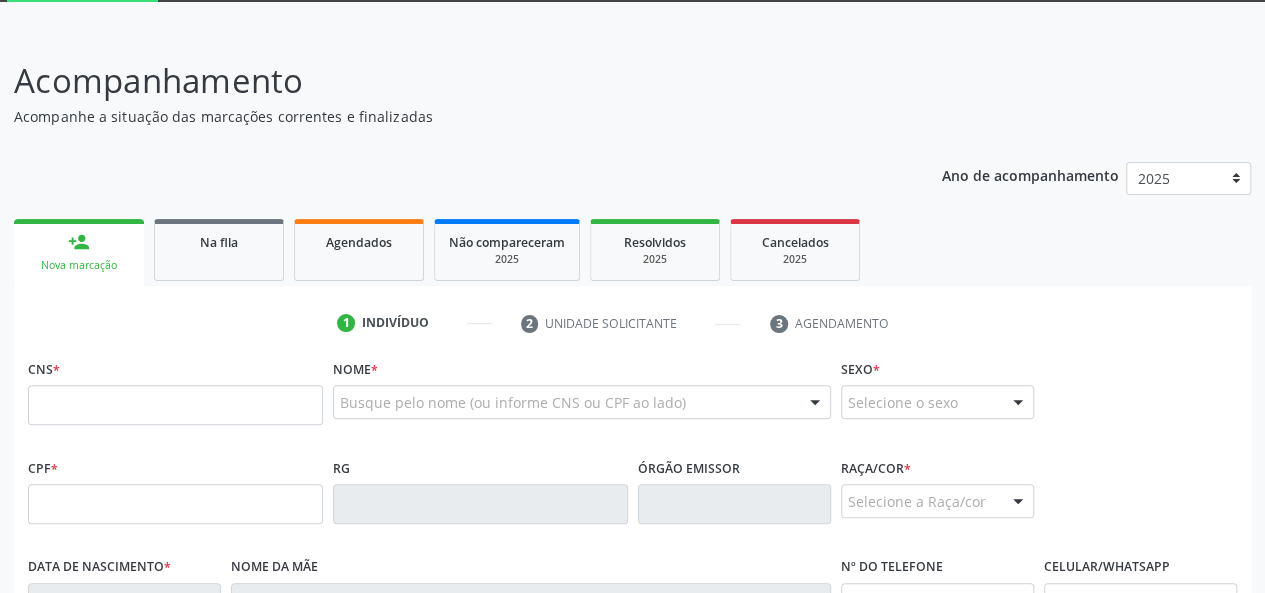 scroll, scrollTop: 136, scrollLeft: 0, axis: vertical 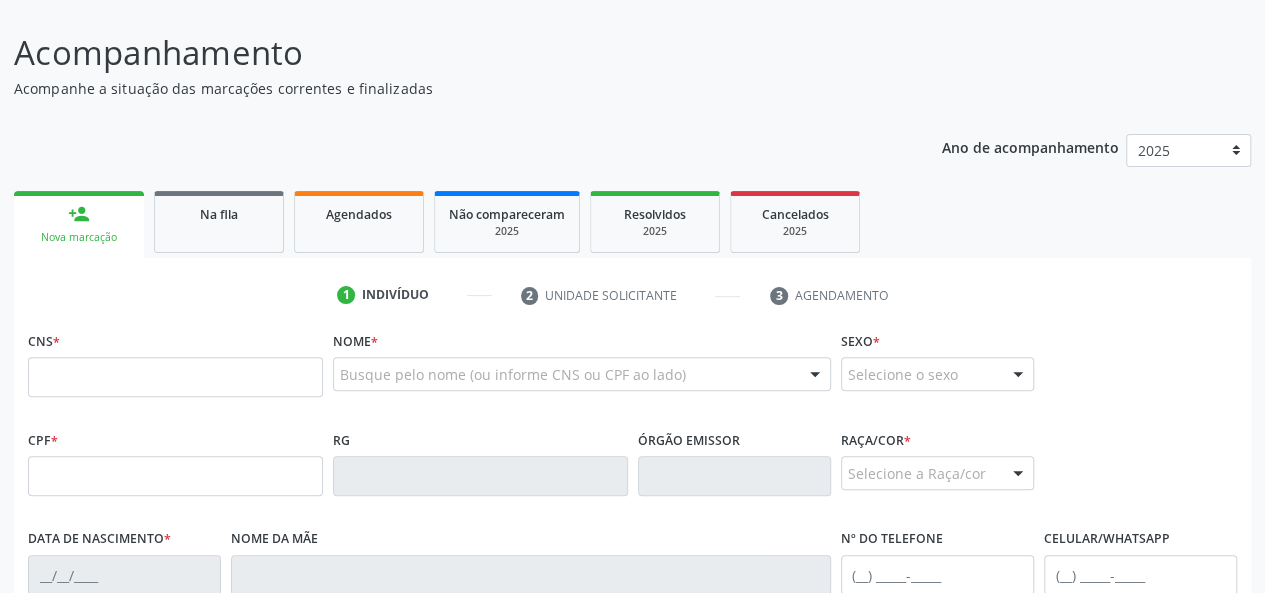 click on "Indivíduo" at bounding box center [395, 295] 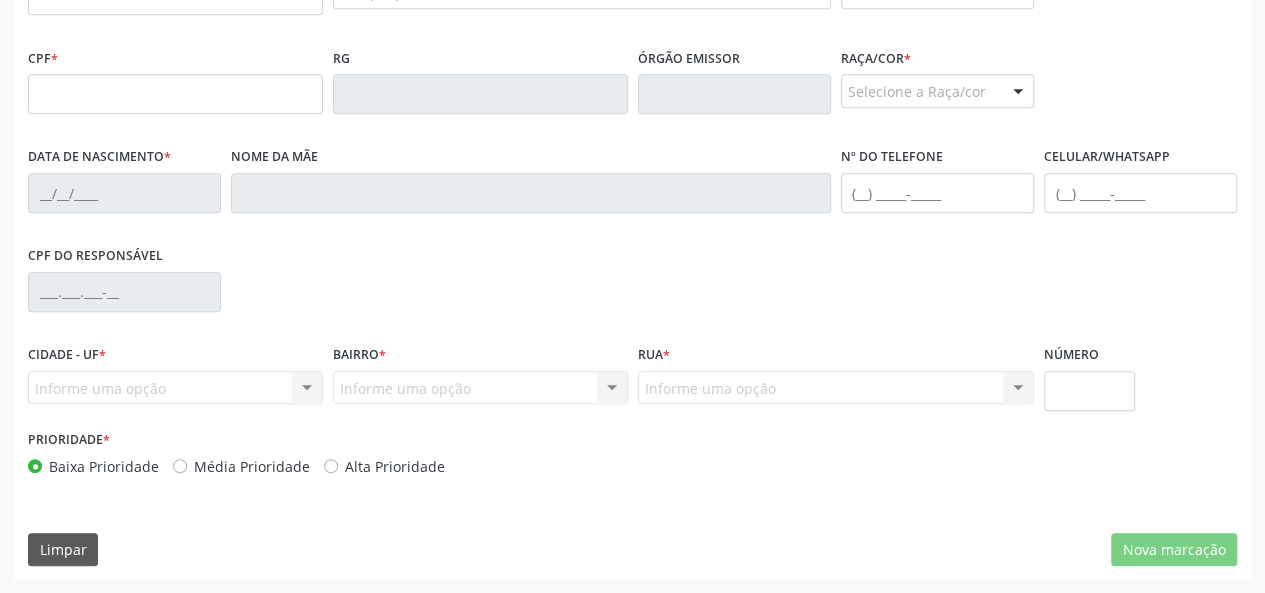 scroll, scrollTop: 218, scrollLeft: 0, axis: vertical 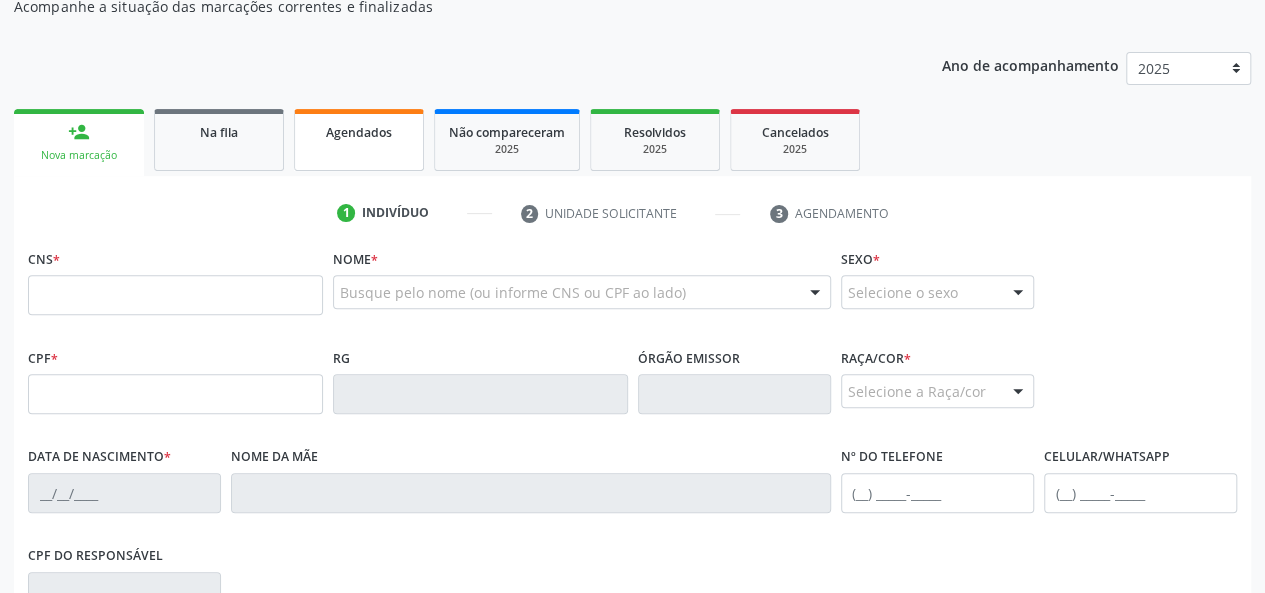 click on "Agendados" at bounding box center [359, 140] 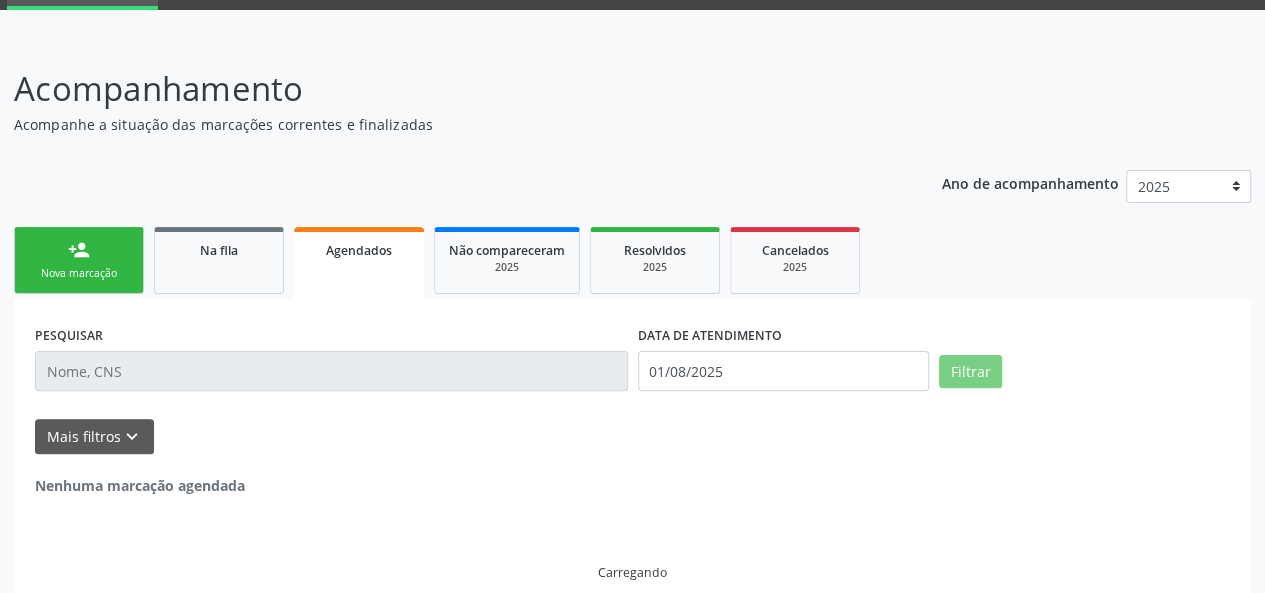 scroll, scrollTop: 36, scrollLeft: 0, axis: vertical 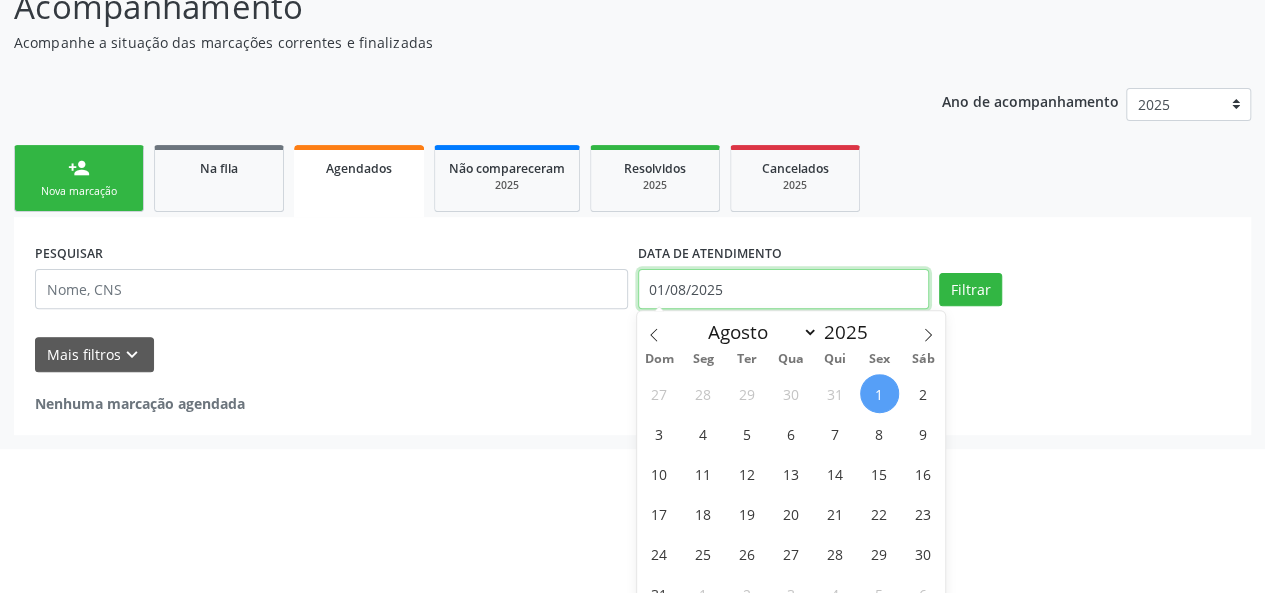 click on "Central de Marcação
notifications
[FIRST] Santos Bezerra
Recepcionista da UBS

Configurações
Sair
apps
Acompanhamento
Acompanhamento
Acompanhe a situação das marcações correntes e finalizadas
Relatórios
Ano de acompanhamento
2025
person_add
Nova marcação
Na fila   Agendados   Não compareceram
2025
Resolvidos
2025
Cancelados
2025
PESQUISAR
DATA DE ATENDIMENTO
01/08/2025
Filtrar
UNIDADE EXECUTANTE
Selecione uma unidade
Todos as unidades   Aeronave Baron 58   Aeronave Cessna   Associacao Divina Misericordia   Caps Maria Celia de Araujo Sarmento   Central Municipal de Rede de Frio de Marechal Deodoro   Central de Abastecimento Farmaceutico Caf                   Espaco Klecia Ribeiro" at bounding box center (632, 114) 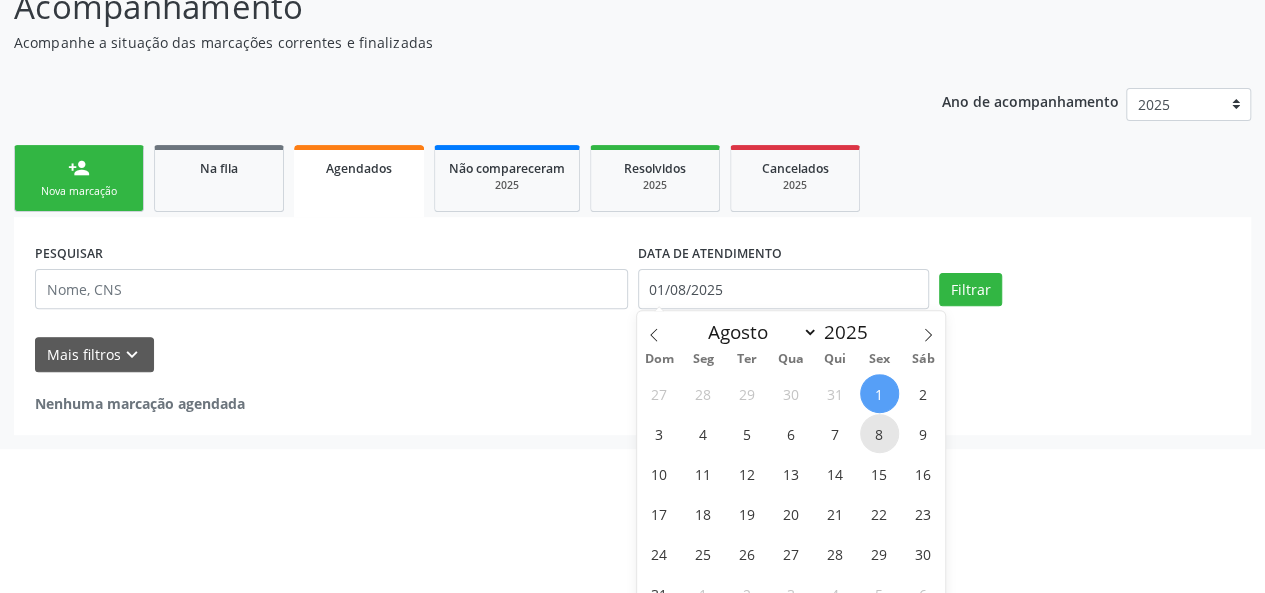 click on "8" at bounding box center (879, 433) 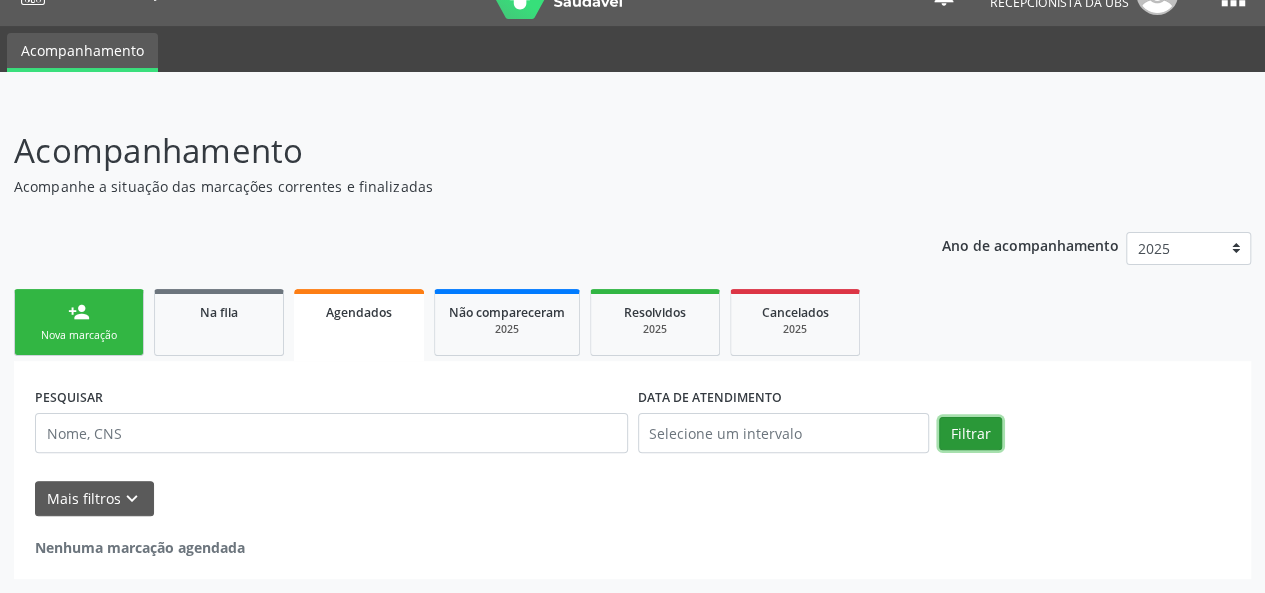 scroll, scrollTop: 36, scrollLeft: 0, axis: vertical 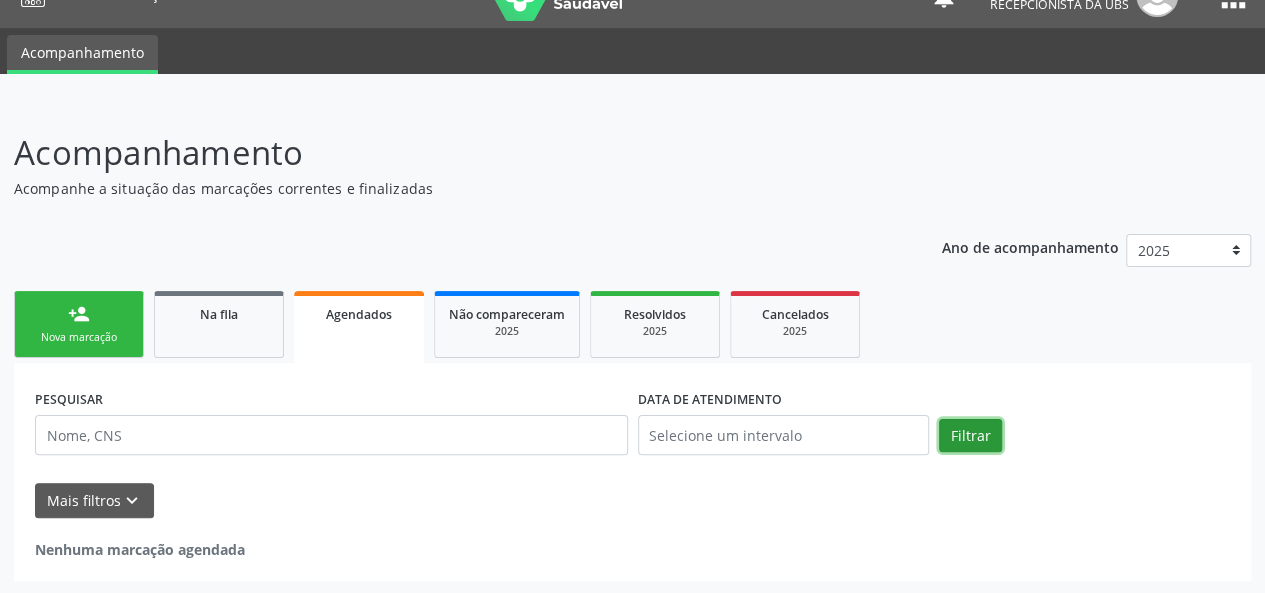 click on "Acompanhamento
Acompanhe a situação das marcações correntes e finalizadas
Relatórios
Ano de acompanhamento
2025
person_add
Nova marcação
Na fila   Agendados   Não compareceram
2025
Resolvidos
2025
Cancelados
2025
PESQUISAR
DATA DE ATENDIMENTO
Filtrar
UNIDADE EXECUTANTE
Selecione uma unidade
Todos as unidades   Aeronave Baron 58   Aeronave Cessna   Associacao Divina Misericordia   Caps Maria Celia de Araujo Sarmento   Central Municipal de Rede de Frio de Marechal Deodoro   Central de Abastecimento Farmaceutico Caf   Centro Municipal de Especialidade Odontologica   Centro de Parto Normal Imaculada Conceicao   Centro de Saude Professor Estacio de Lima   Certea Centro Esp de Ref em Transtorno do Espectro Autista   Clinica Escola de Medicina Veterinaria do Cesmac   Clinica de Reestruturacao Renovar Crer   Consultorio Odontologico Livia Alana Silva Lopes   Crescer Espaco Terapeutico         Labmar" at bounding box center (632, 400) 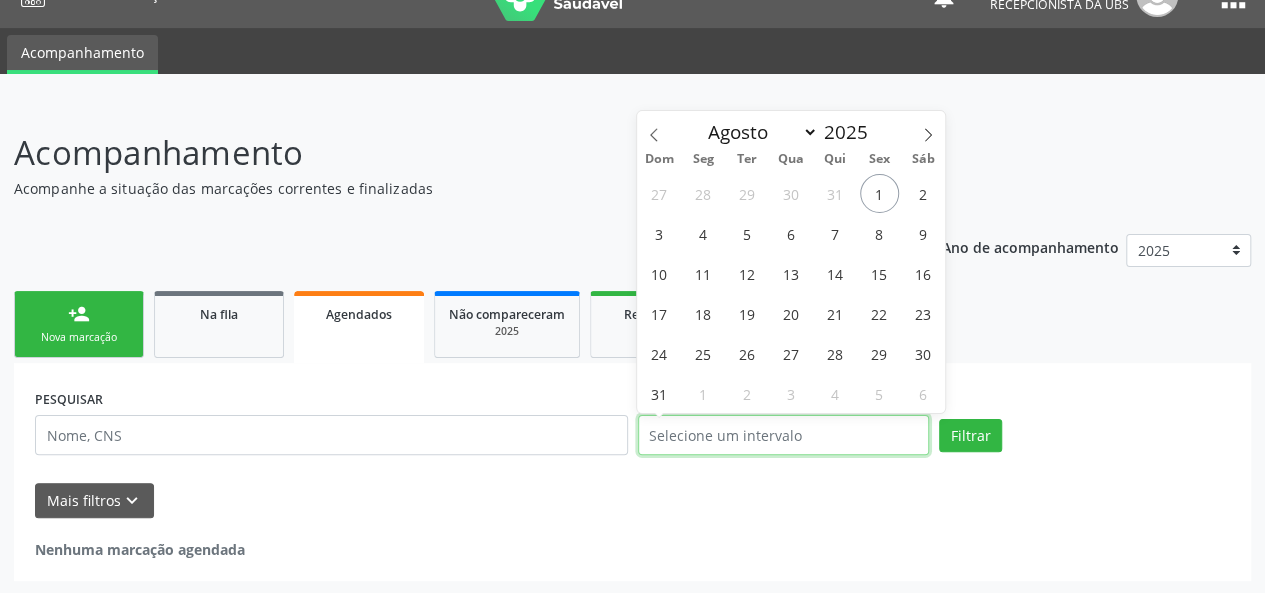 click at bounding box center (783, 435) 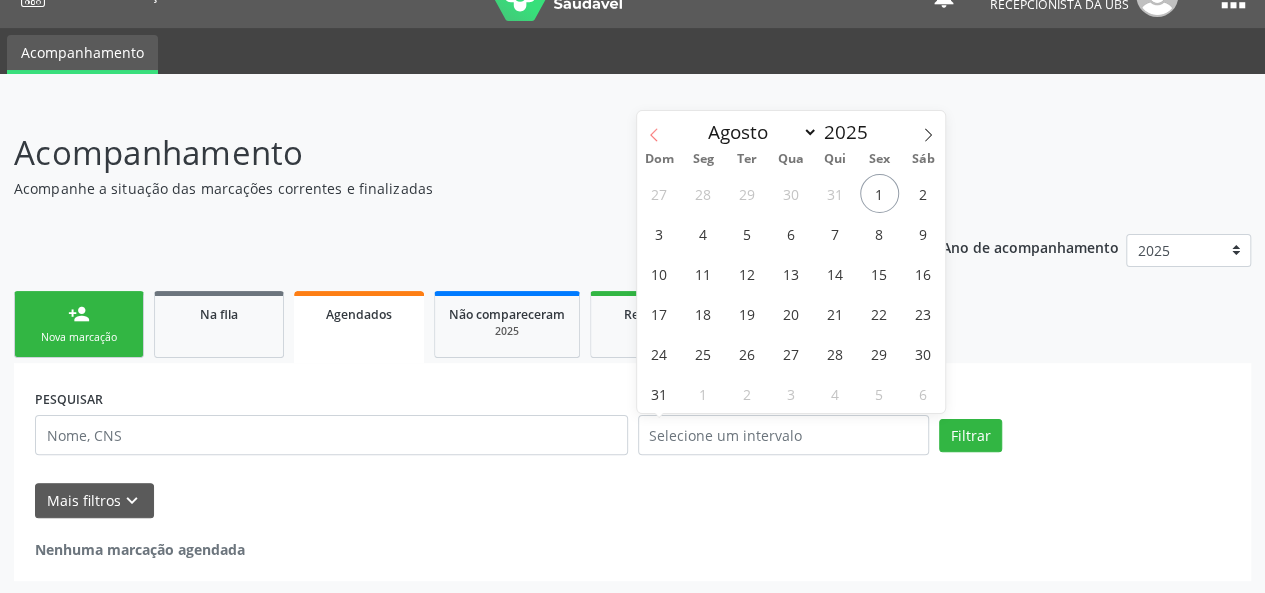 click 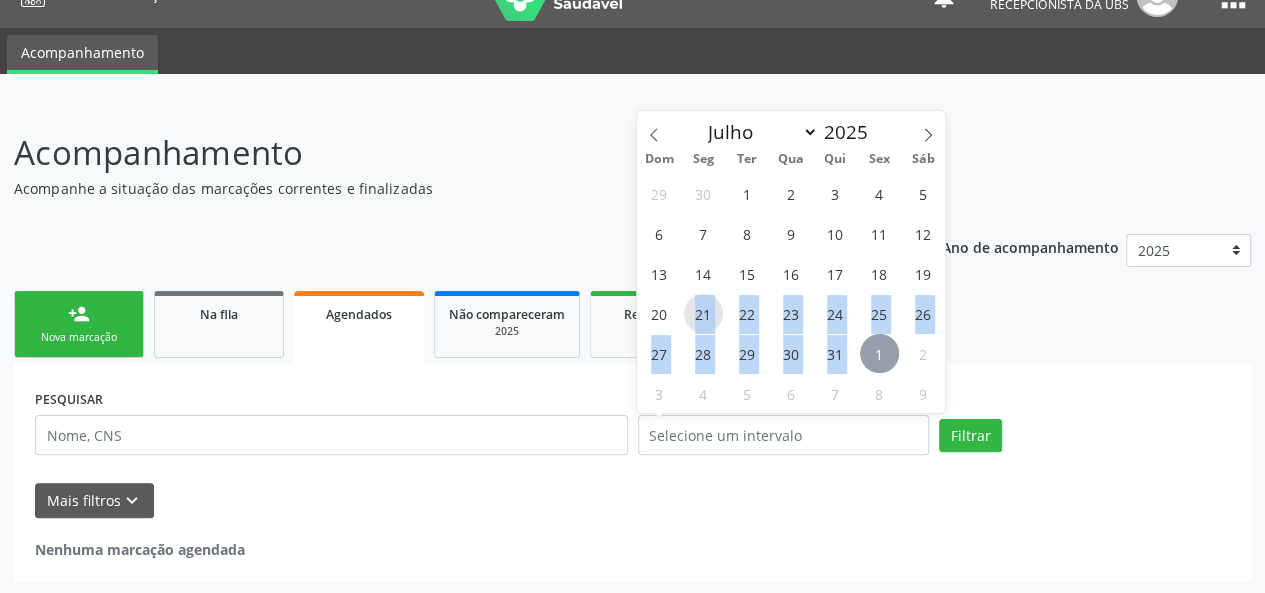 drag, startPoint x: 694, startPoint y: 307, endPoint x: 872, endPoint y: 357, distance: 184.88916 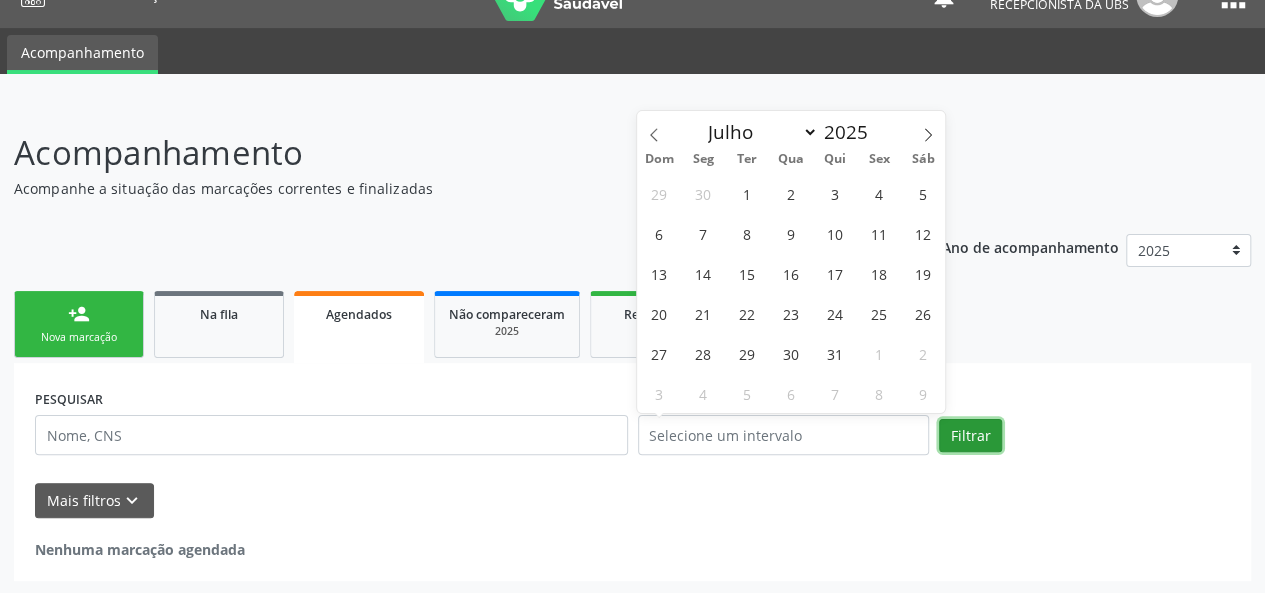 click on "Filtrar" at bounding box center (970, 436) 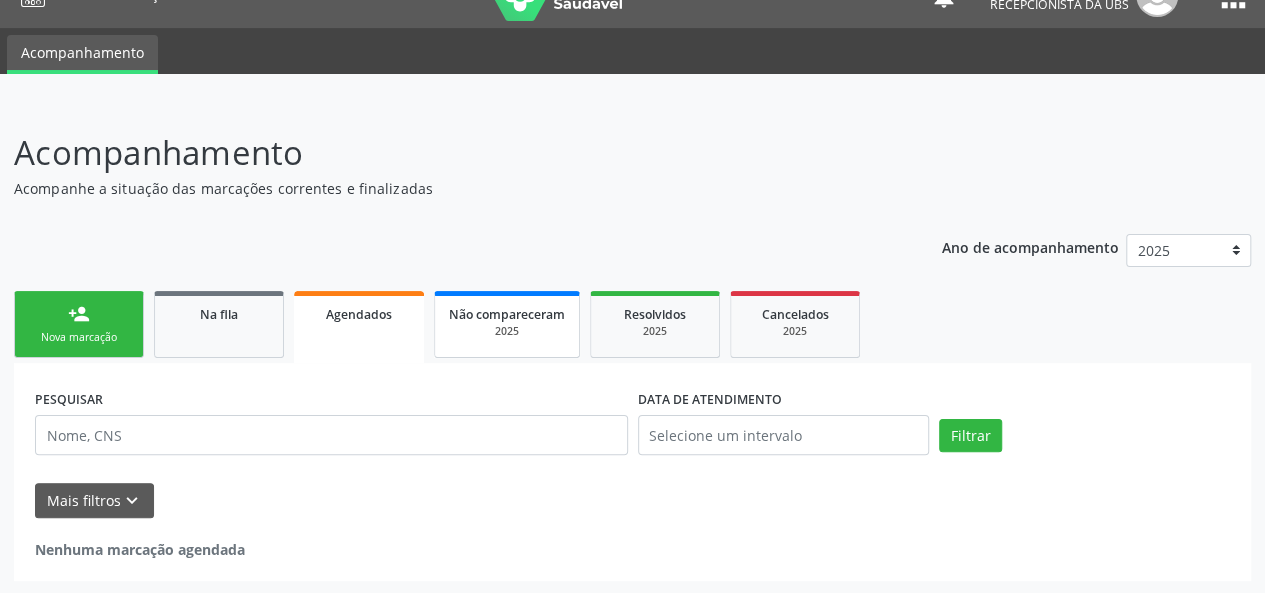 click on "Não compareceram" at bounding box center (507, 314) 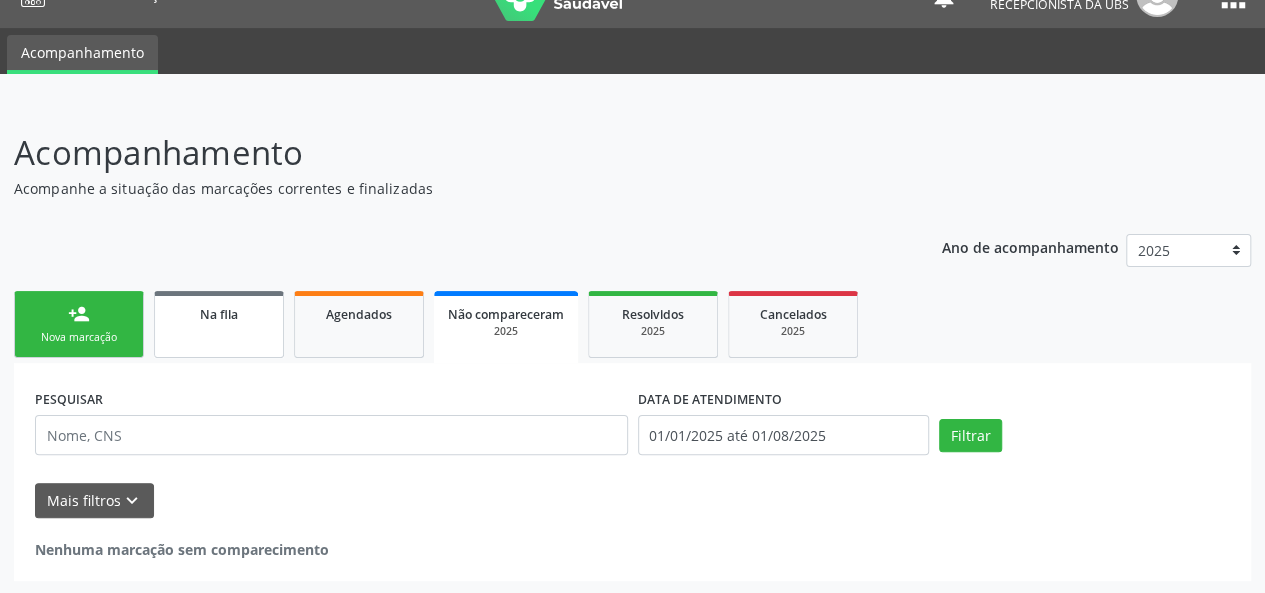 click on "Na fila" at bounding box center (219, 324) 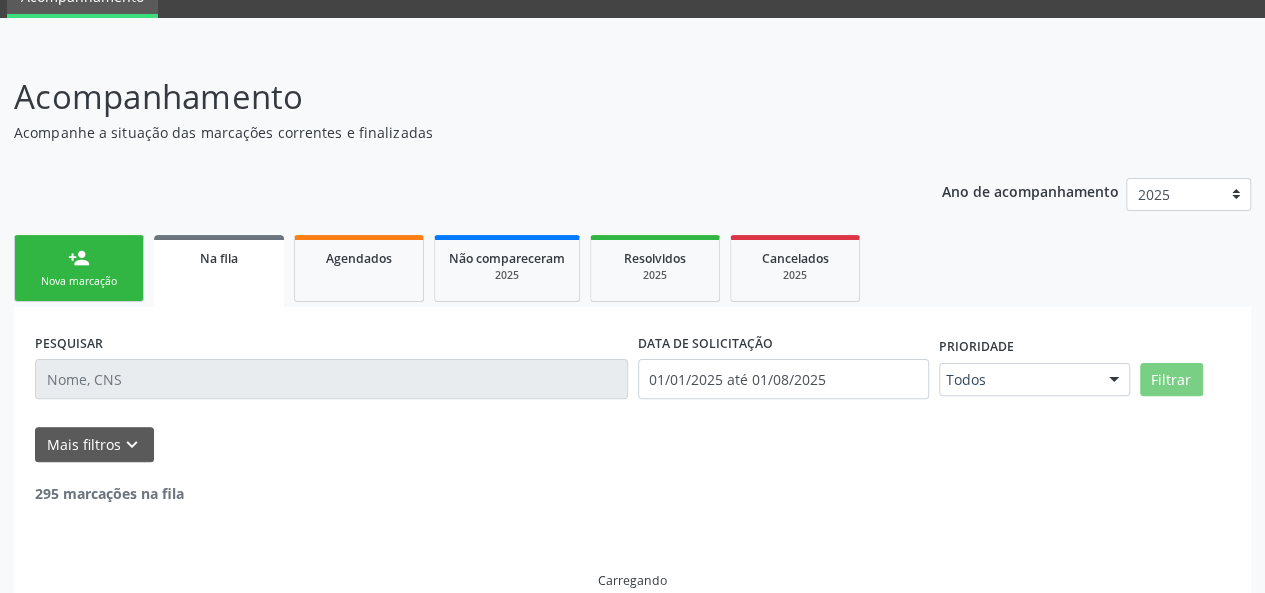 scroll, scrollTop: 122, scrollLeft: 0, axis: vertical 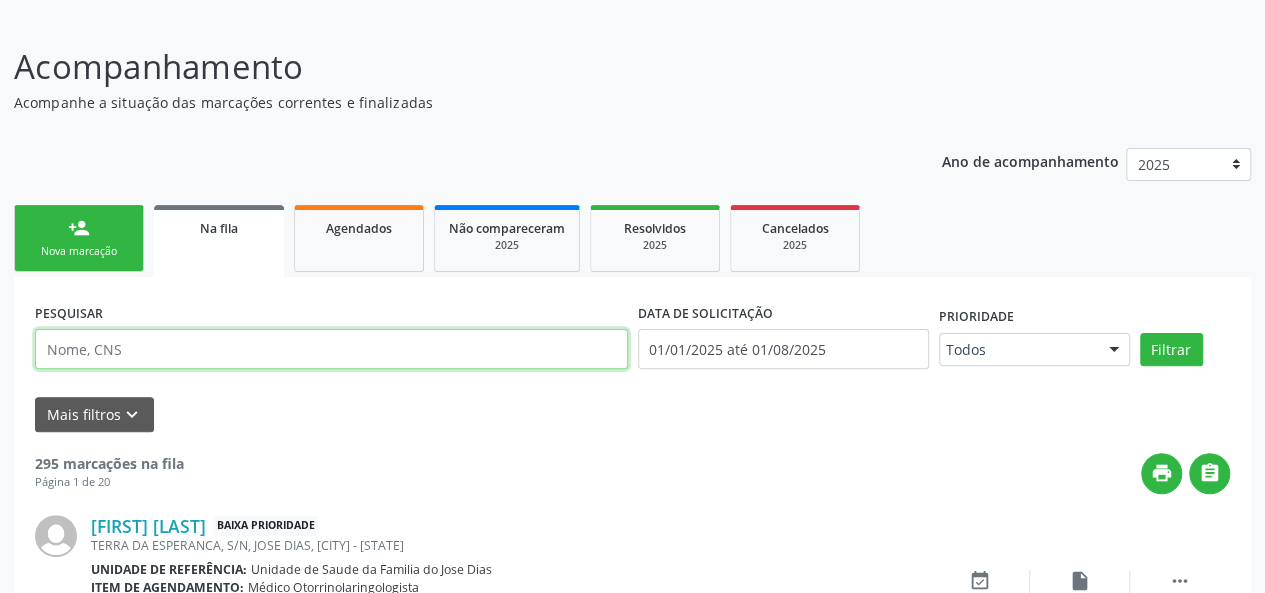 click at bounding box center [331, 349] 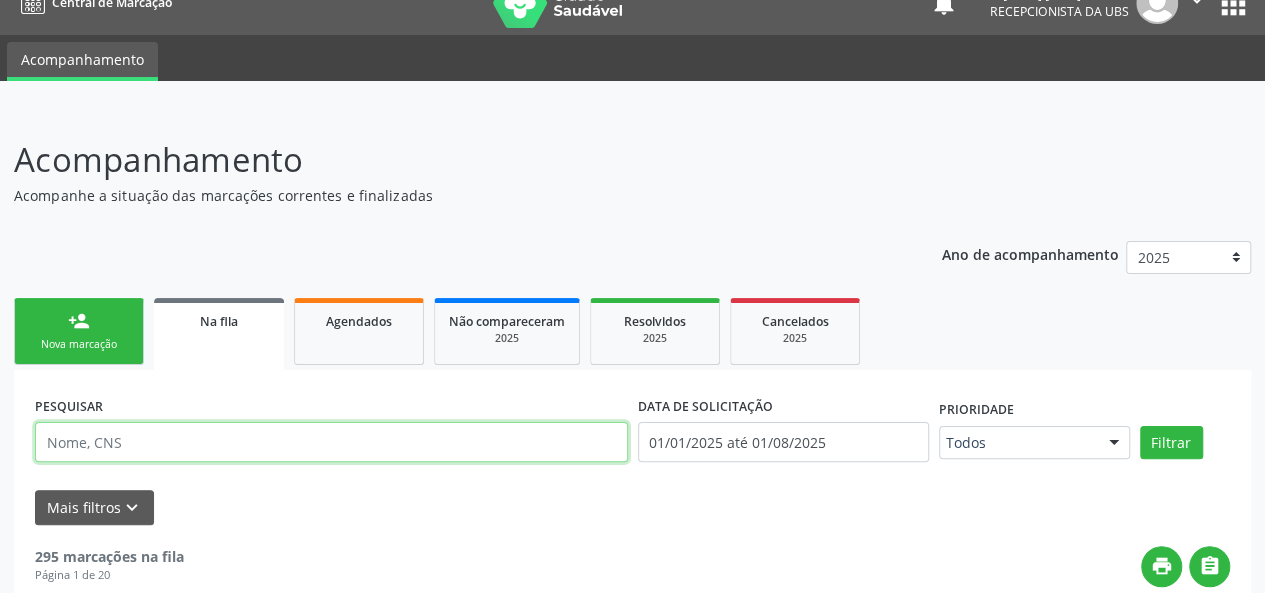 scroll, scrollTop: 0, scrollLeft: 0, axis: both 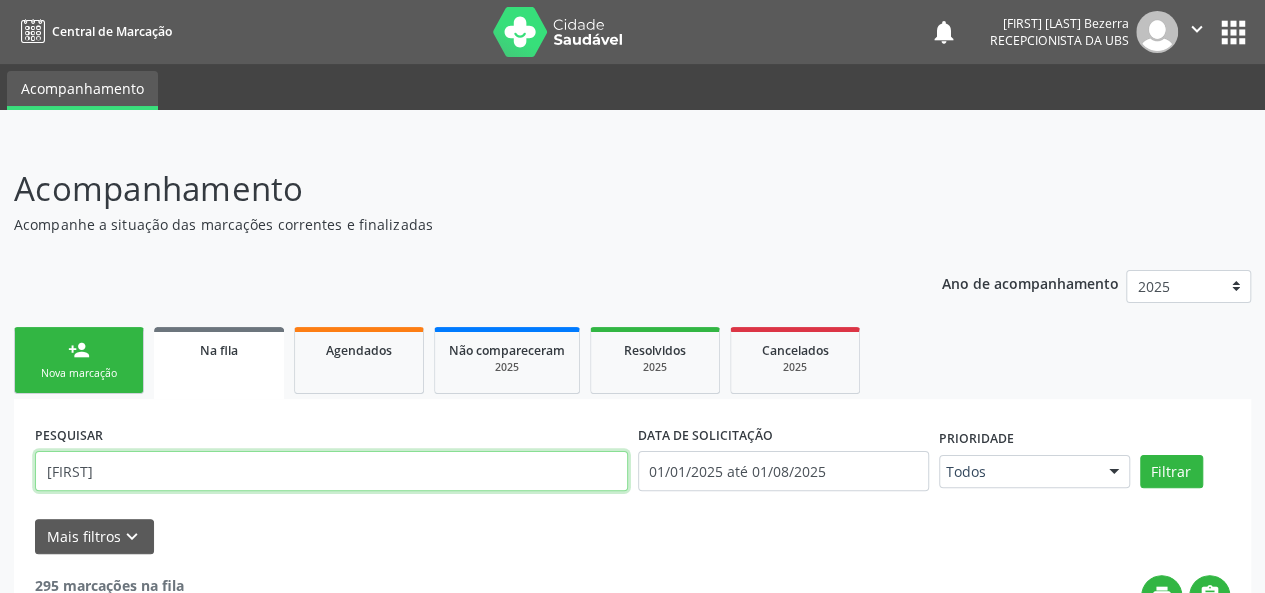 type on "[FIRST]" 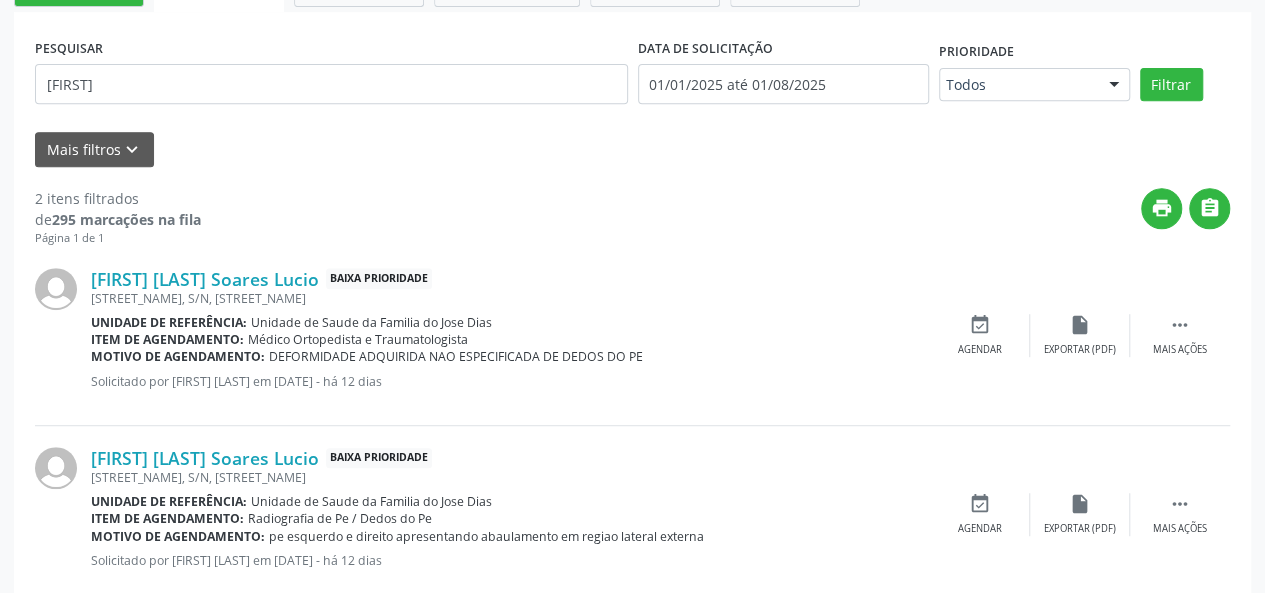 scroll, scrollTop: 431, scrollLeft: 0, axis: vertical 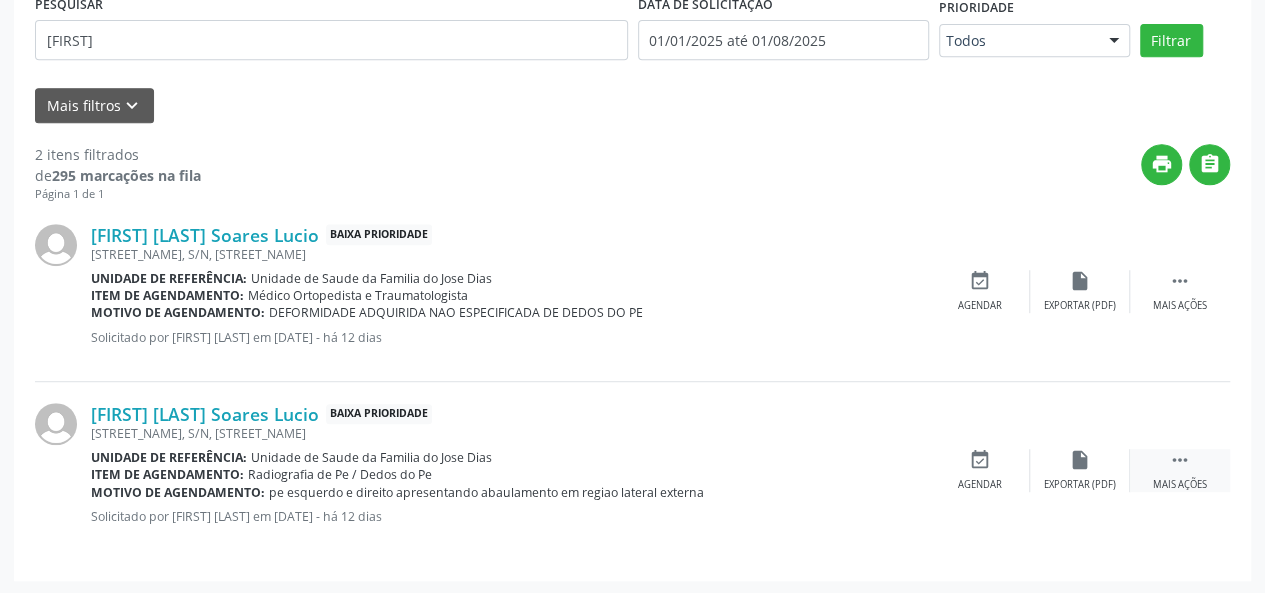 click on "" at bounding box center [1180, 460] 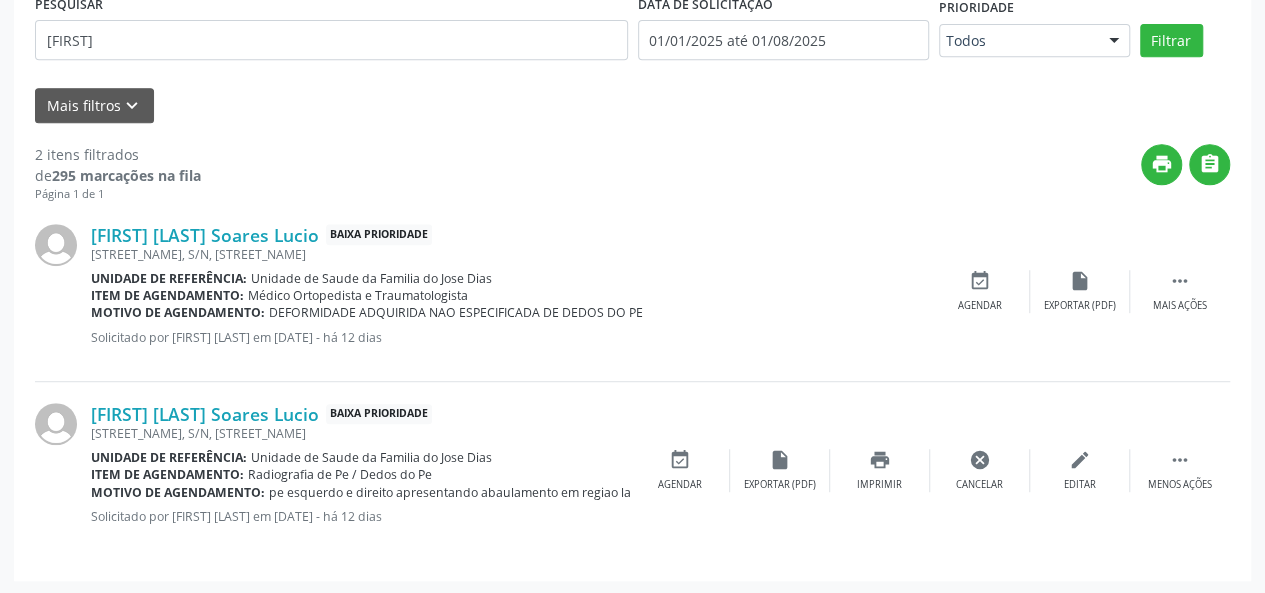click on "[FIRST] [LAST]
Baixa Prioridade
[STREET_NAME], S/N, [STREET_NAME]
Unidade de referência:
[STREET_NAME] [STREET_NAME]
Item de agendamento:
[PROCEDURE]
Motivo de agendamento:
[SYMPTOM]
Solicitado por [FIRST] [LAST] em 20/07/2025 - há 12 dias

Menos ações
edit
Editar
cancel
Cancelar
print
Imprimir
insert_drive_file
Exportar (PDF)
event_available
Agendar" at bounding box center (632, 471) 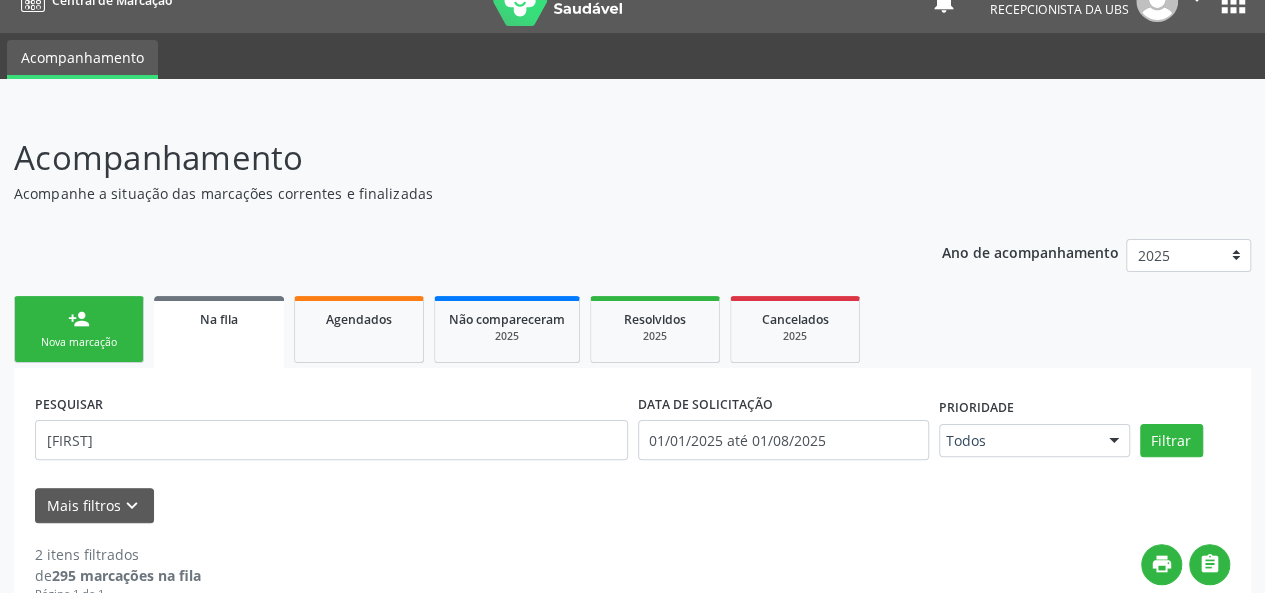 scroll, scrollTop: 0, scrollLeft: 0, axis: both 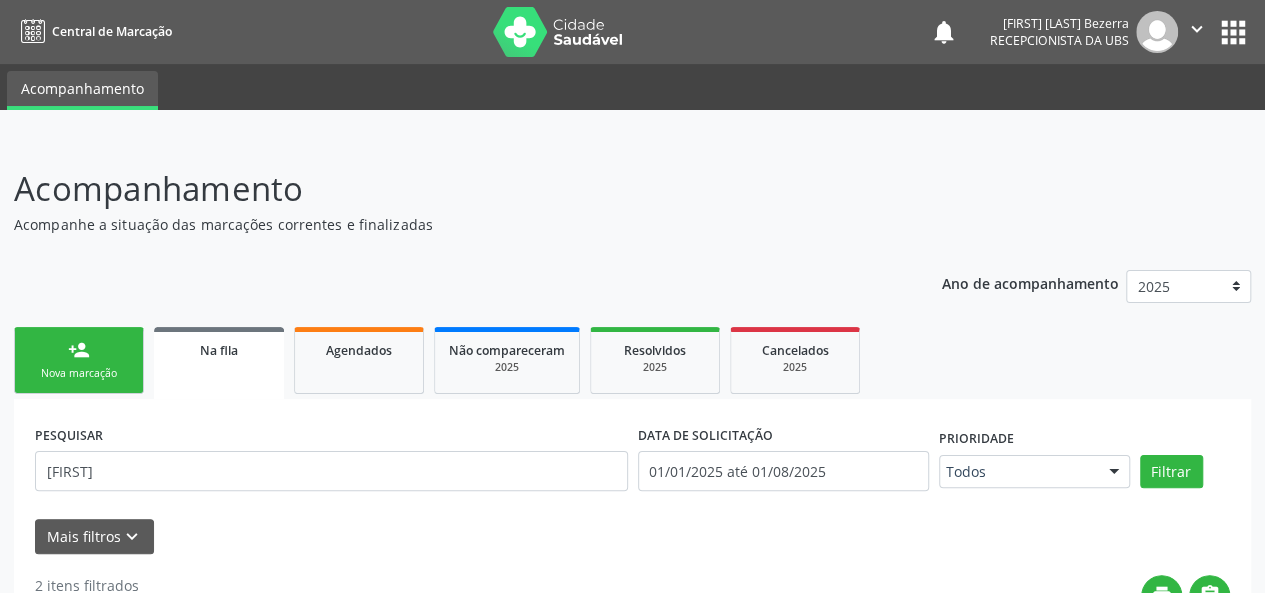 drag, startPoint x: 76, startPoint y: 345, endPoint x: 72, endPoint y: 365, distance: 20.396078 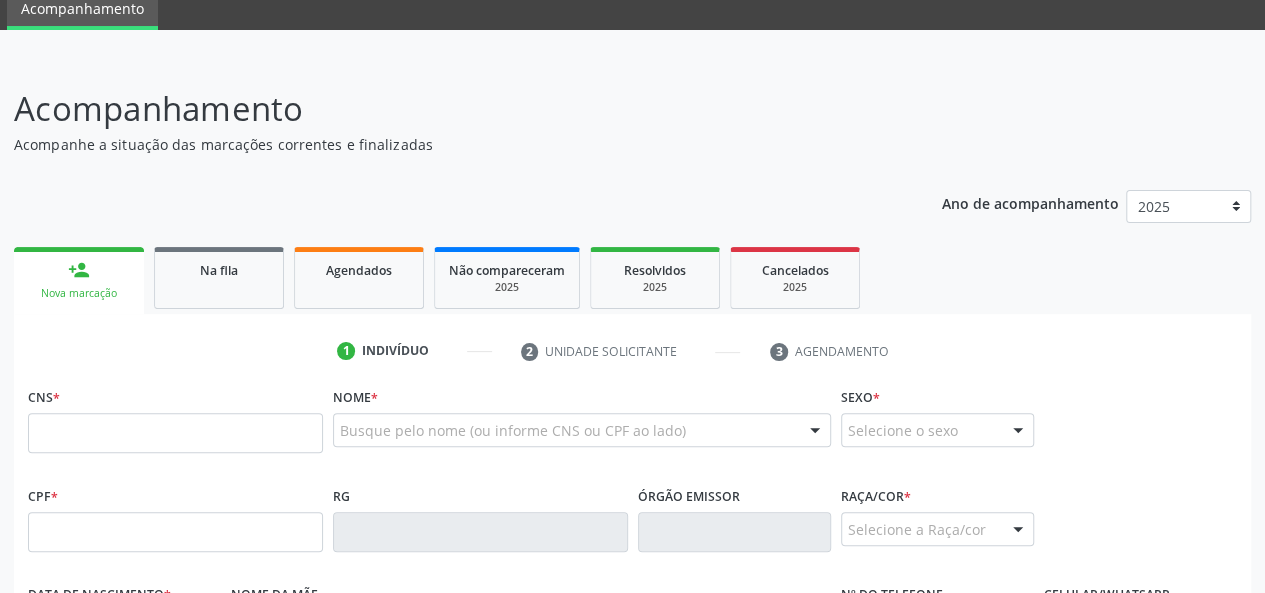 scroll, scrollTop: 100, scrollLeft: 0, axis: vertical 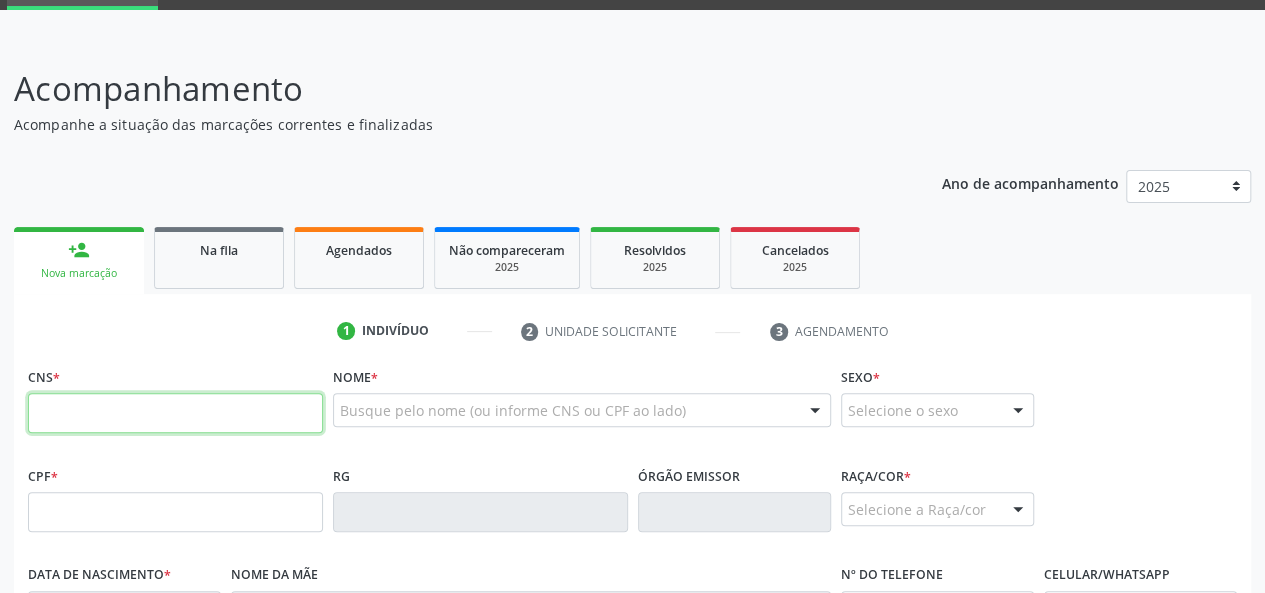 click at bounding box center (175, 413) 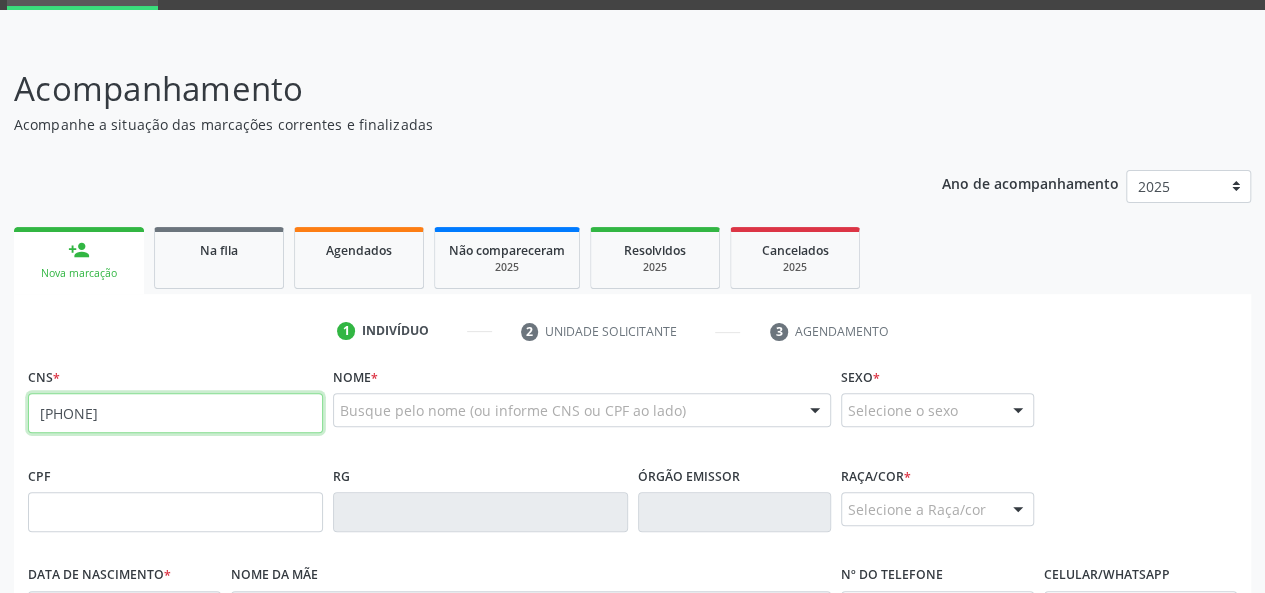 type on "[PHONE]" 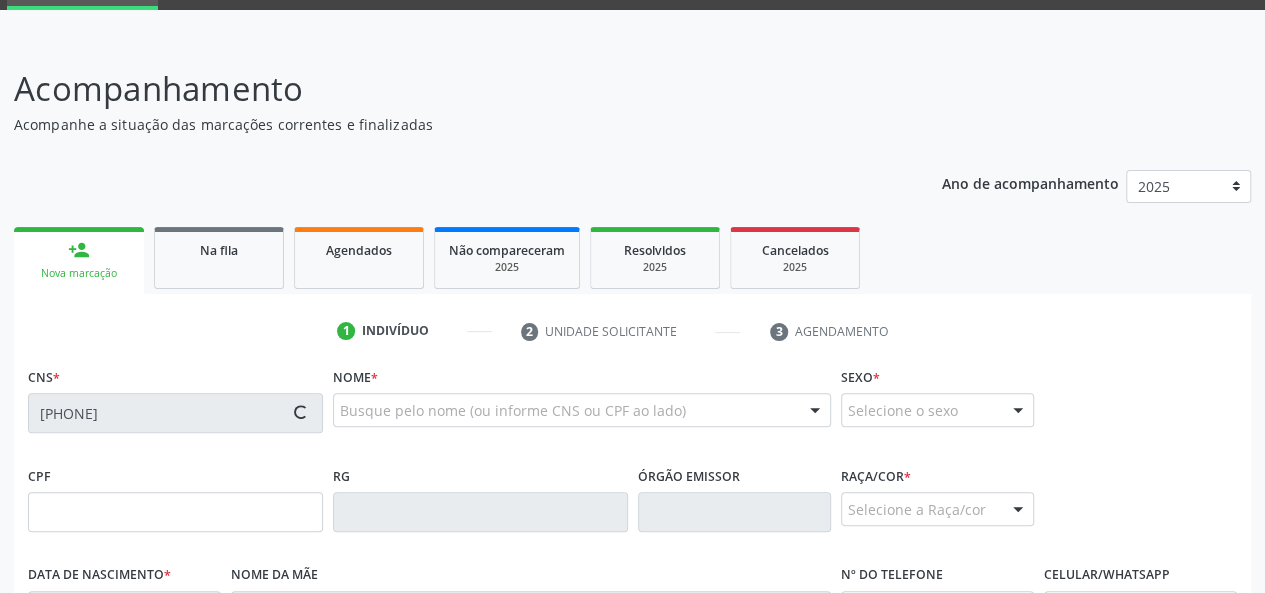 type on "[CPF]" 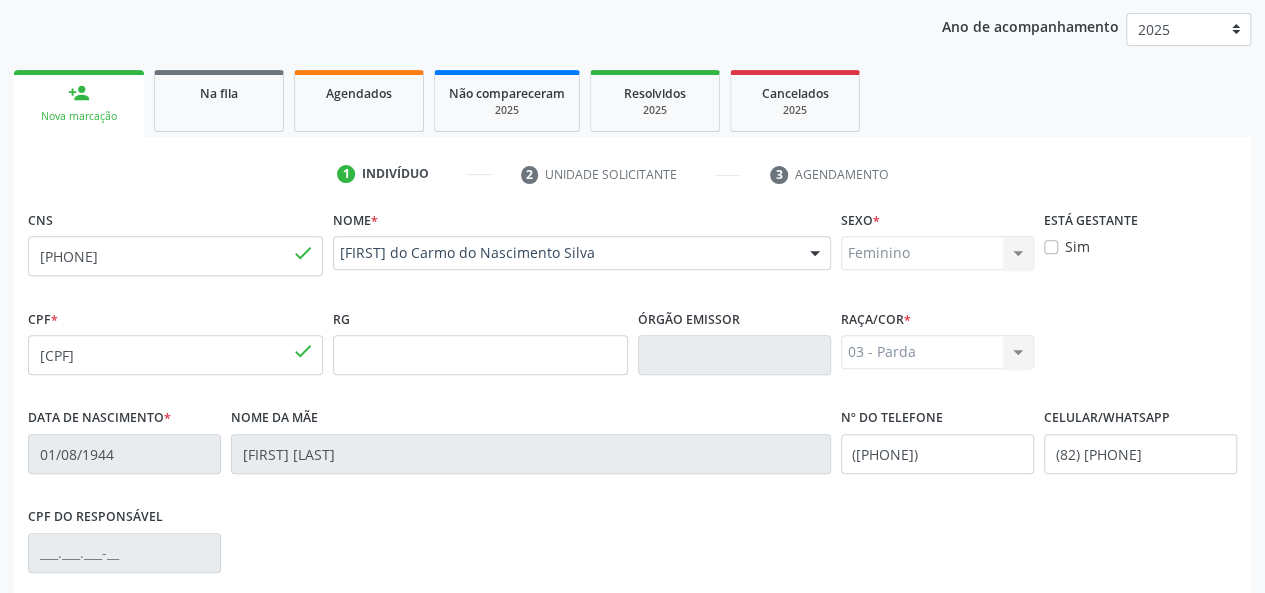 scroll, scrollTop: 518, scrollLeft: 0, axis: vertical 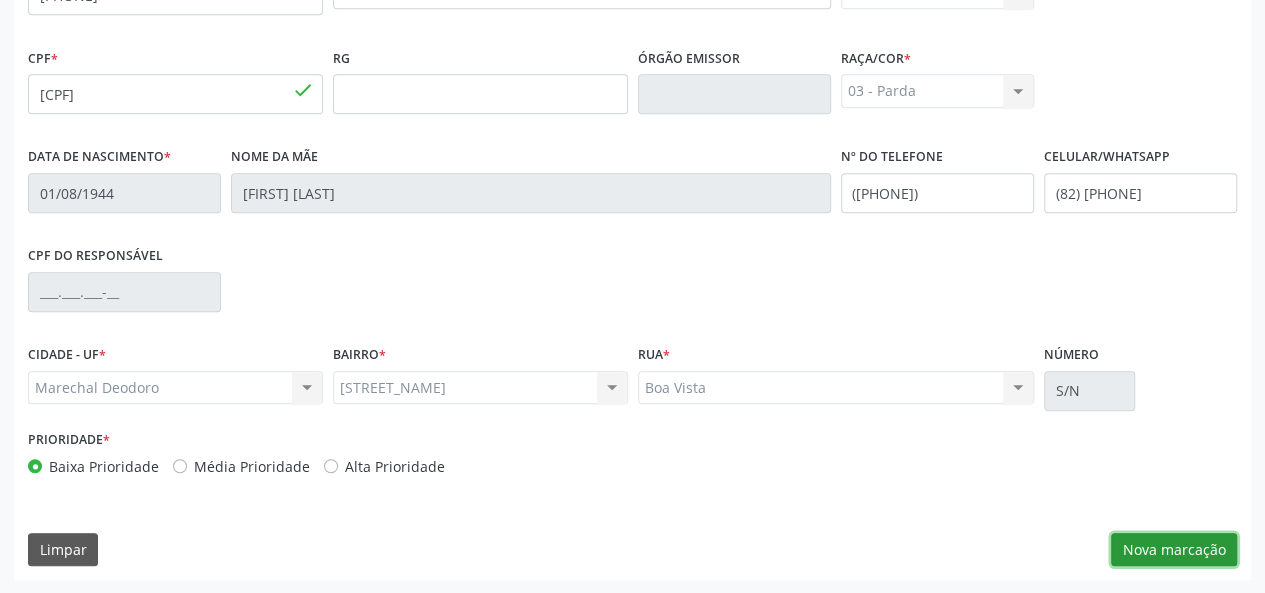 click on "Nova marcação" at bounding box center [1174, 550] 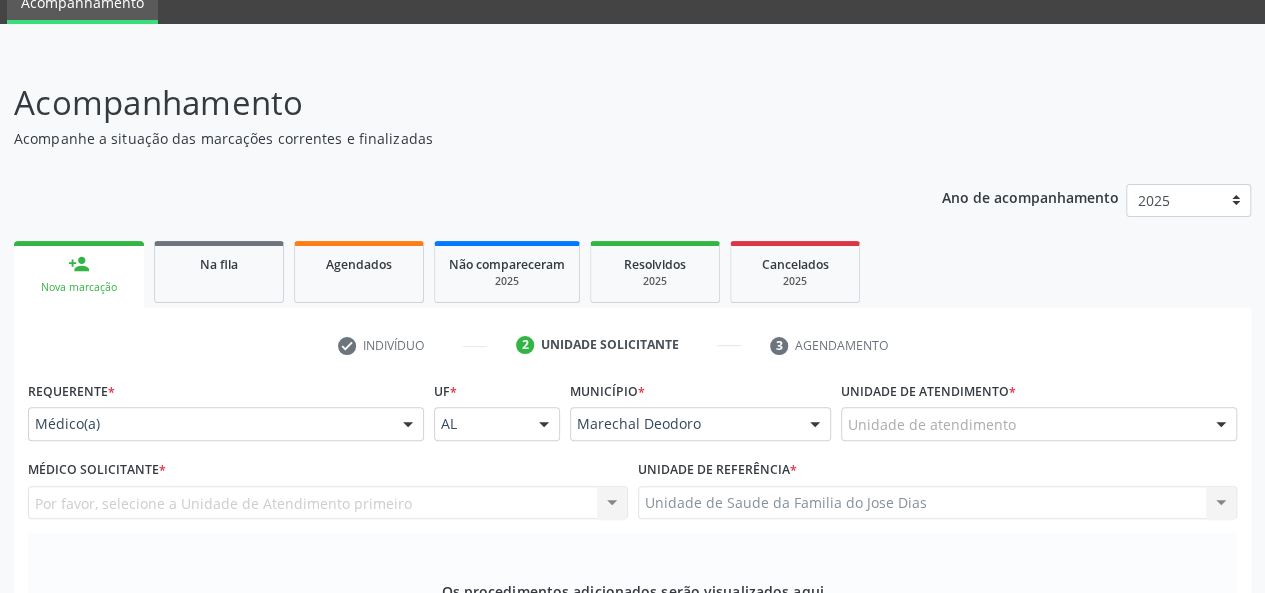 scroll, scrollTop: 118, scrollLeft: 0, axis: vertical 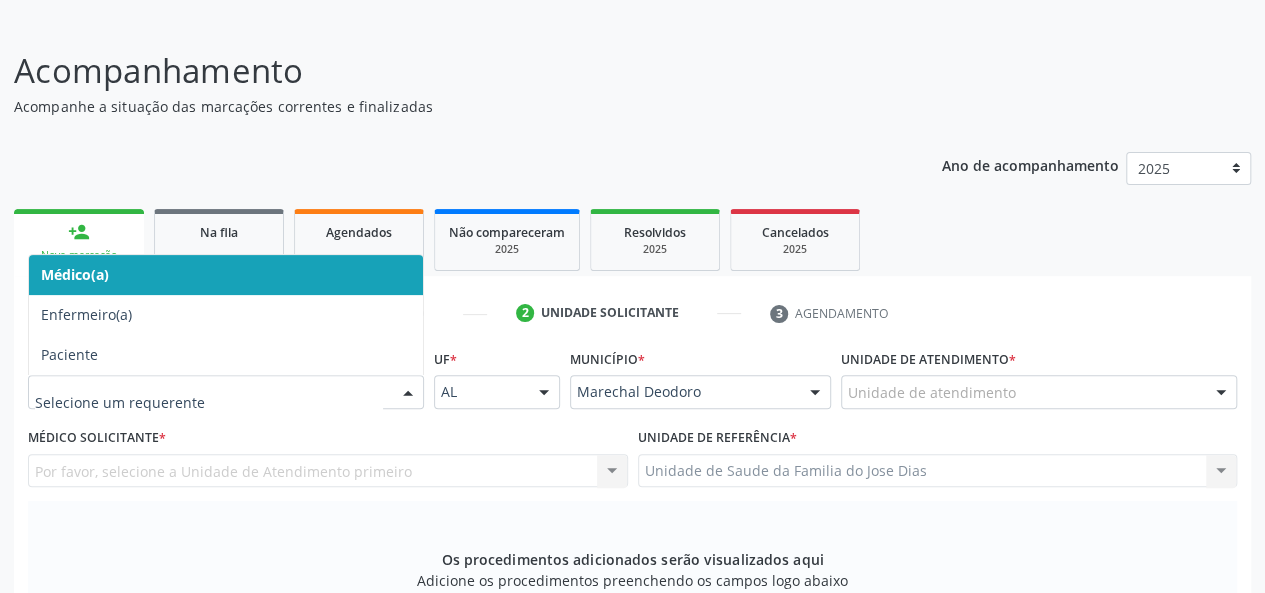 click at bounding box center (408, 393) 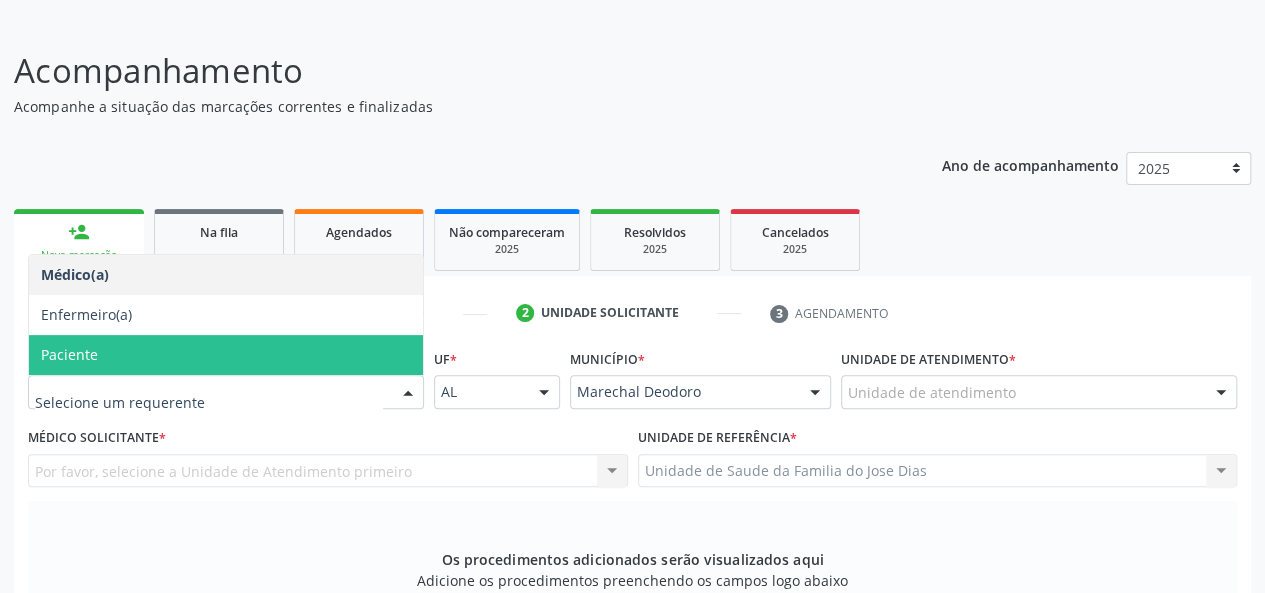 click on "Paciente" at bounding box center (226, 355) 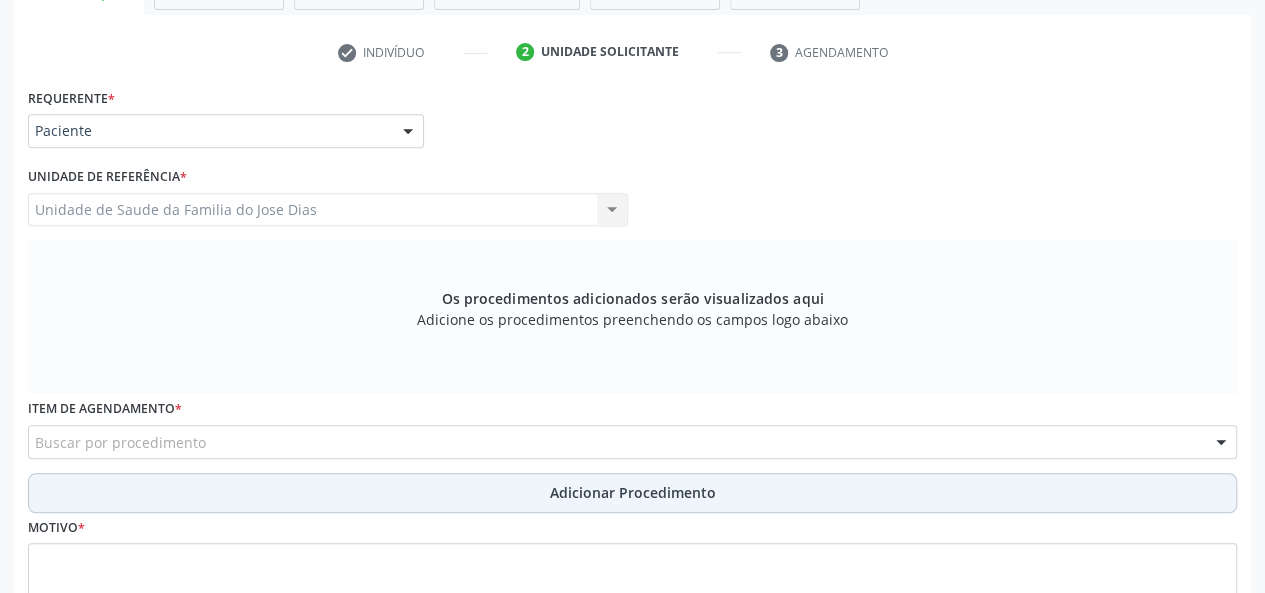 scroll, scrollTop: 418, scrollLeft: 0, axis: vertical 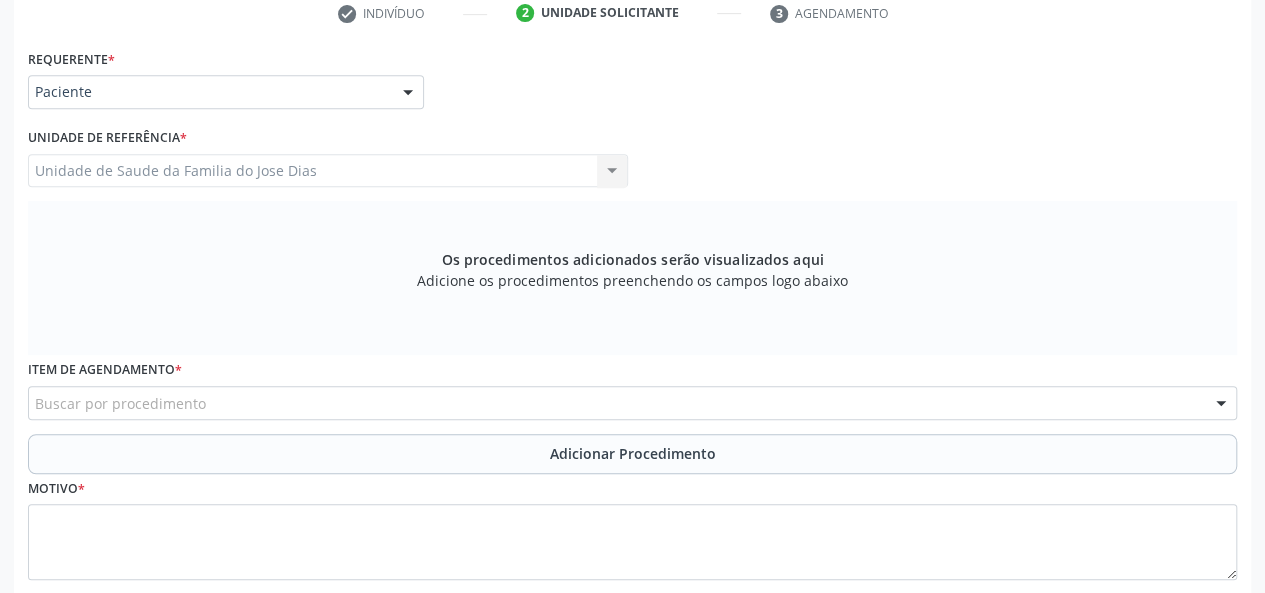 click on "Buscar por procedimento" at bounding box center [632, 403] 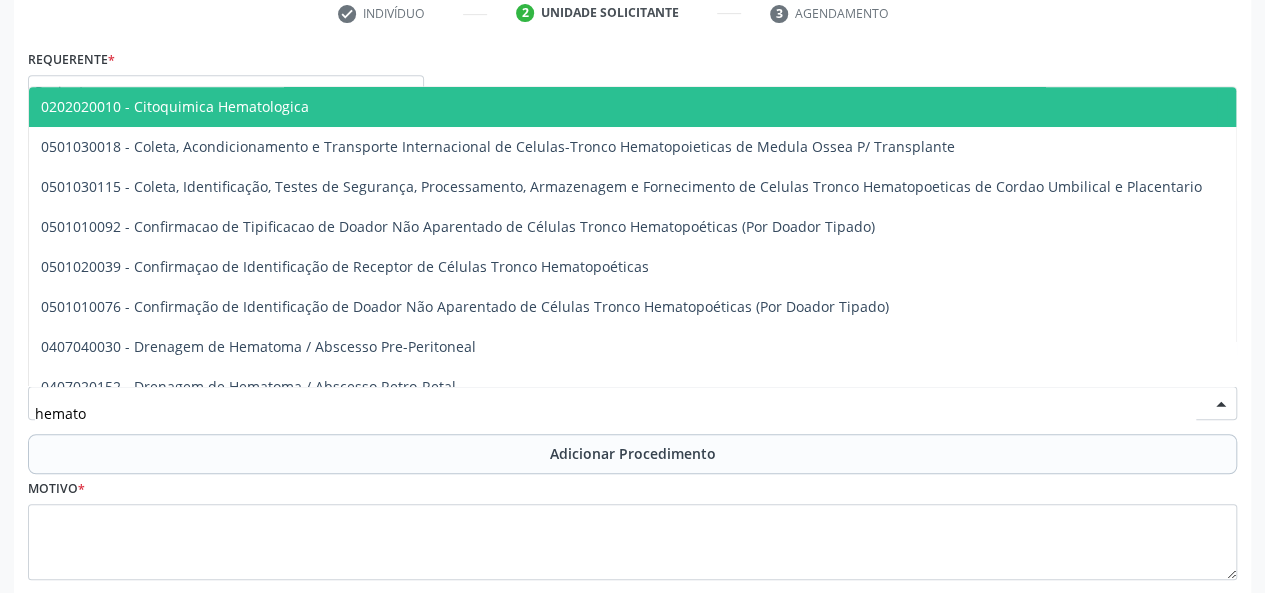 type on "hematol" 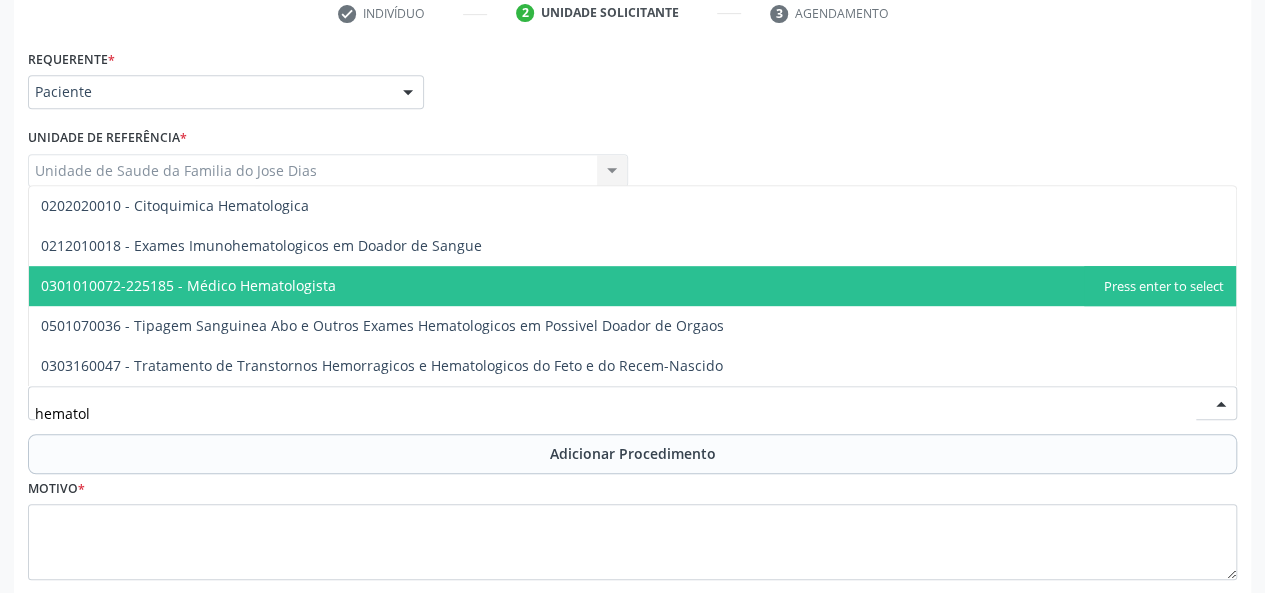 click on "0301010072-225185 - Médico Hematologista" at bounding box center [188, 285] 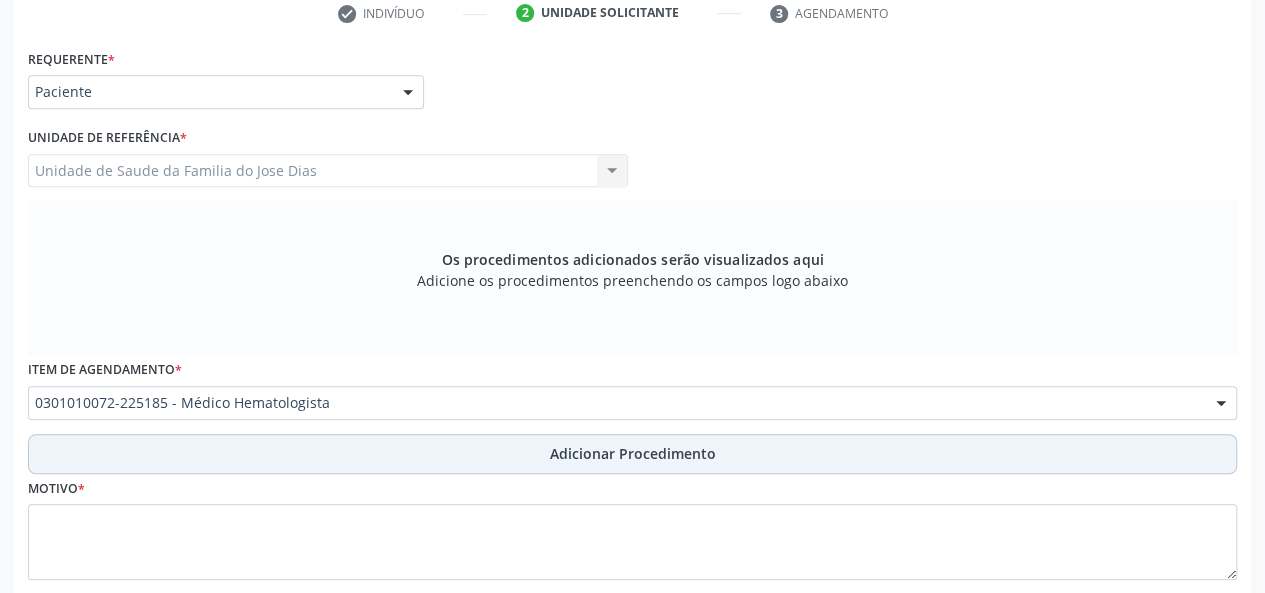 click on "Adicionar Procedimento" at bounding box center (632, 454) 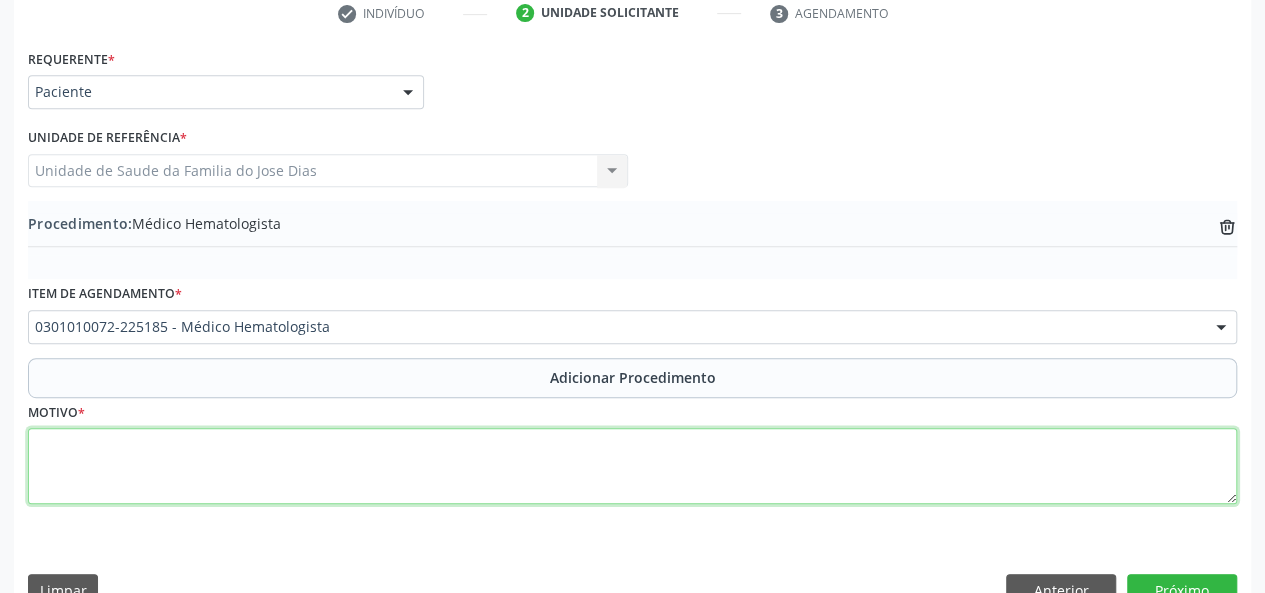 click at bounding box center [632, 466] 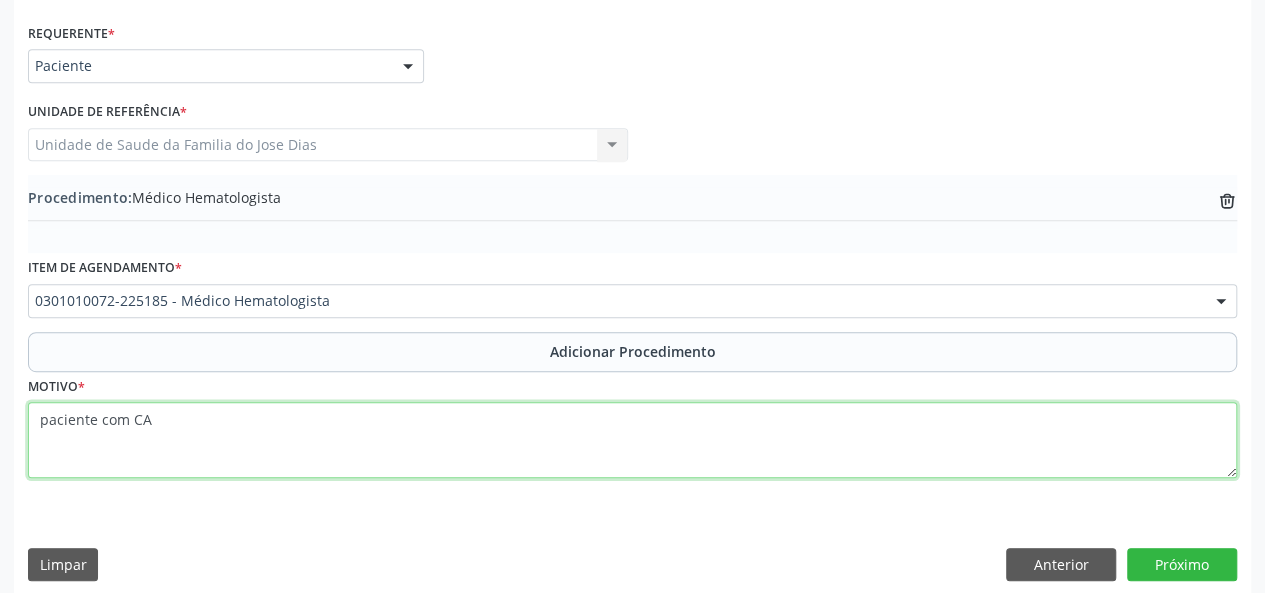 scroll, scrollTop: 458, scrollLeft: 0, axis: vertical 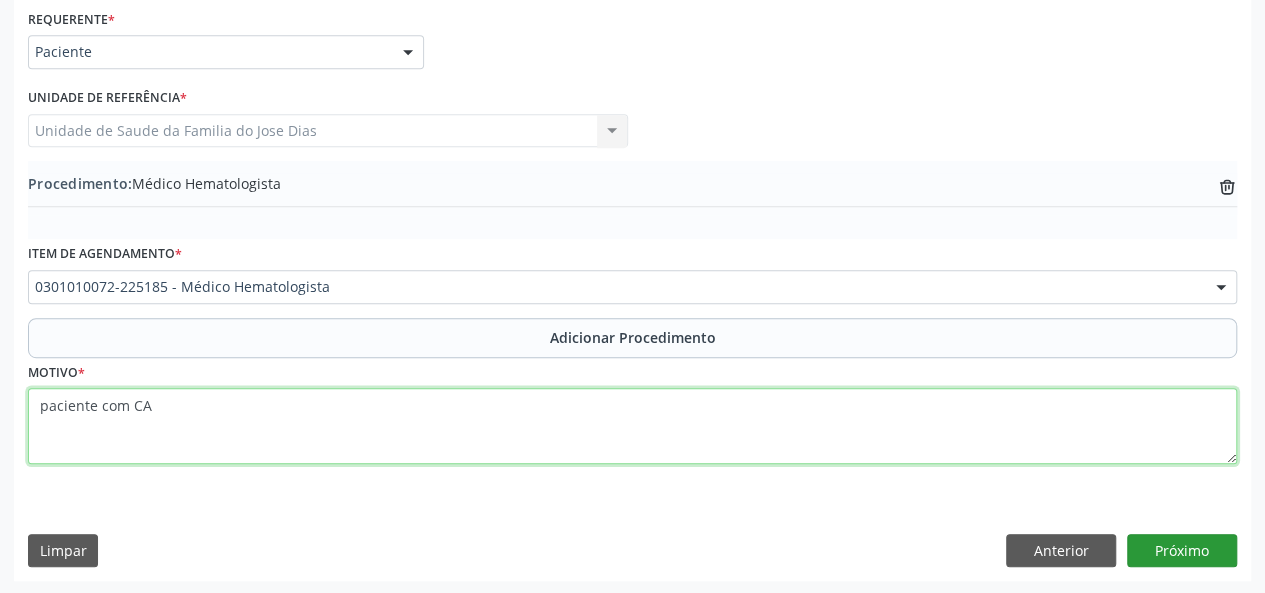 type on "paciente com CA" 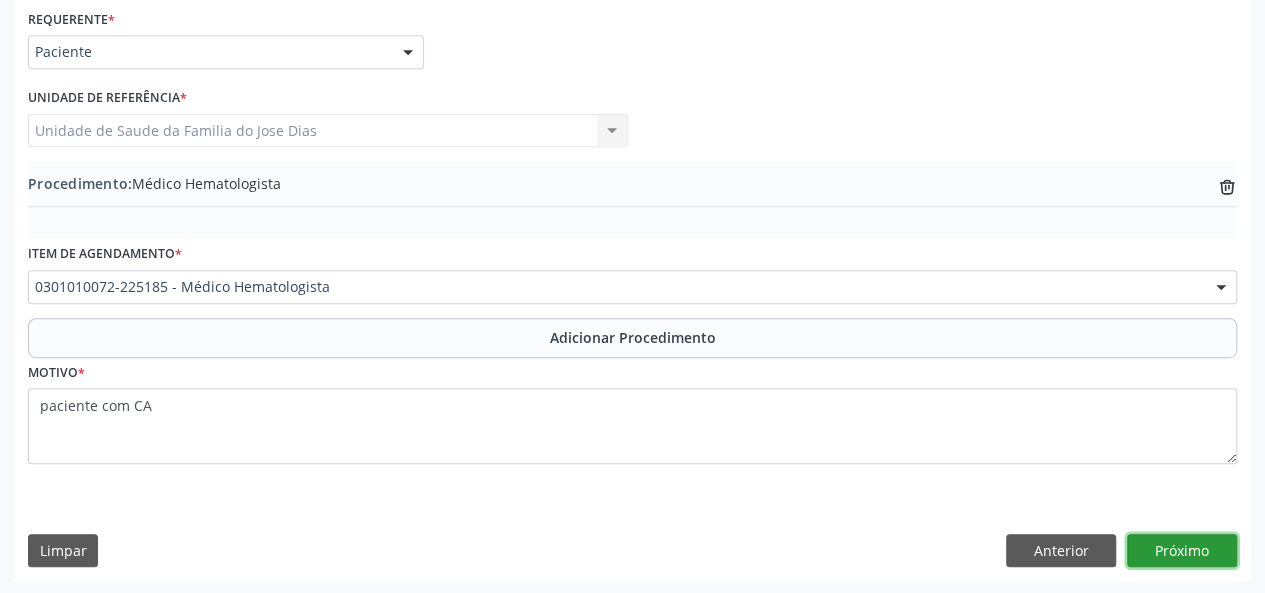 click on "Próximo" at bounding box center (1182, 551) 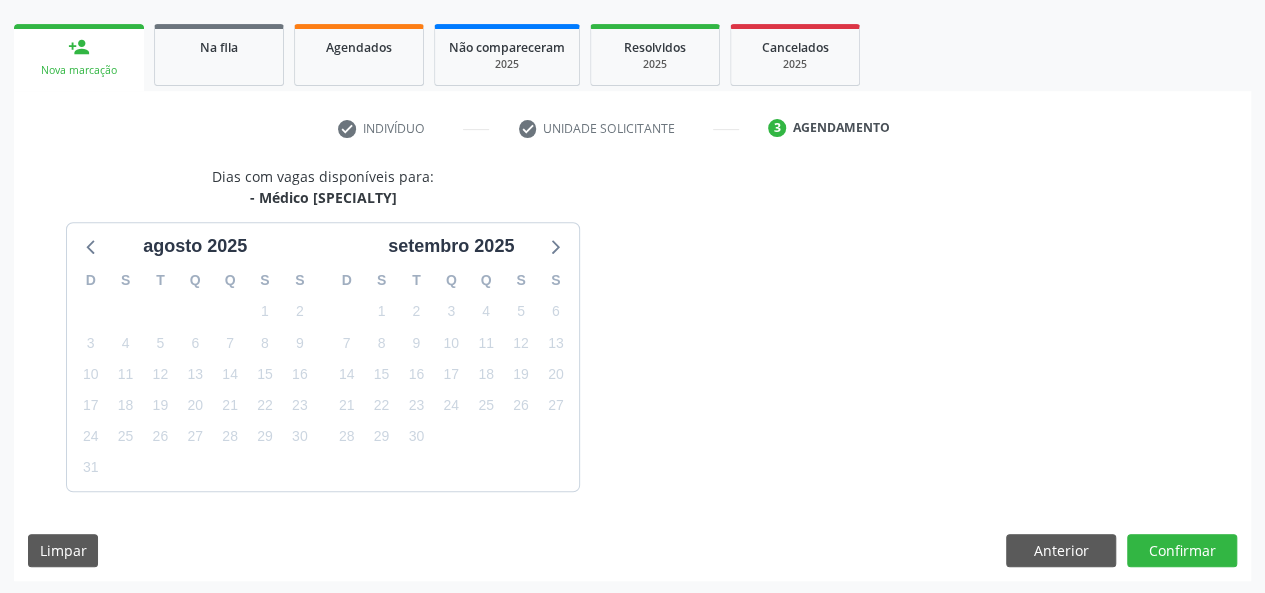 scroll, scrollTop: 362, scrollLeft: 0, axis: vertical 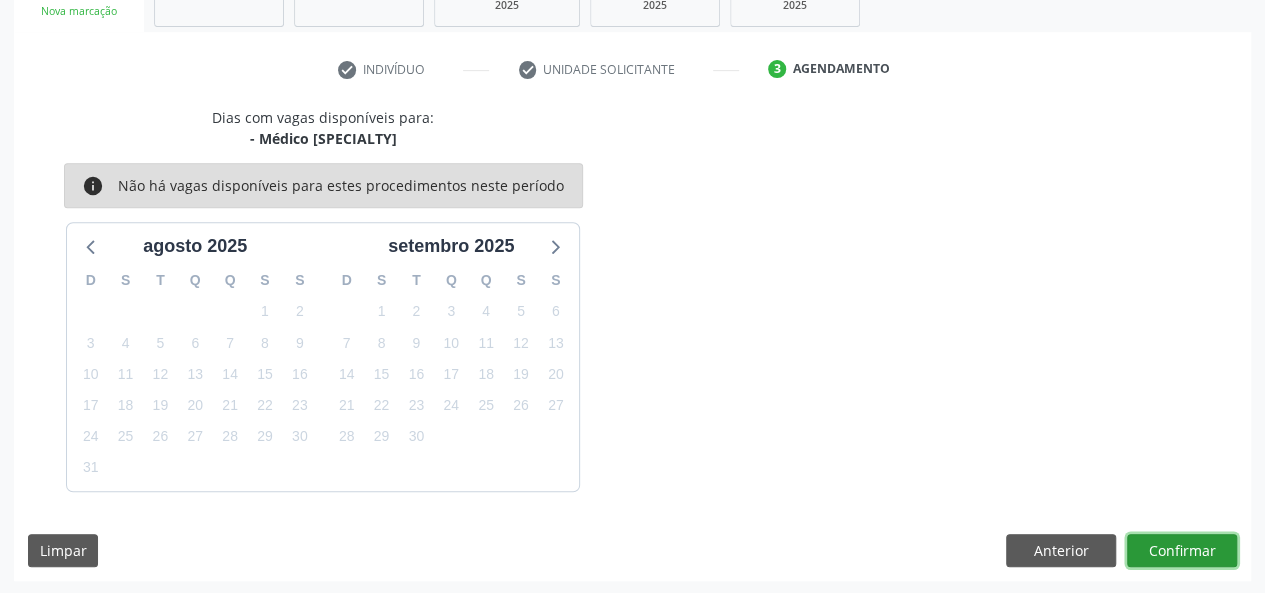 click on "Confirmar" at bounding box center [1182, 551] 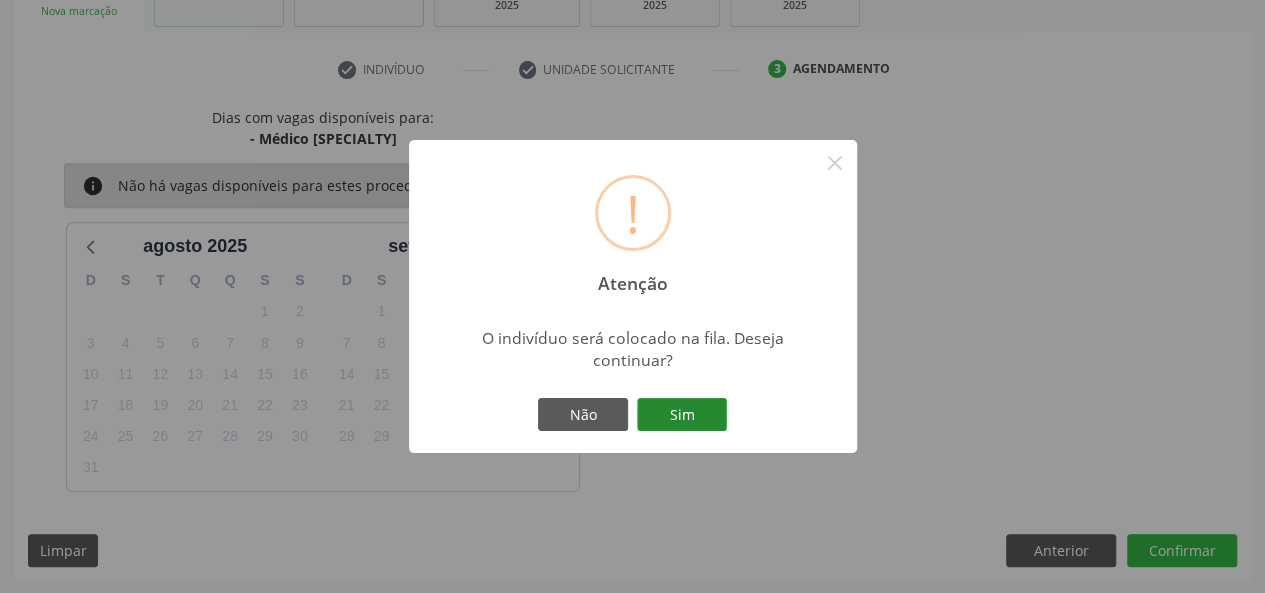 click on "Sim" at bounding box center [682, 415] 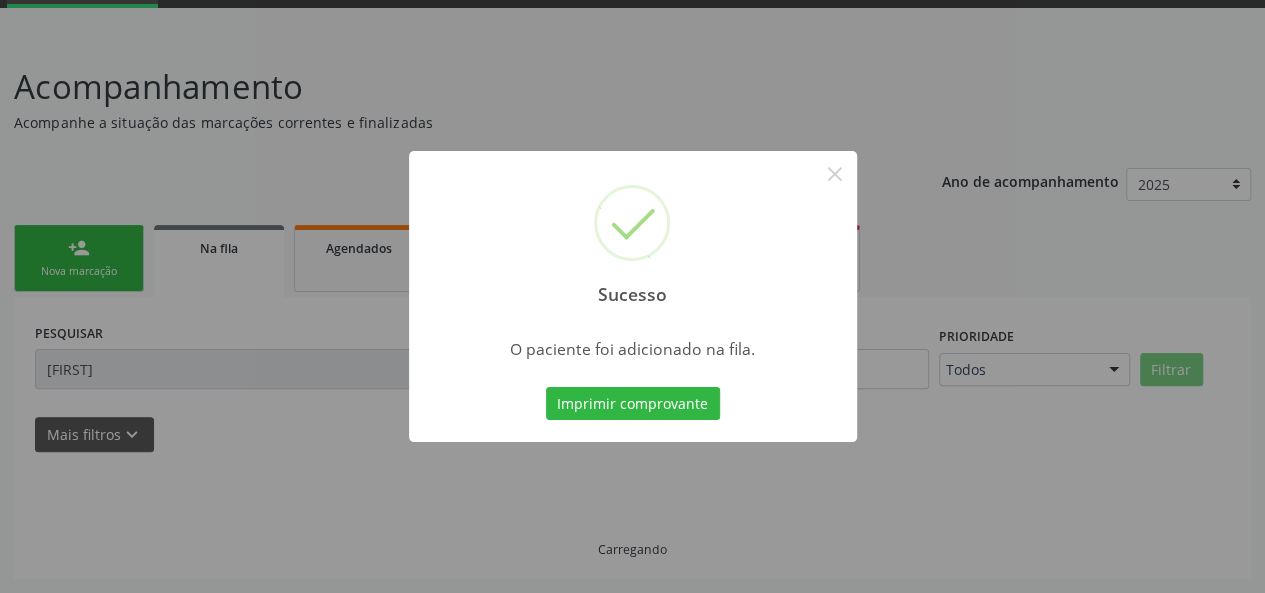 scroll, scrollTop: 100, scrollLeft: 0, axis: vertical 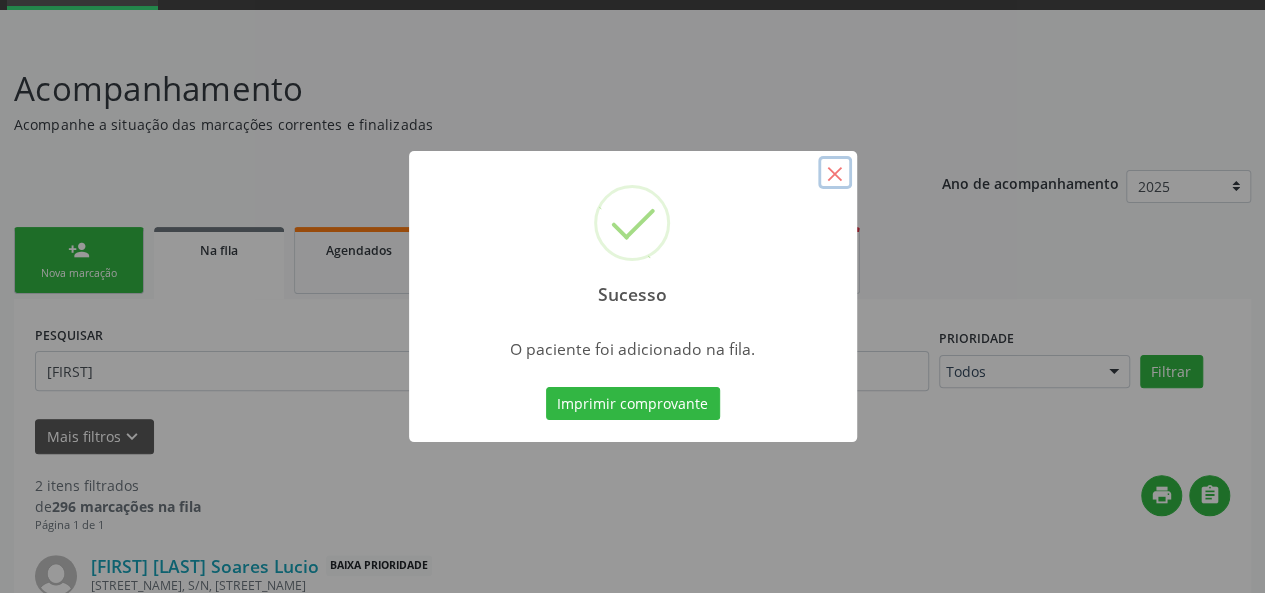 click on "×" at bounding box center [835, 173] 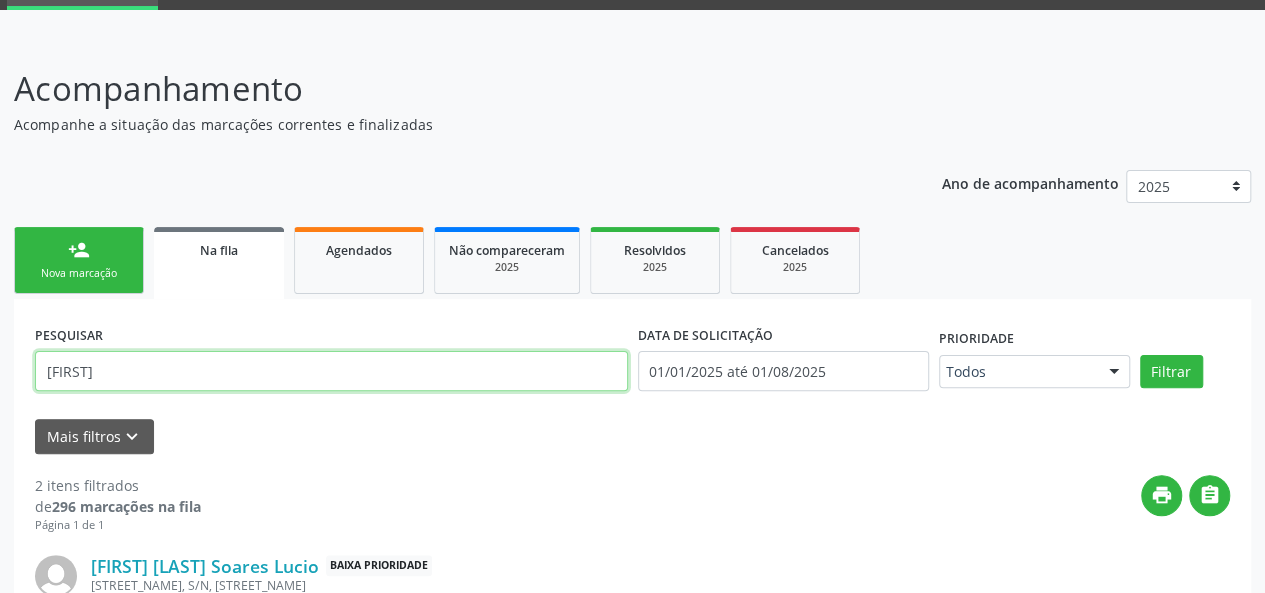 drag, startPoint x: 208, startPoint y: 375, endPoint x: 8, endPoint y: 361, distance: 200.4894 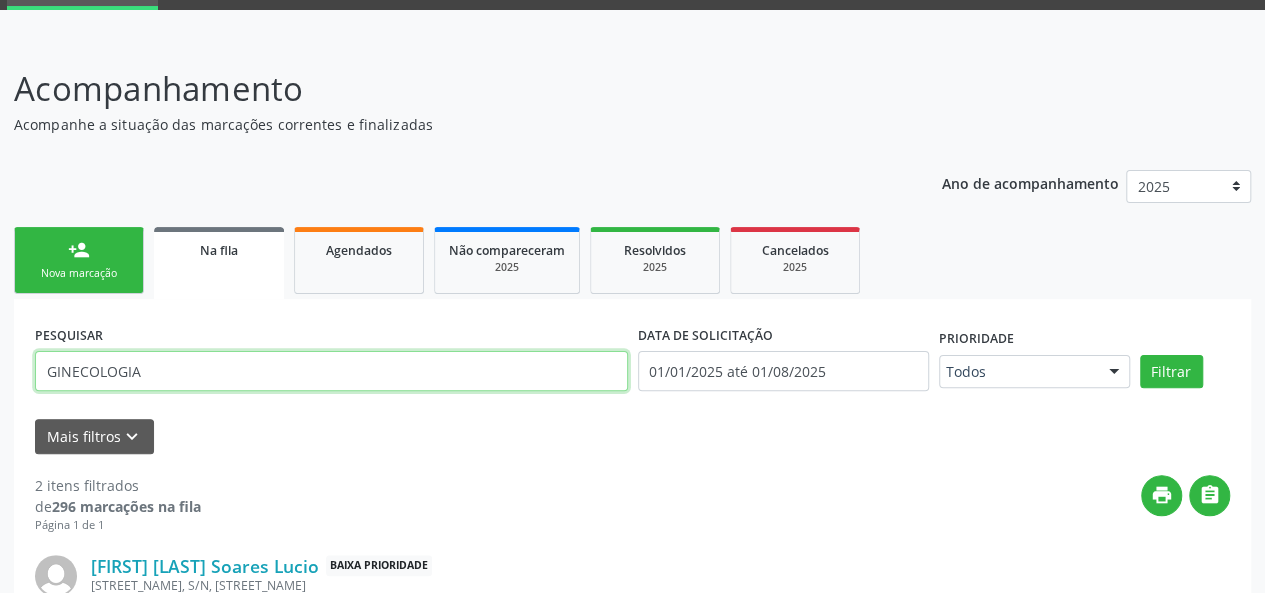 type on "GINECOLOGIA" 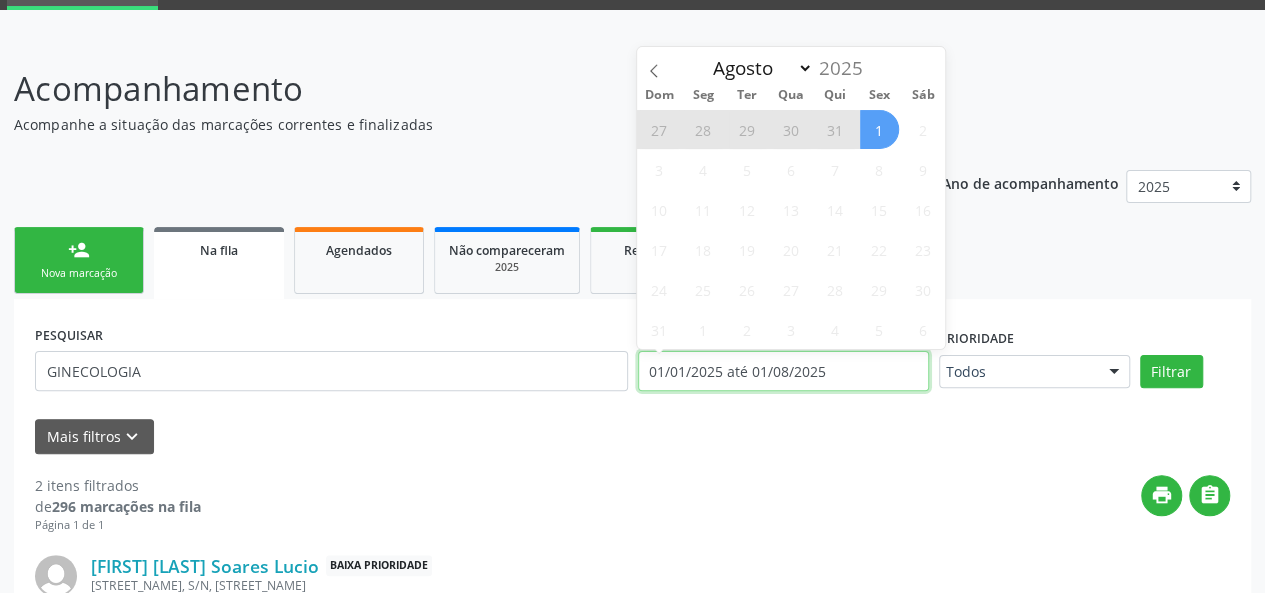 drag, startPoint x: 879, startPoint y: 369, endPoint x: 614, endPoint y: 382, distance: 265.31866 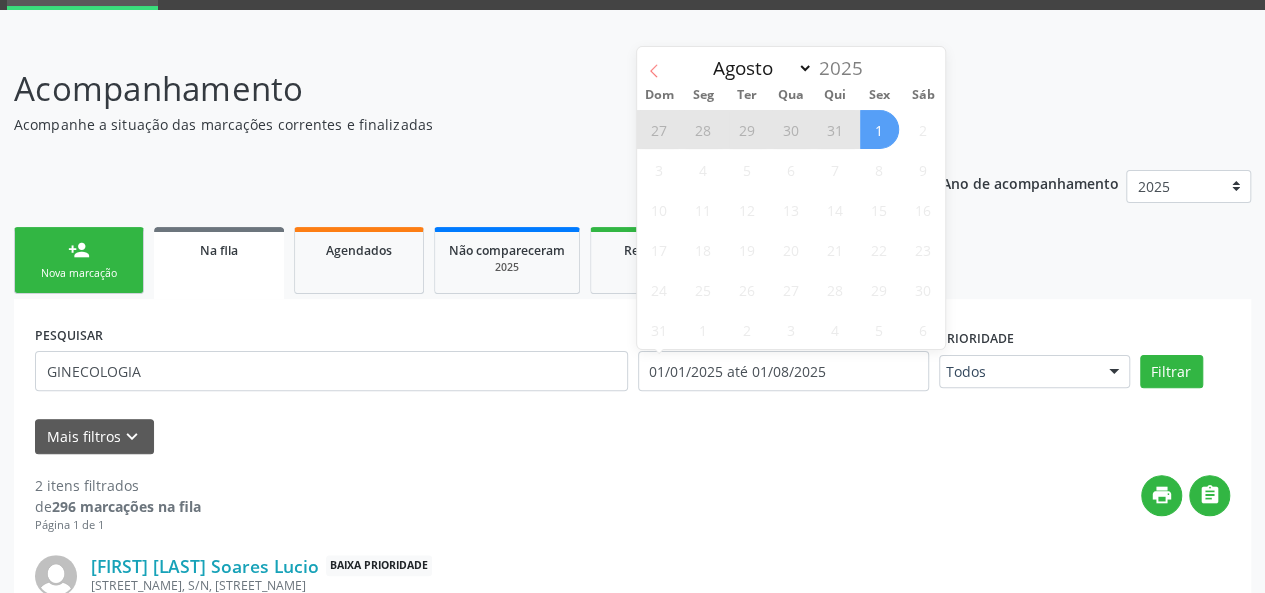 click 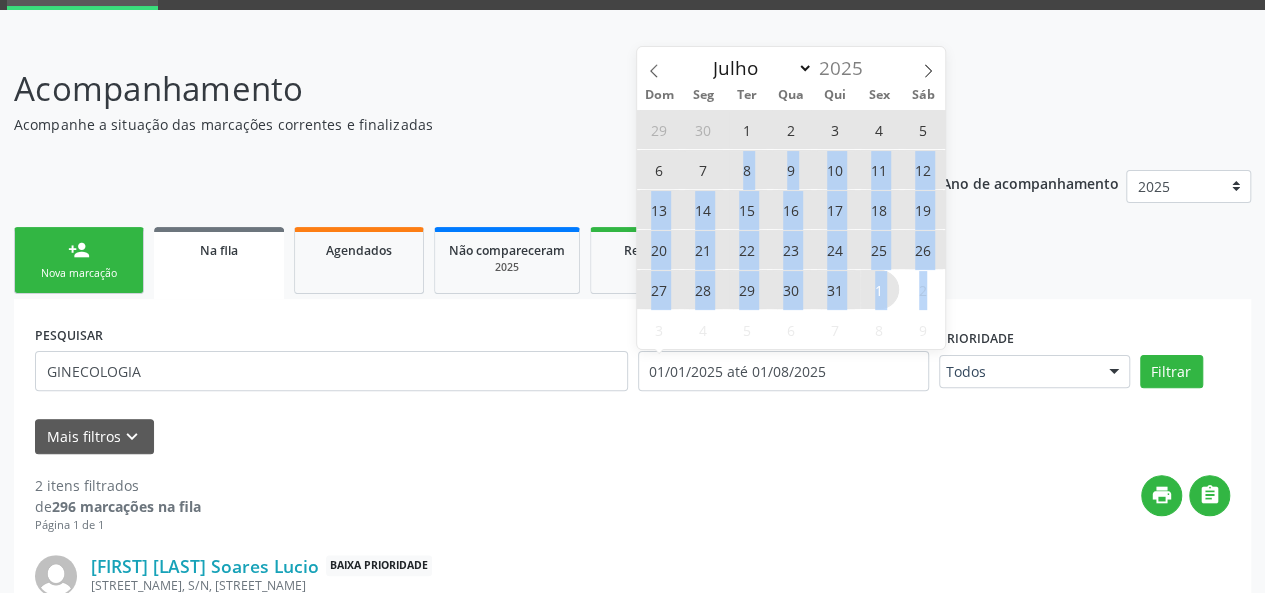 drag, startPoint x: 734, startPoint y: 168, endPoint x: 929, endPoint y: 293, distance: 231.6247 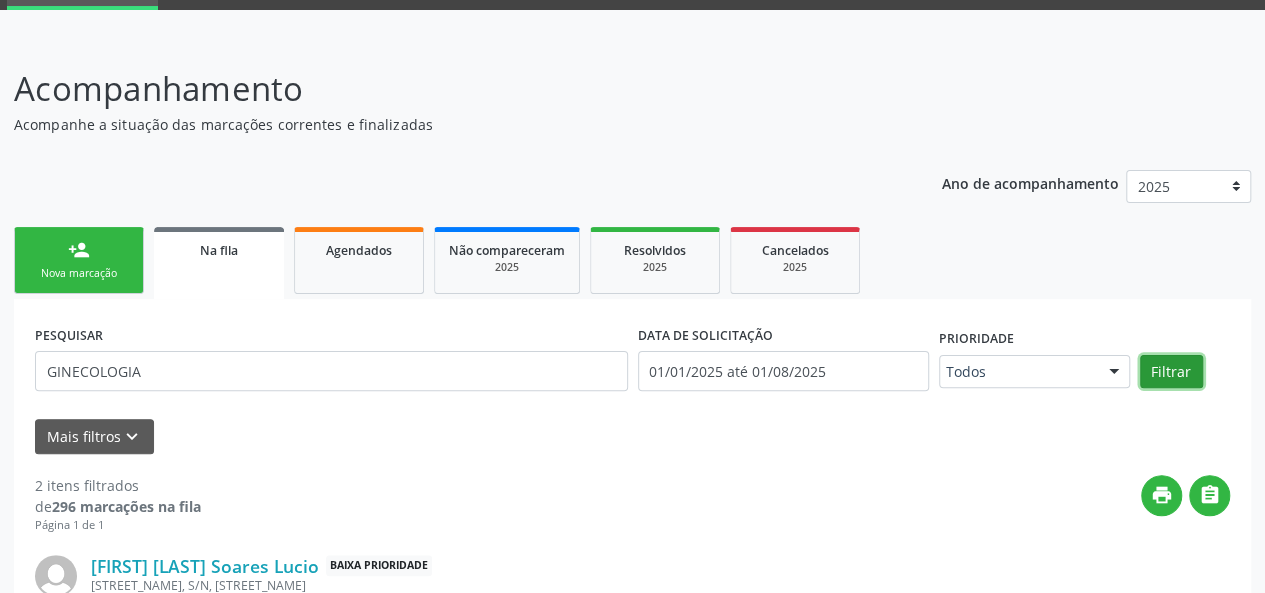 click on "Filtrar" at bounding box center [1171, 372] 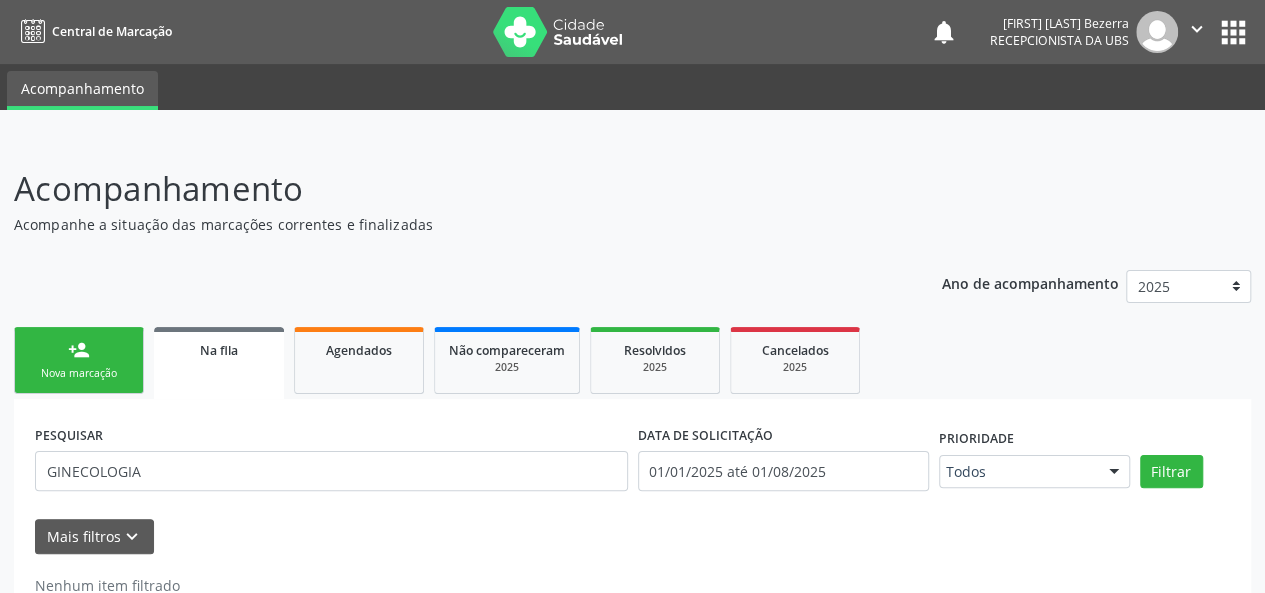 scroll, scrollTop: 58, scrollLeft: 0, axis: vertical 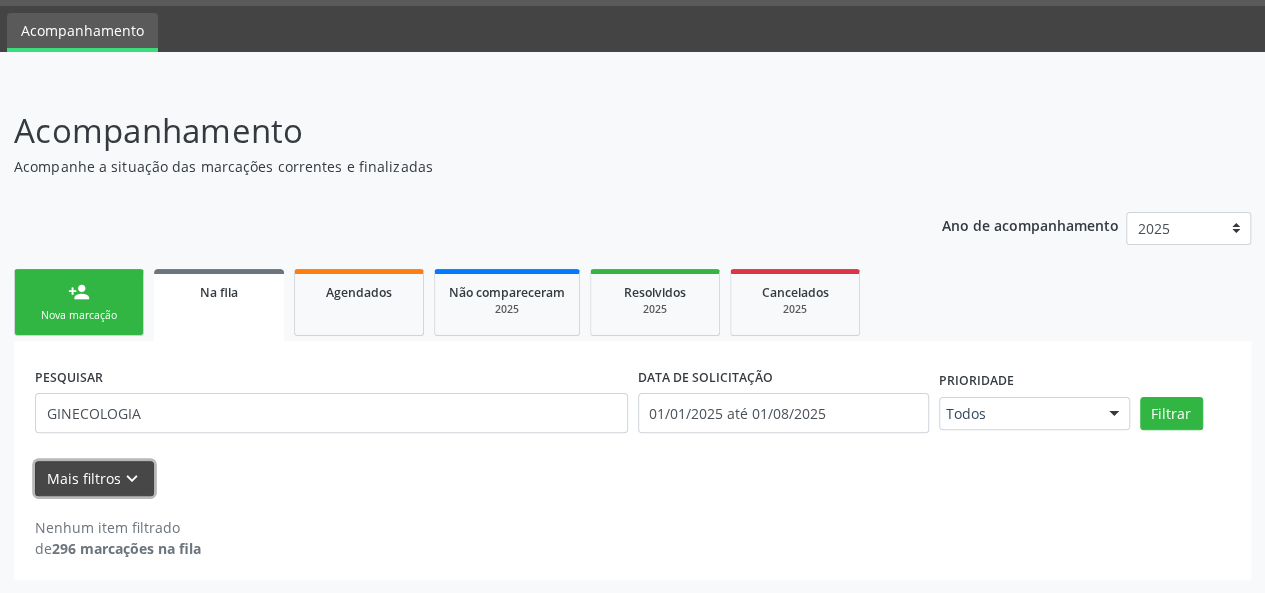 click on "keyboard_arrow_down" at bounding box center [132, 479] 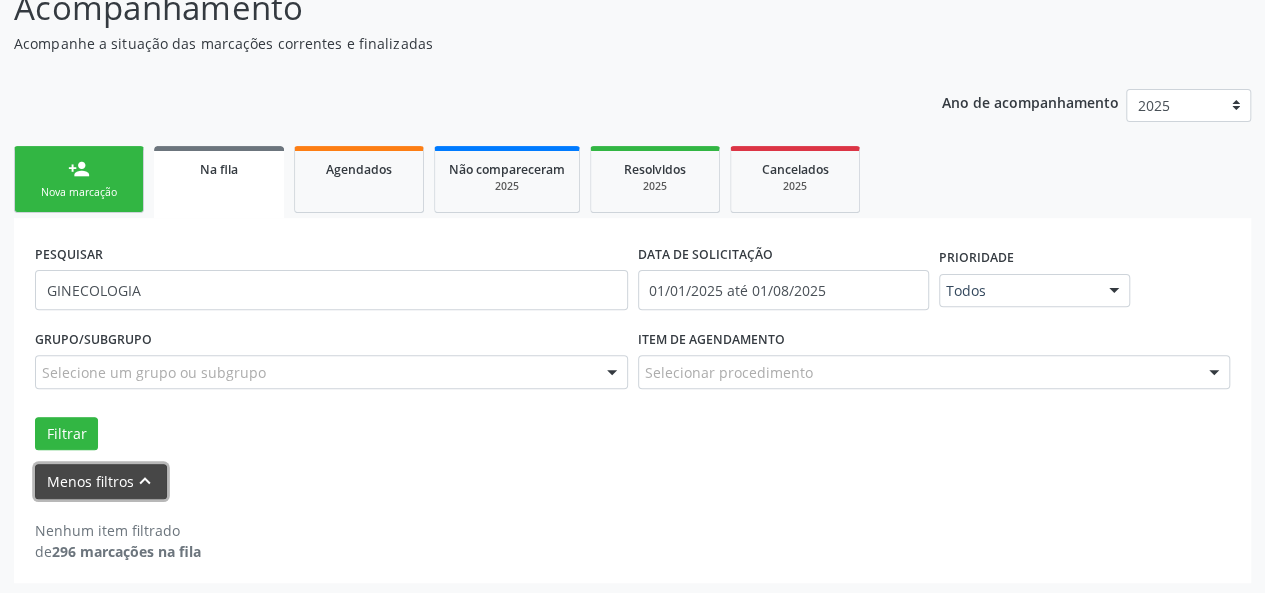 scroll, scrollTop: 182, scrollLeft: 0, axis: vertical 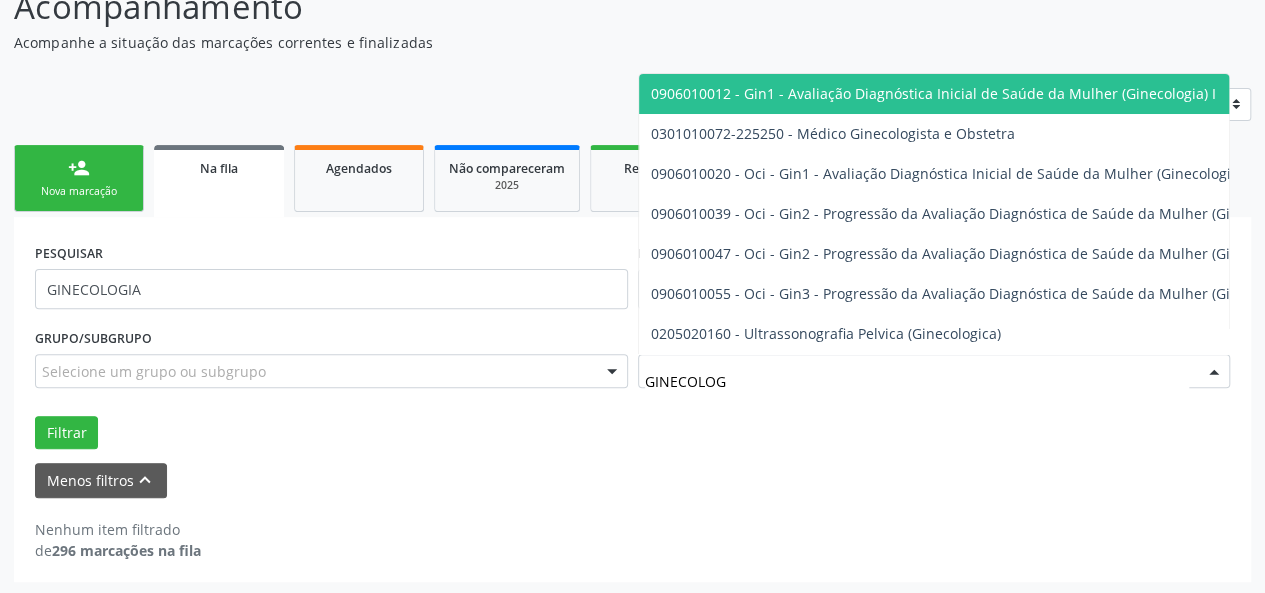 type on "GINECOLOGI" 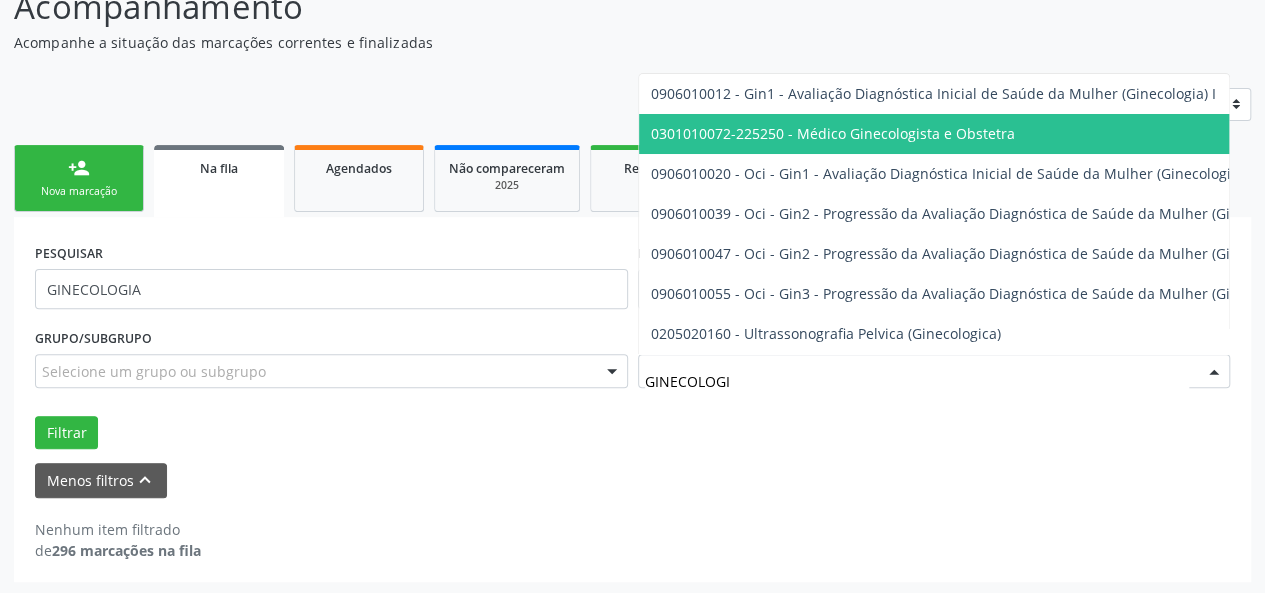 click on "0301010072-225250 - Médico Ginecologista e Obstetra" at bounding box center (833, 133) 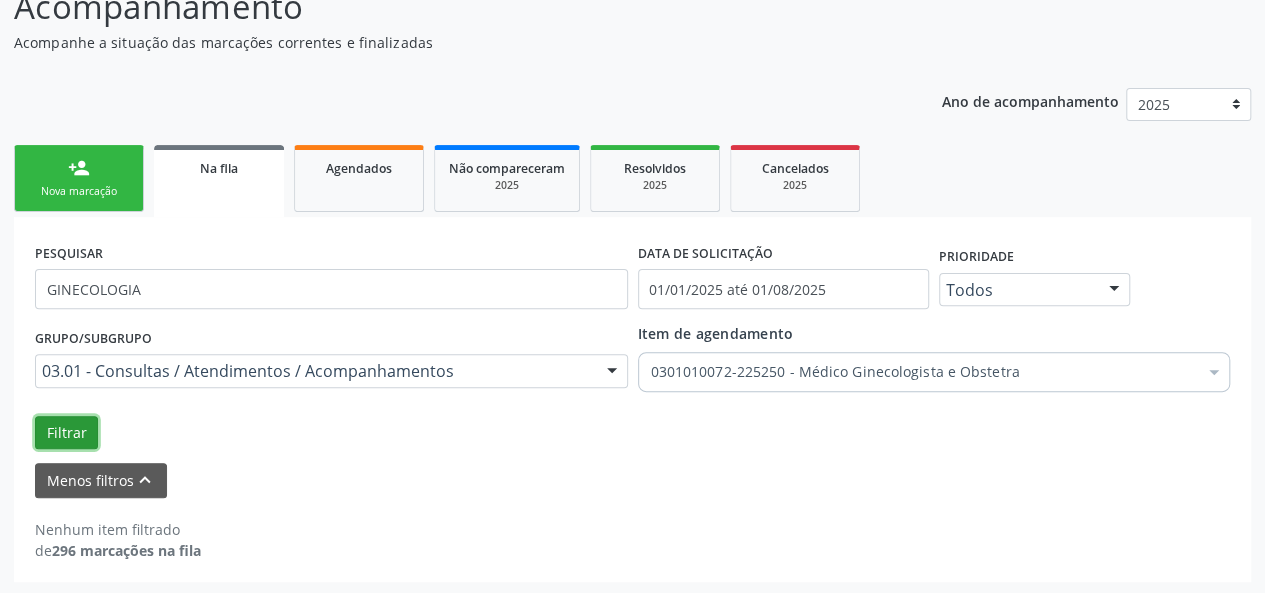 click on "Filtrar" at bounding box center [66, 433] 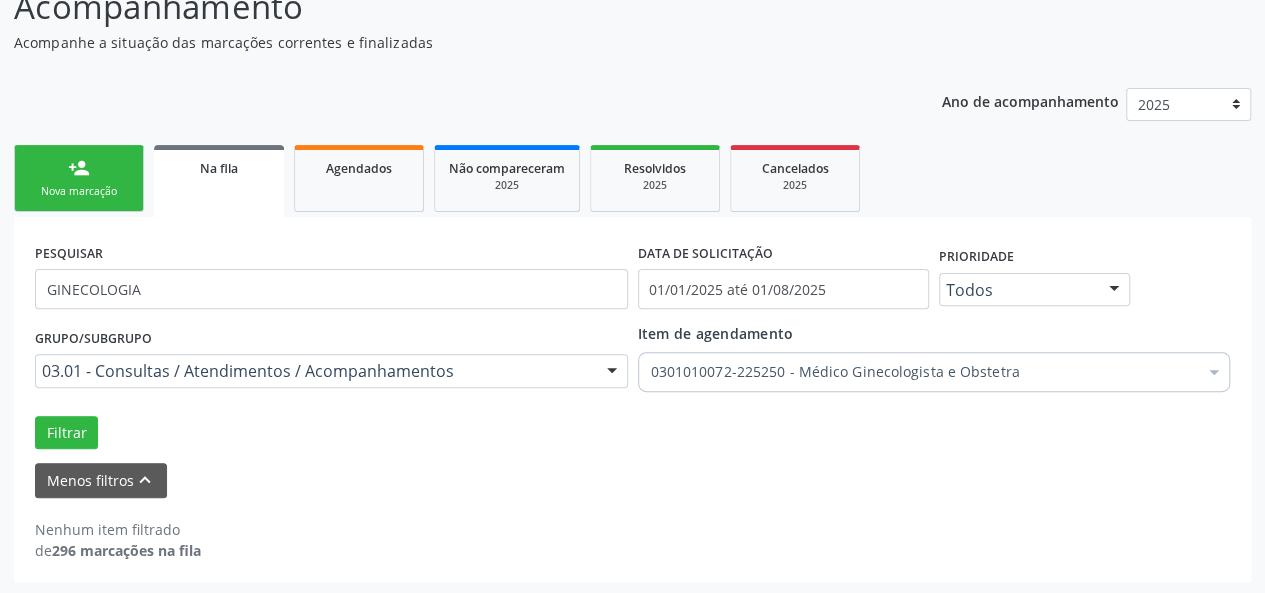 click at bounding box center (1114, 291) 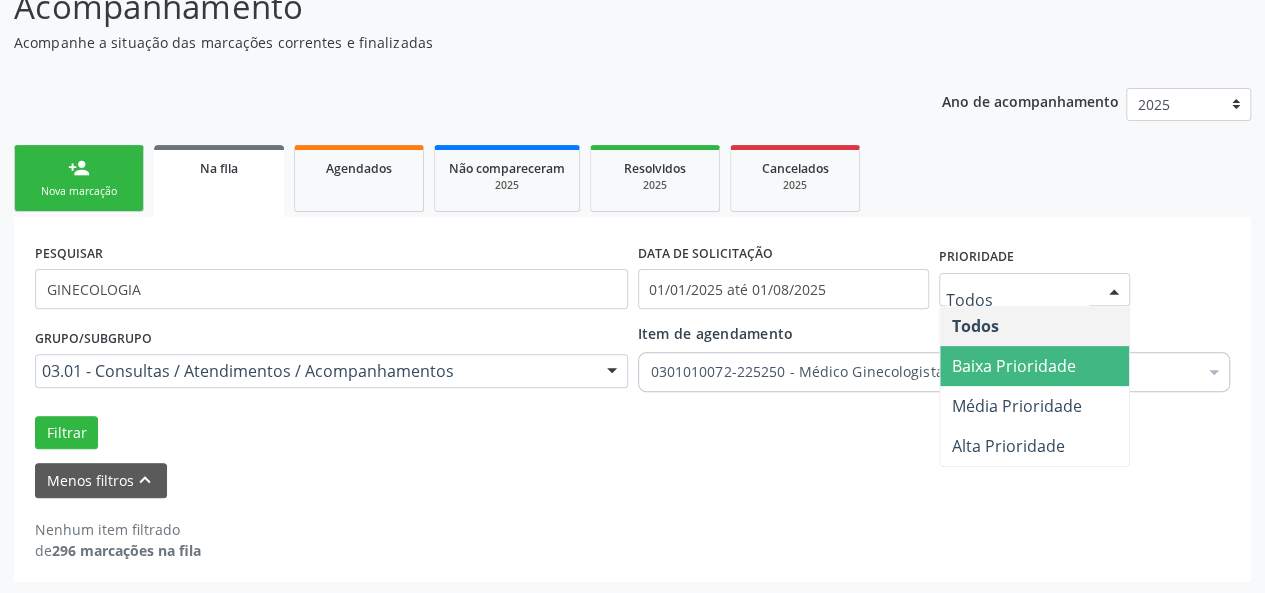 click on "Baixa Prioridade" at bounding box center (1014, 366) 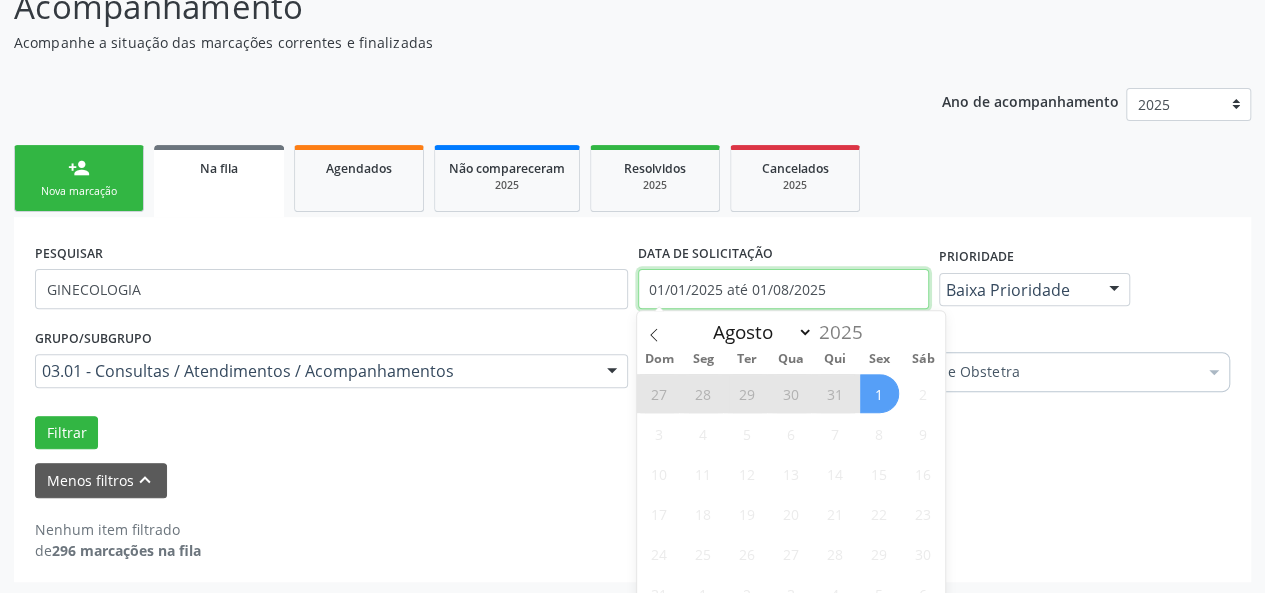 drag, startPoint x: 871, startPoint y: 269, endPoint x: 650, endPoint y: 291, distance: 222.09232 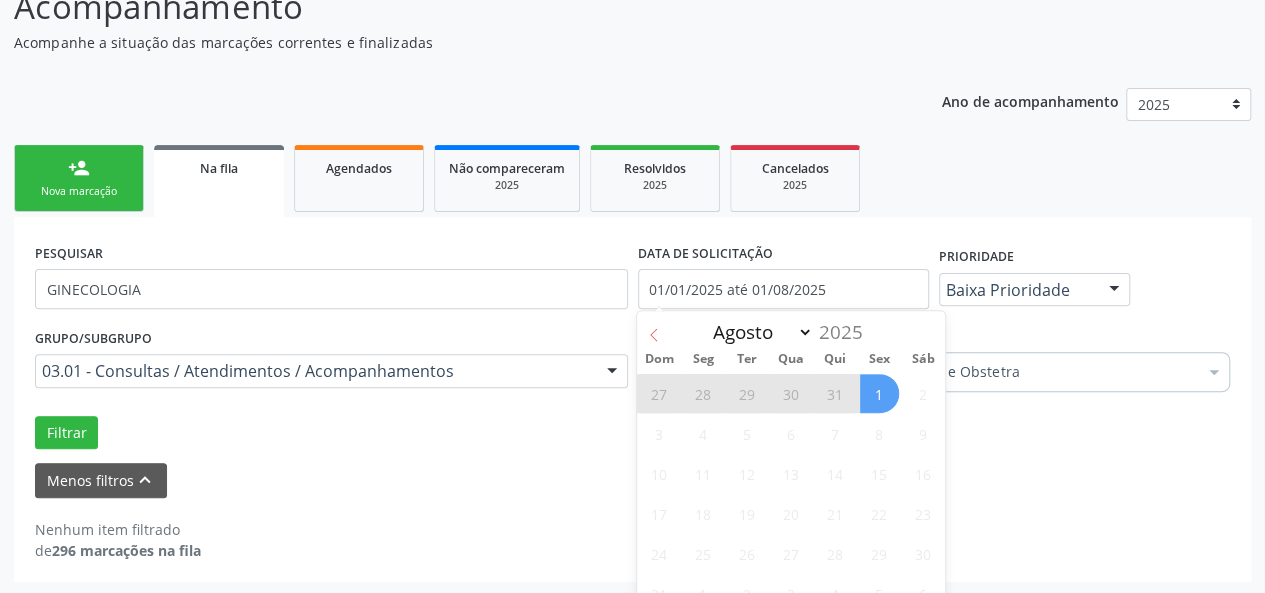 click 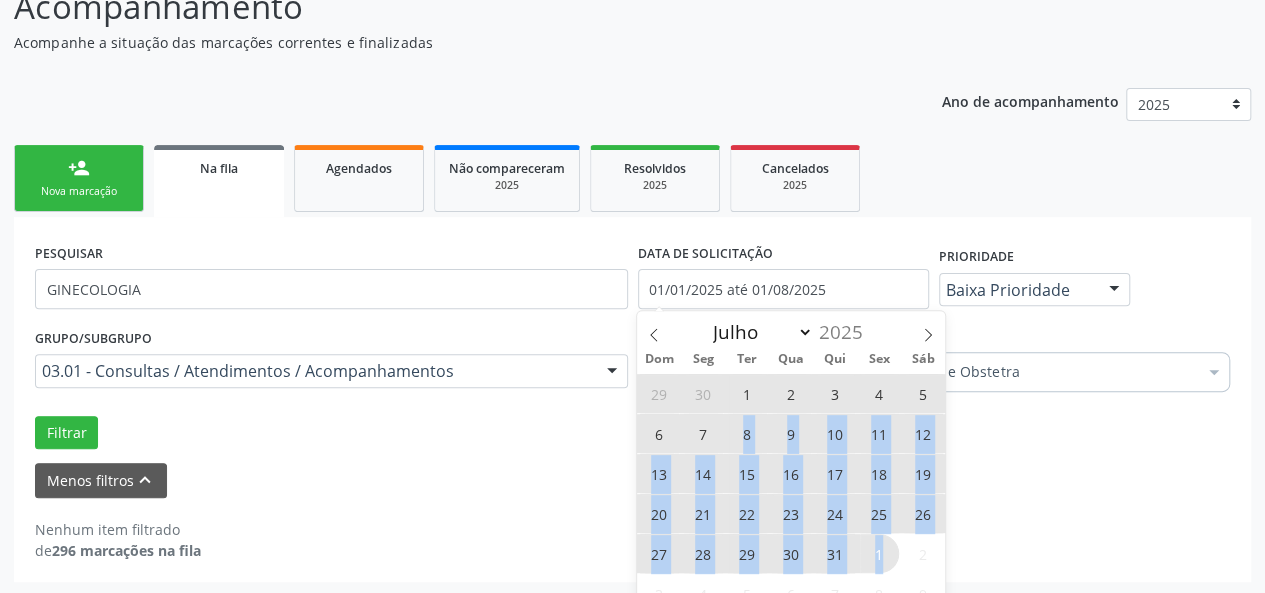 drag, startPoint x: 744, startPoint y: 425, endPoint x: 886, endPoint y: 552, distance: 190.50722 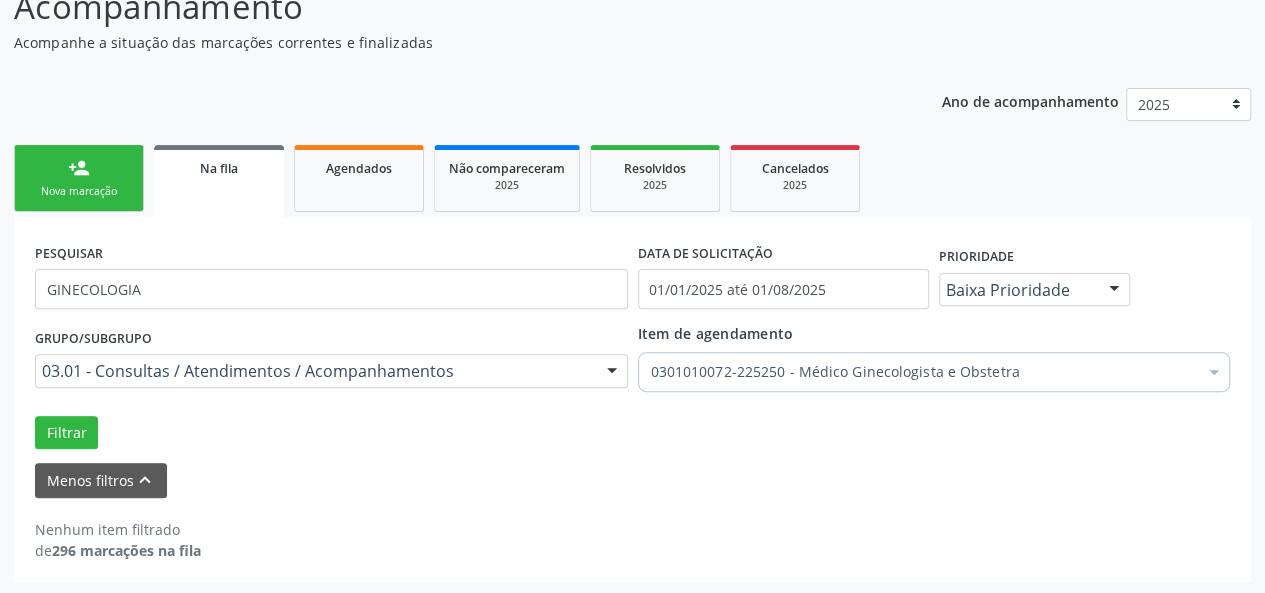click on "Nenhum item filtrado
de
296 marcações na fila" at bounding box center (632, 529) 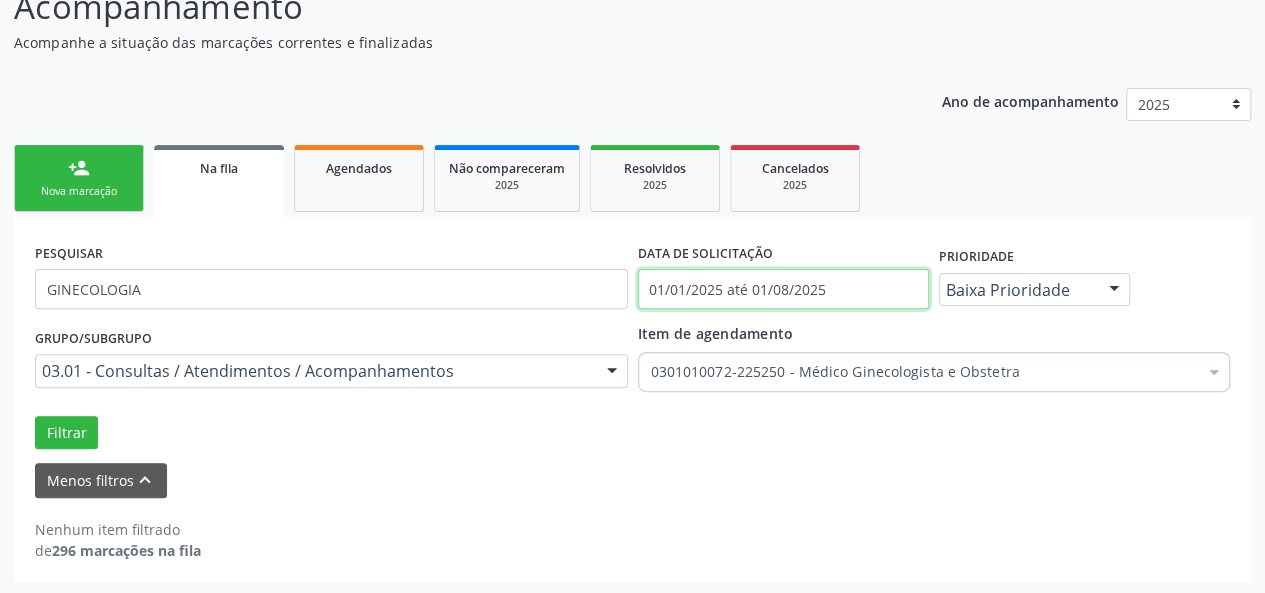 click on "01/01/2025 até 01/08/2025" at bounding box center (783, 289) 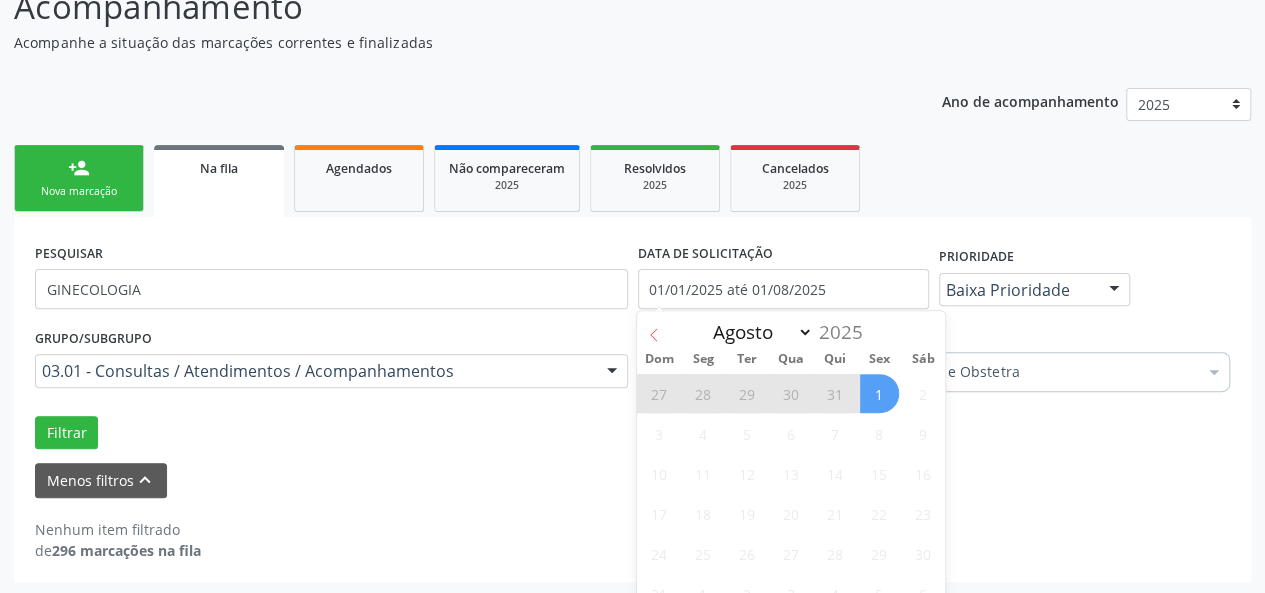 click 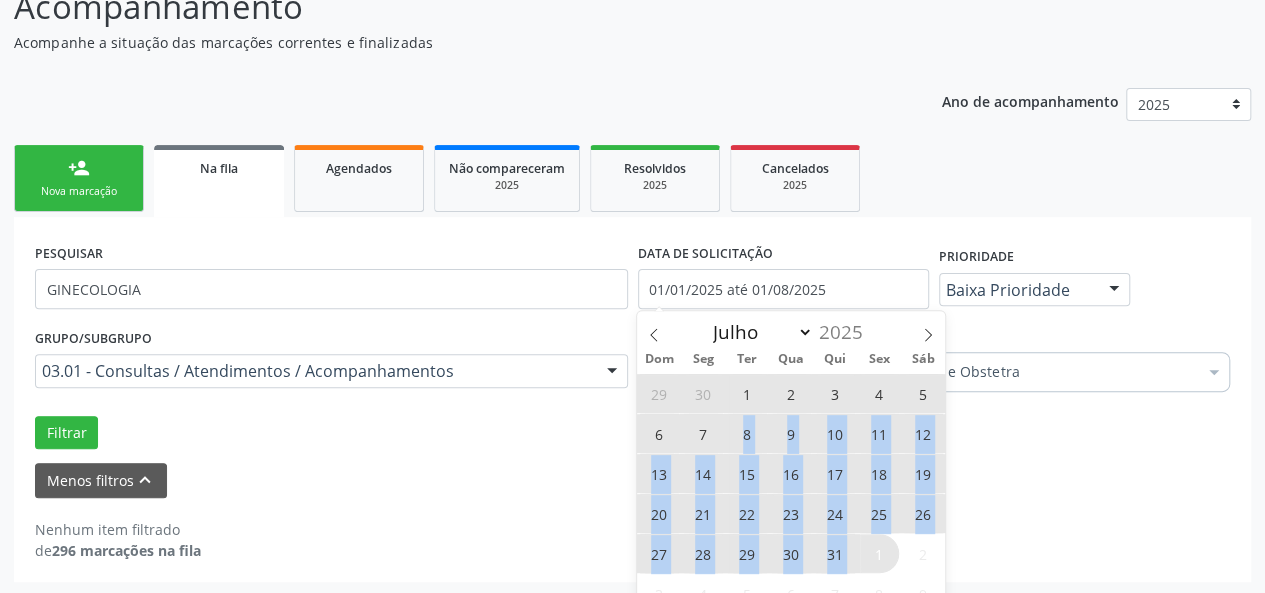 drag, startPoint x: 726, startPoint y: 430, endPoint x: 864, endPoint y: 540, distance: 176.47662 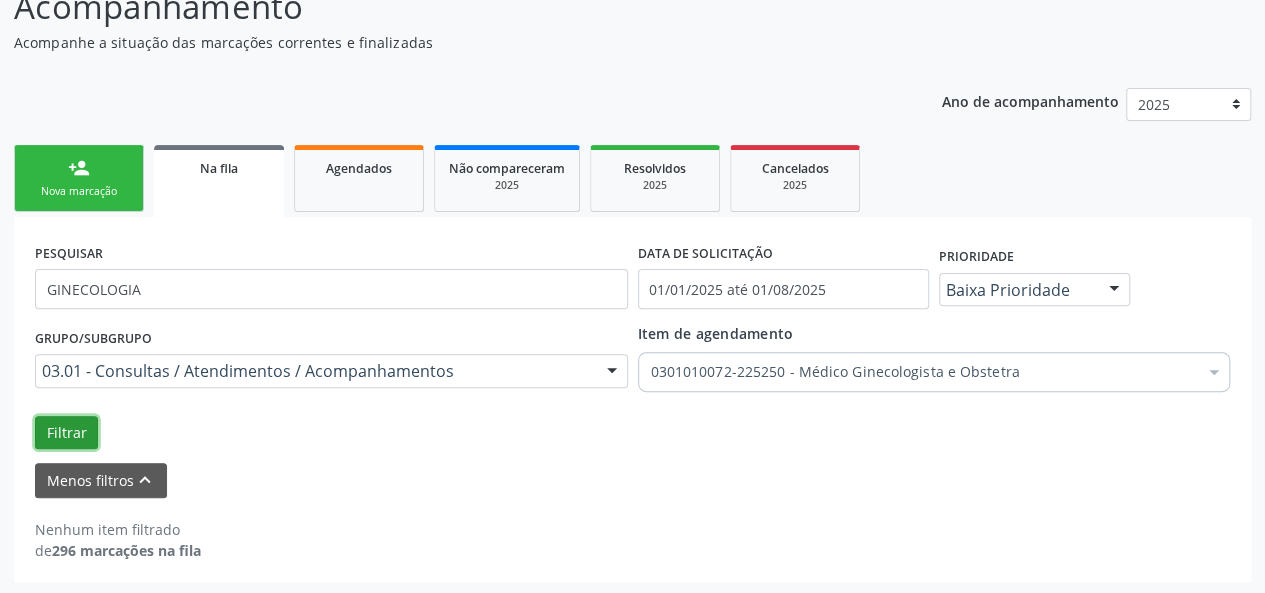 click on "Filtrar" at bounding box center (66, 433) 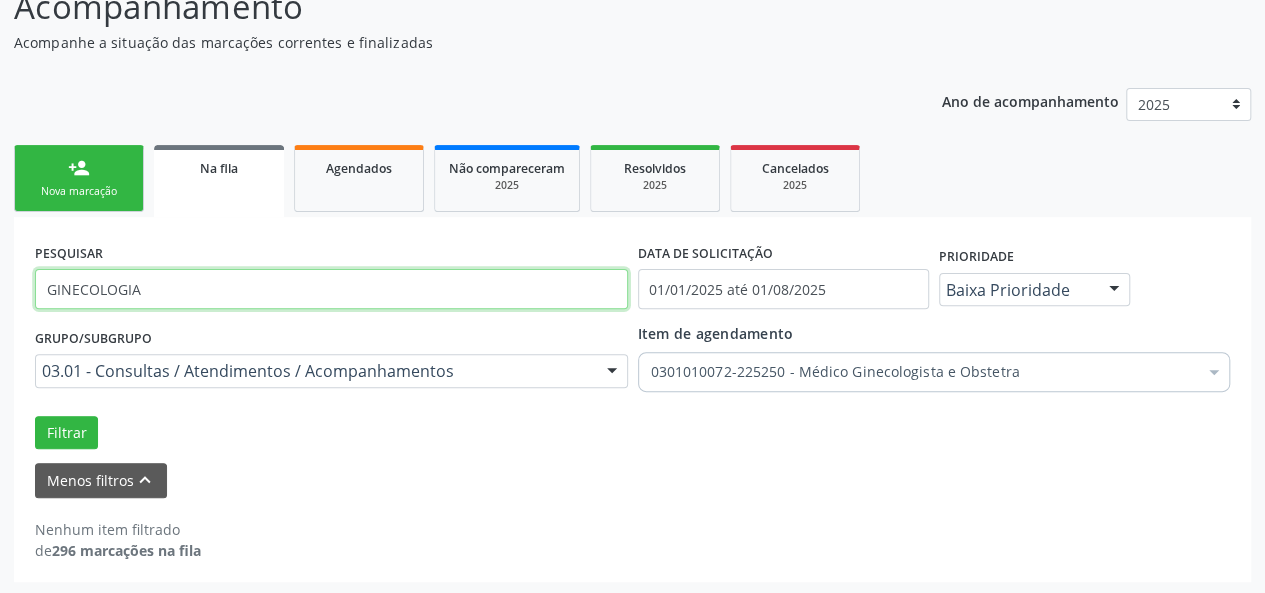 drag, startPoint x: 157, startPoint y: 290, endPoint x: 28, endPoint y: 290, distance: 129 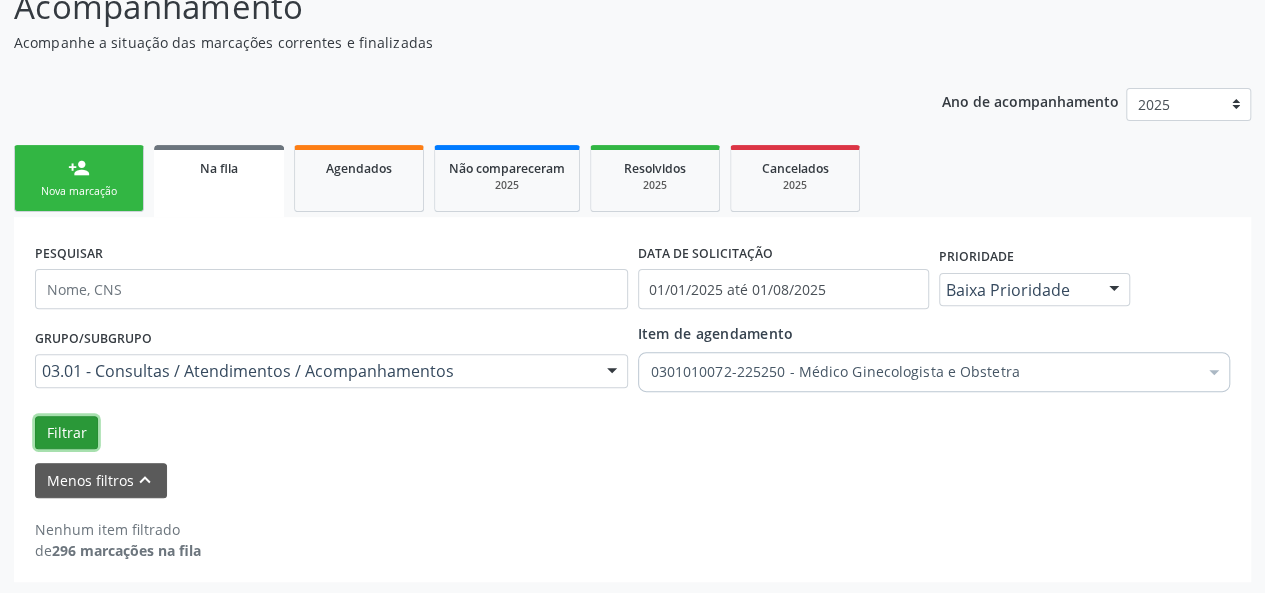 click on "Filtrar" at bounding box center (66, 433) 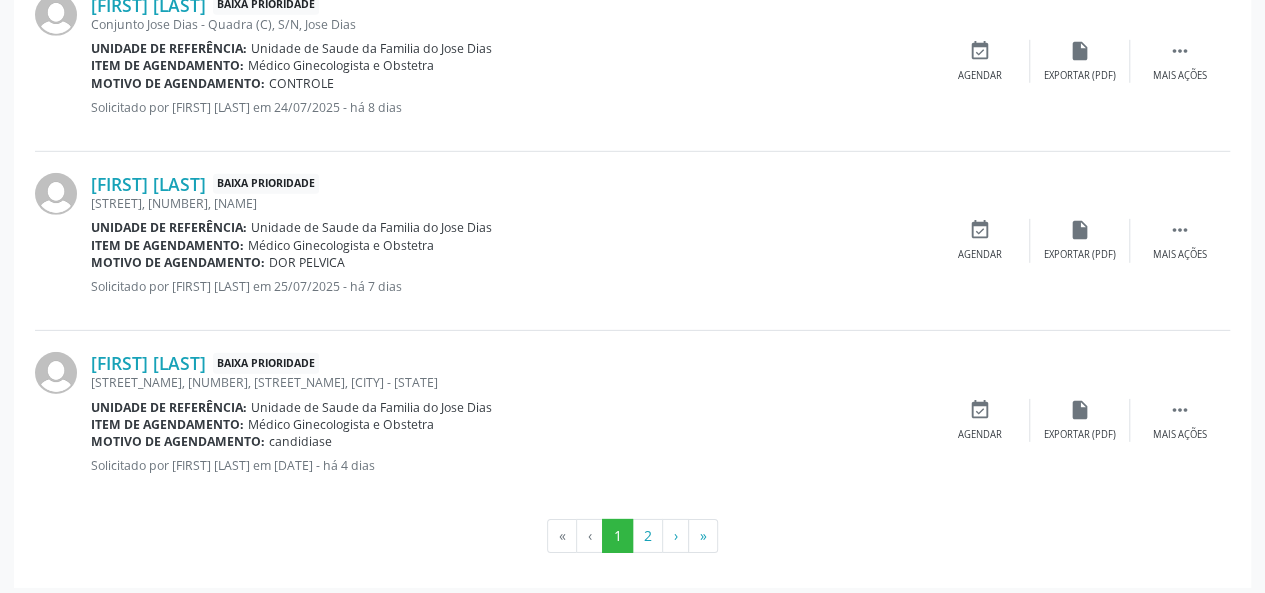 scroll, scrollTop: 2938, scrollLeft: 0, axis: vertical 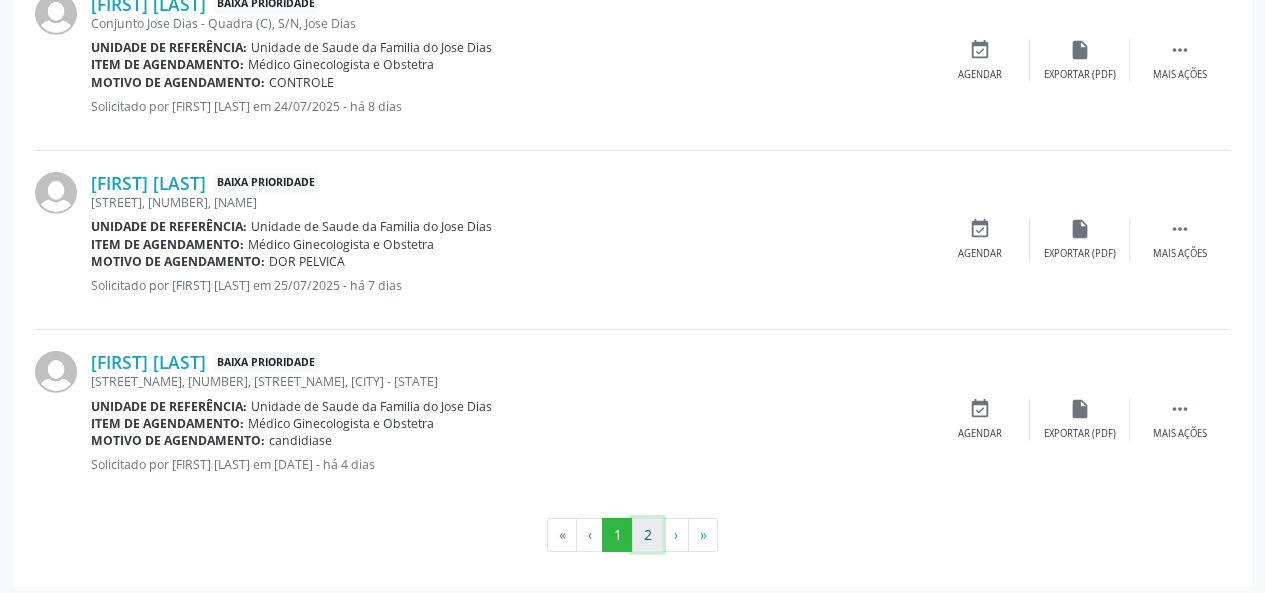 click on "2" at bounding box center (647, 535) 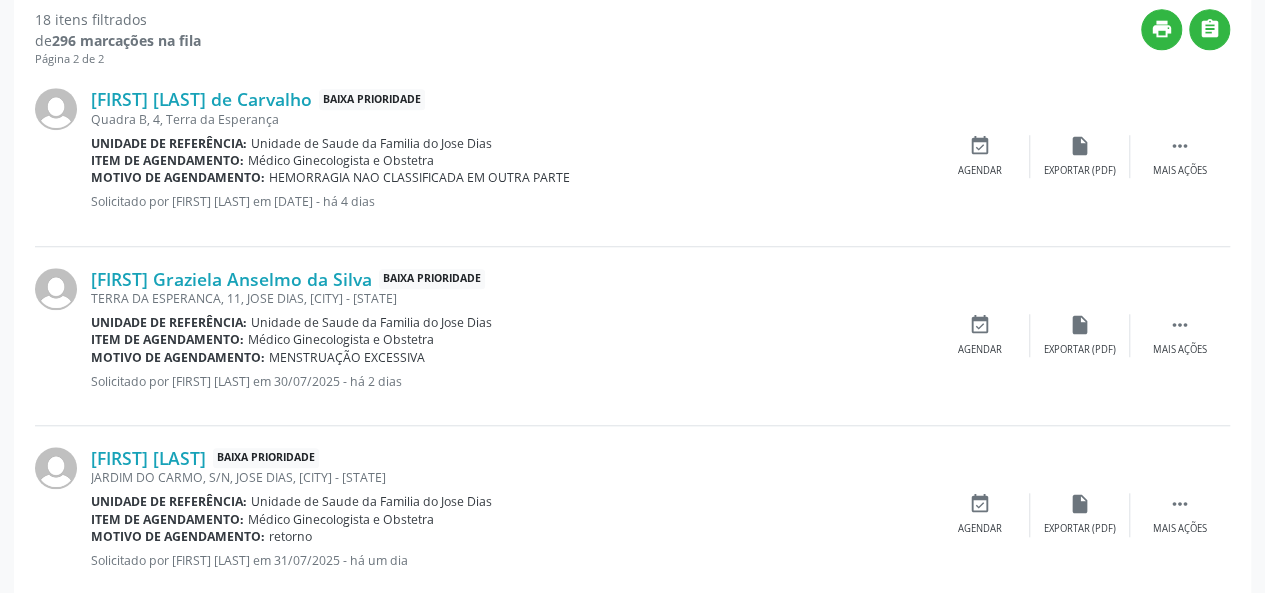 scroll, scrollTop: 792, scrollLeft: 0, axis: vertical 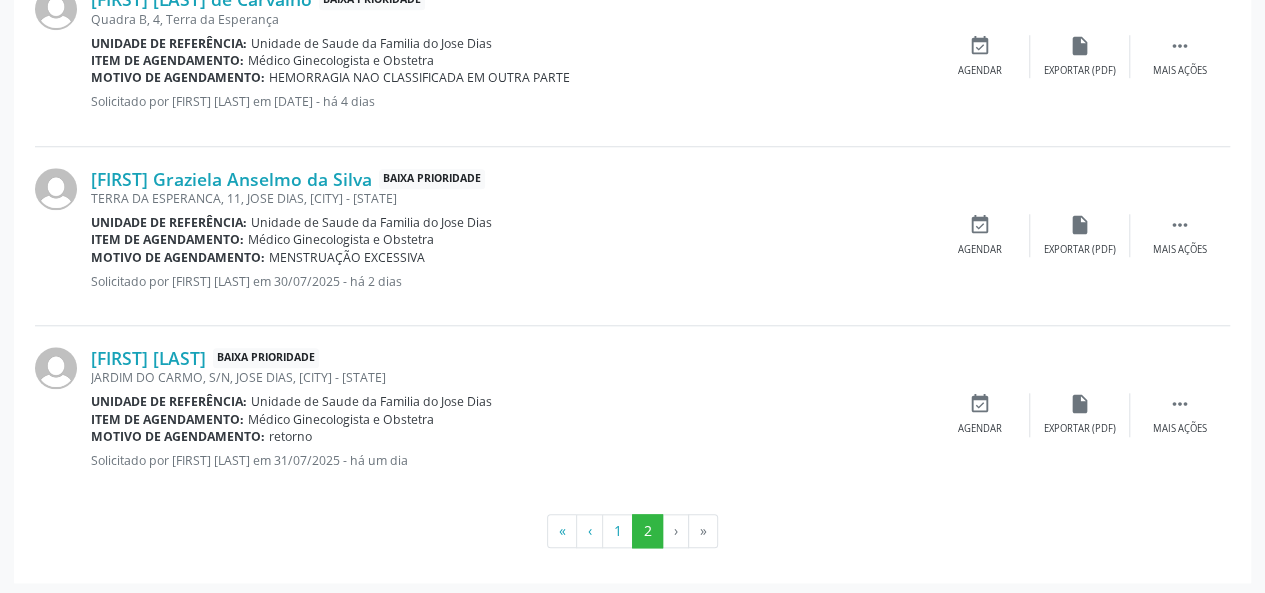 click on "›" at bounding box center (676, 531) 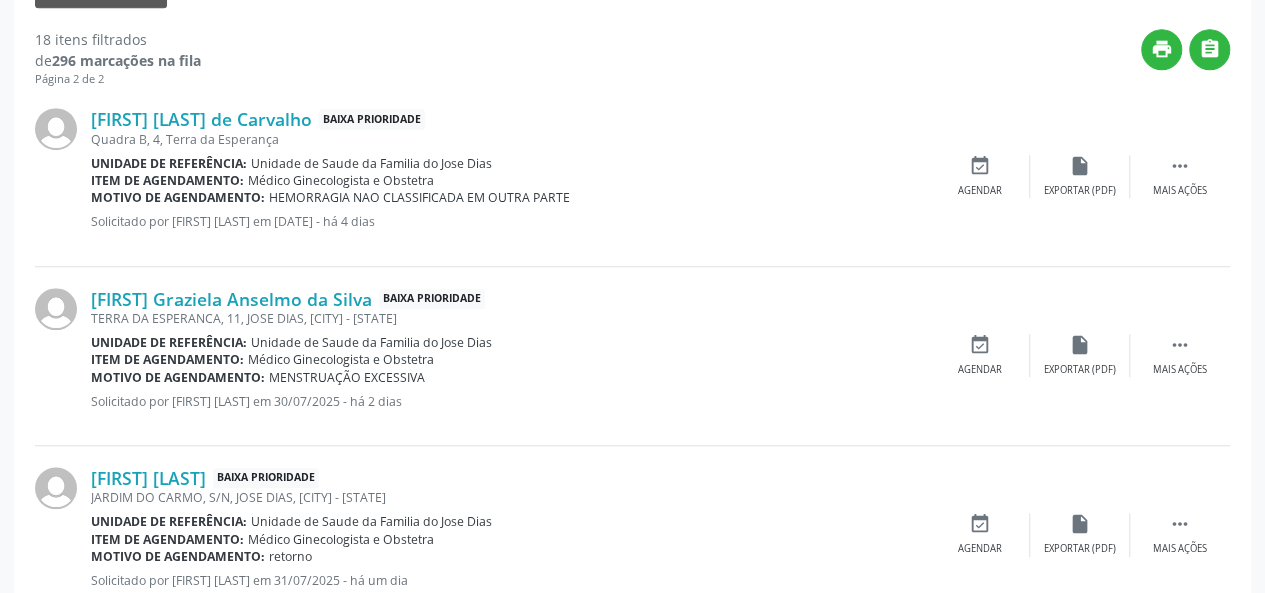 scroll, scrollTop: 692, scrollLeft: 0, axis: vertical 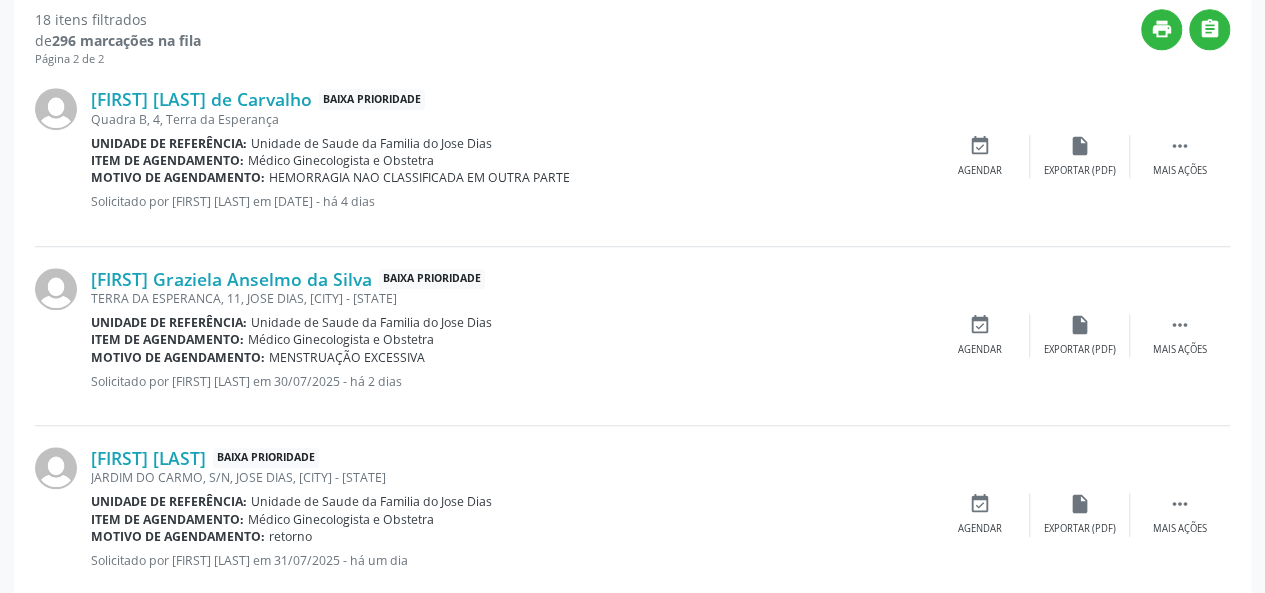 click on "Unidade de Saude da Familia do Jose Dias" at bounding box center (371, 143) 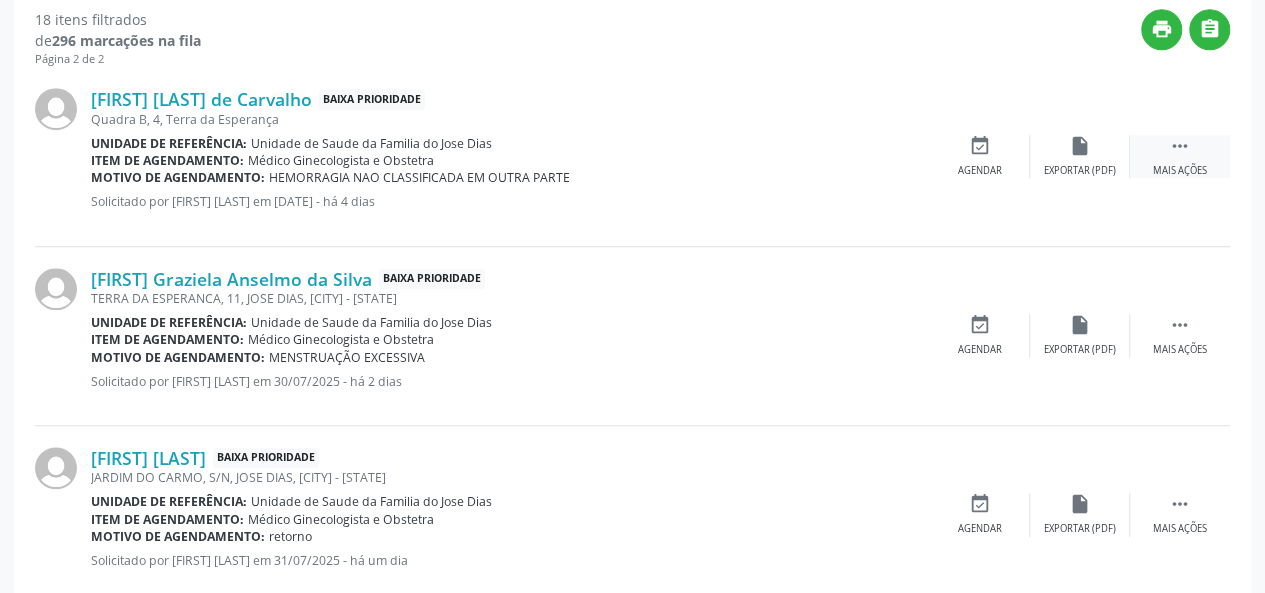 click on "" at bounding box center [1180, 146] 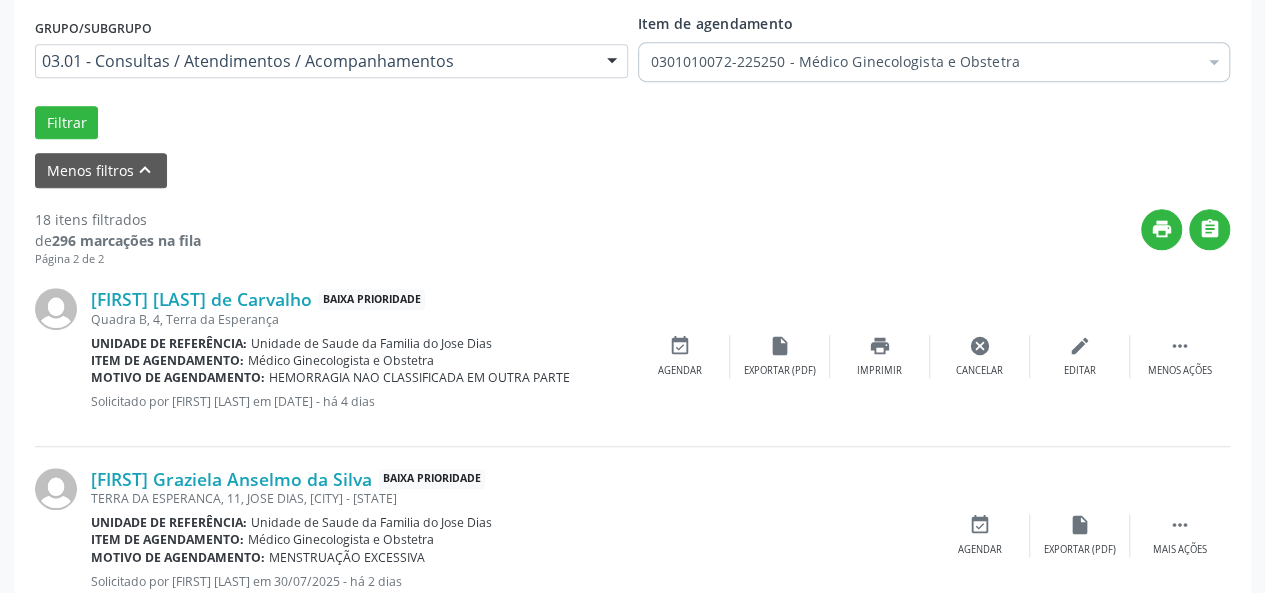 scroll, scrollTop: 392, scrollLeft: 0, axis: vertical 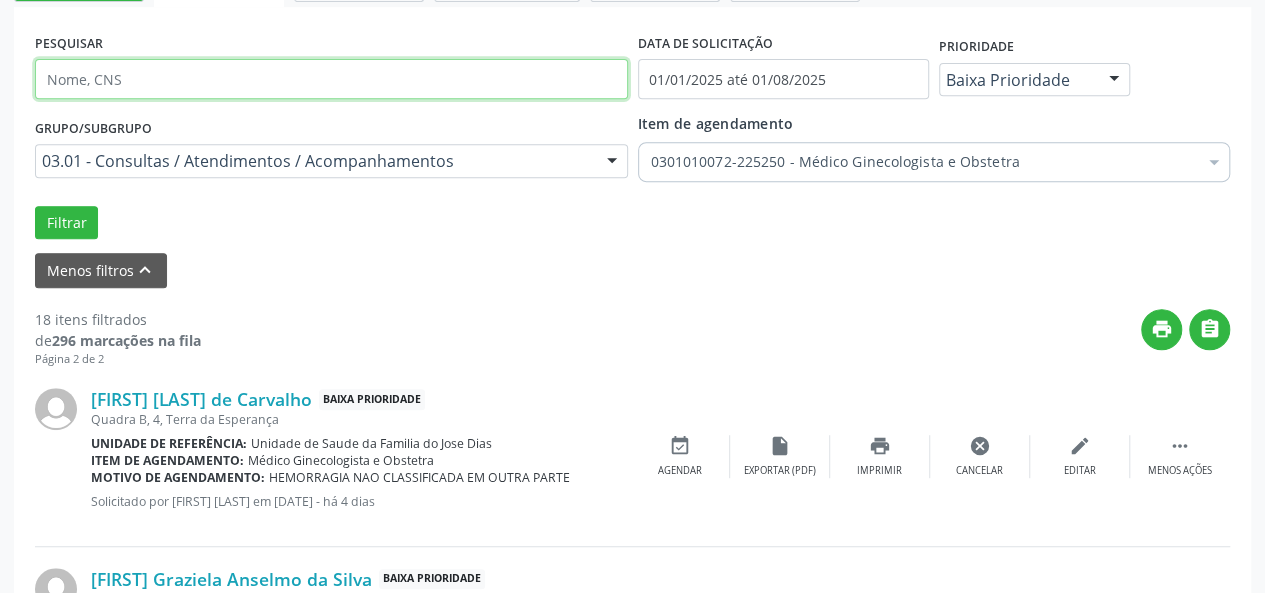 click at bounding box center [331, 79] 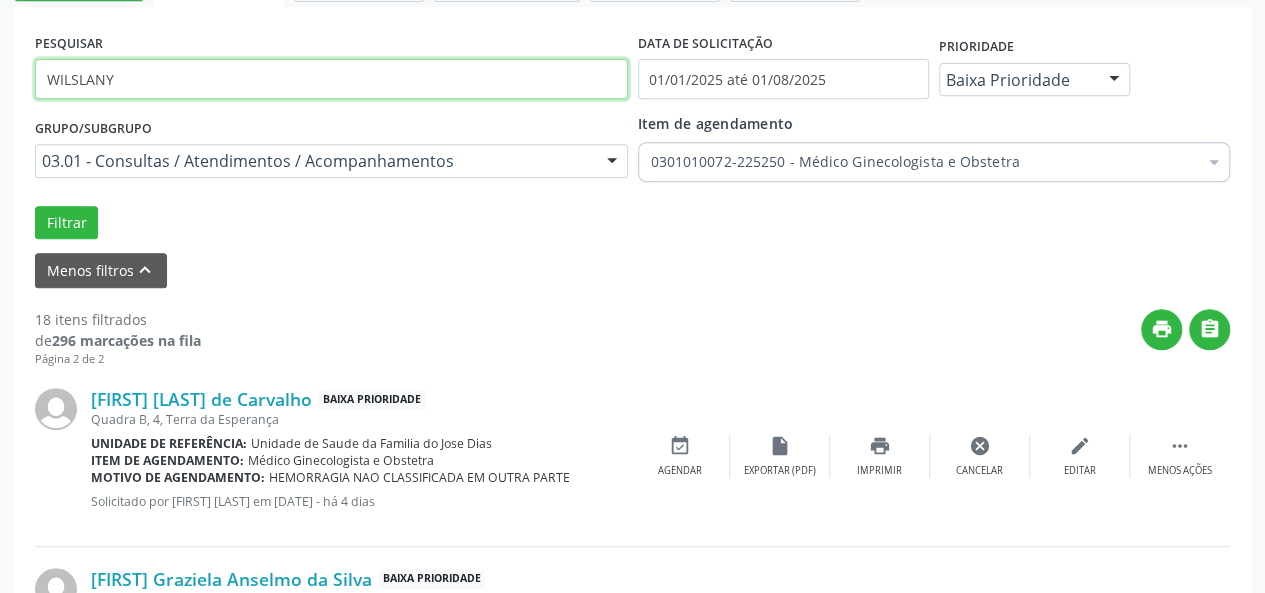 type on "WILSLANY" 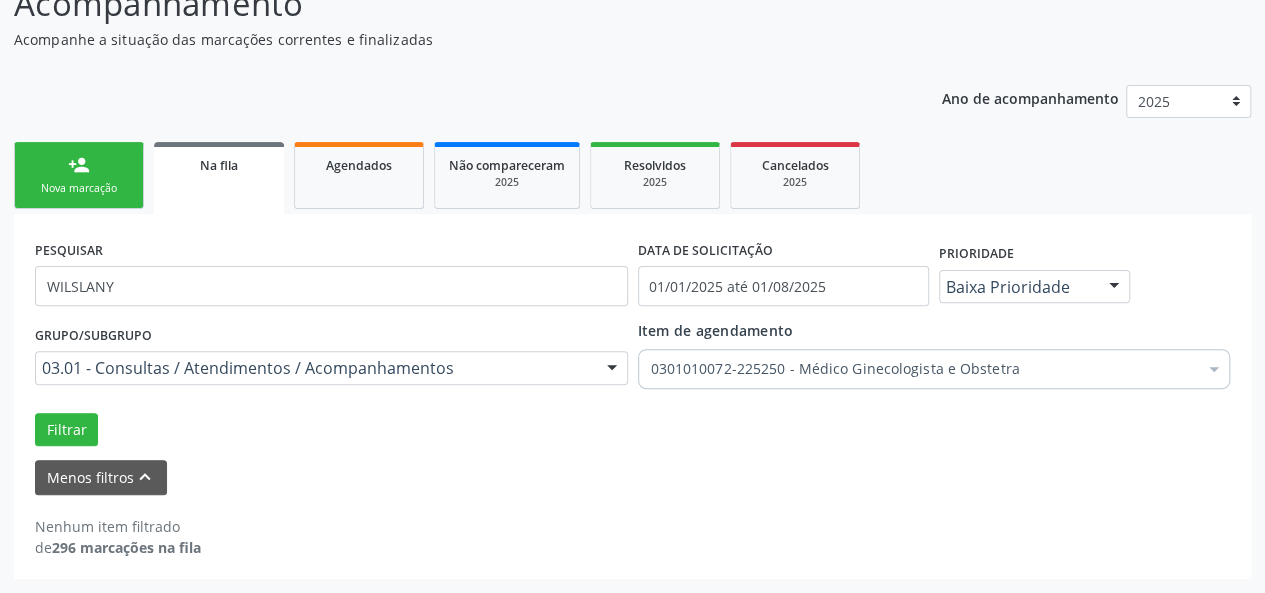 scroll, scrollTop: 182, scrollLeft: 0, axis: vertical 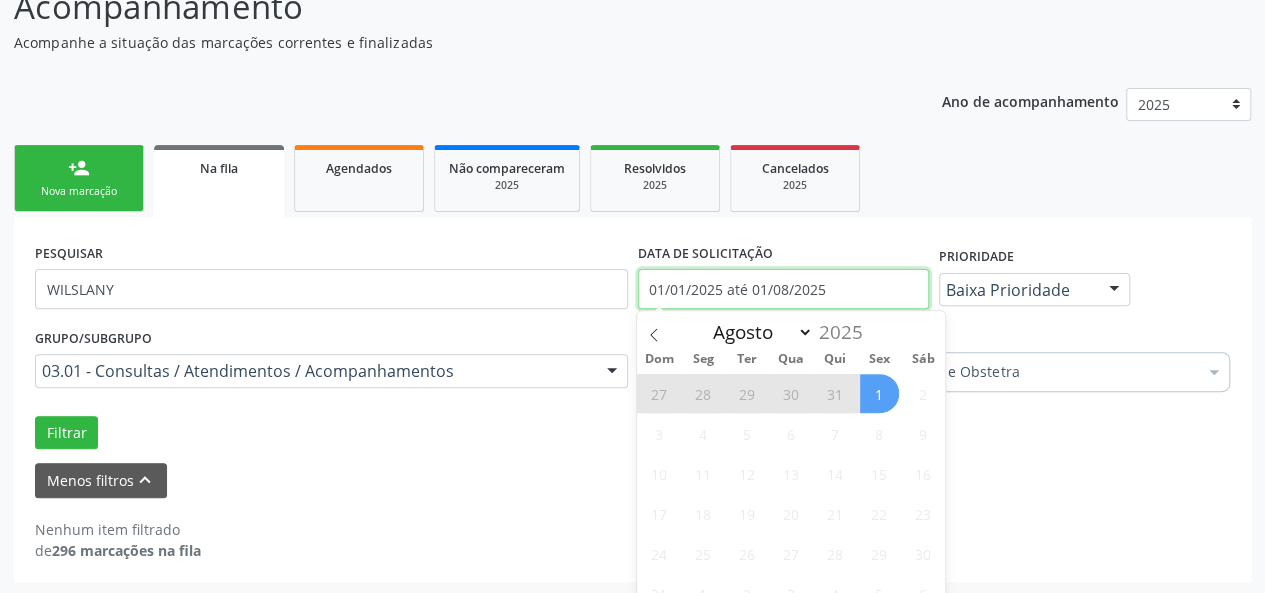 drag, startPoint x: 825, startPoint y: 277, endPoint x: 645, endPoint y: 282, distance: 180.06943 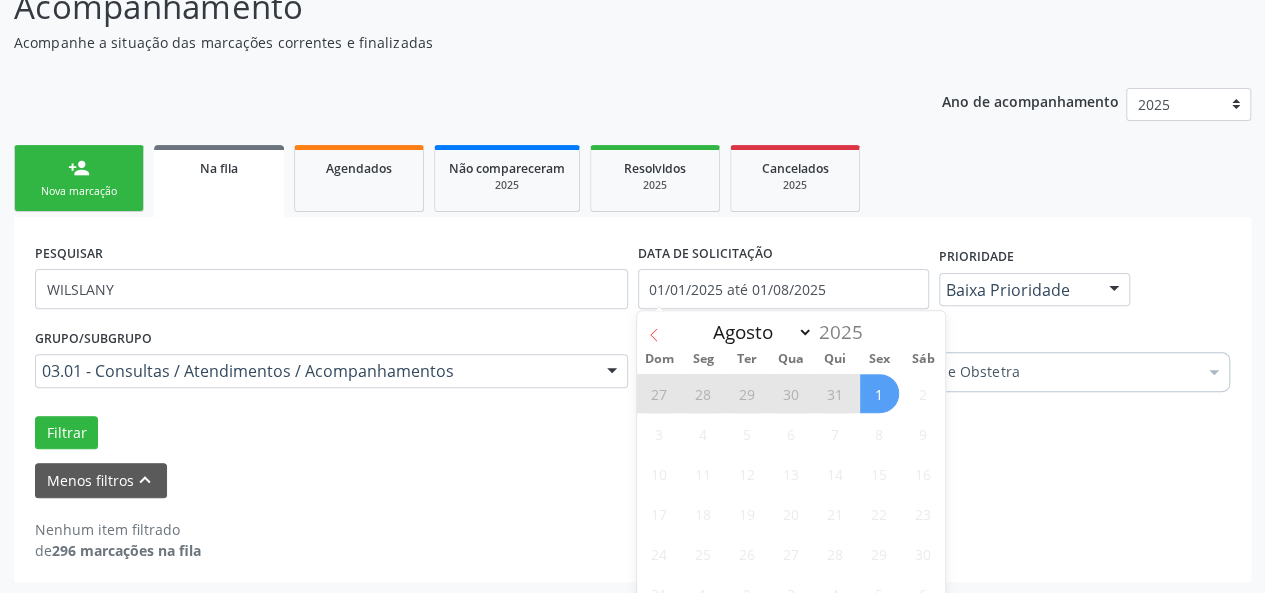 click at bounding box center (654, 328) 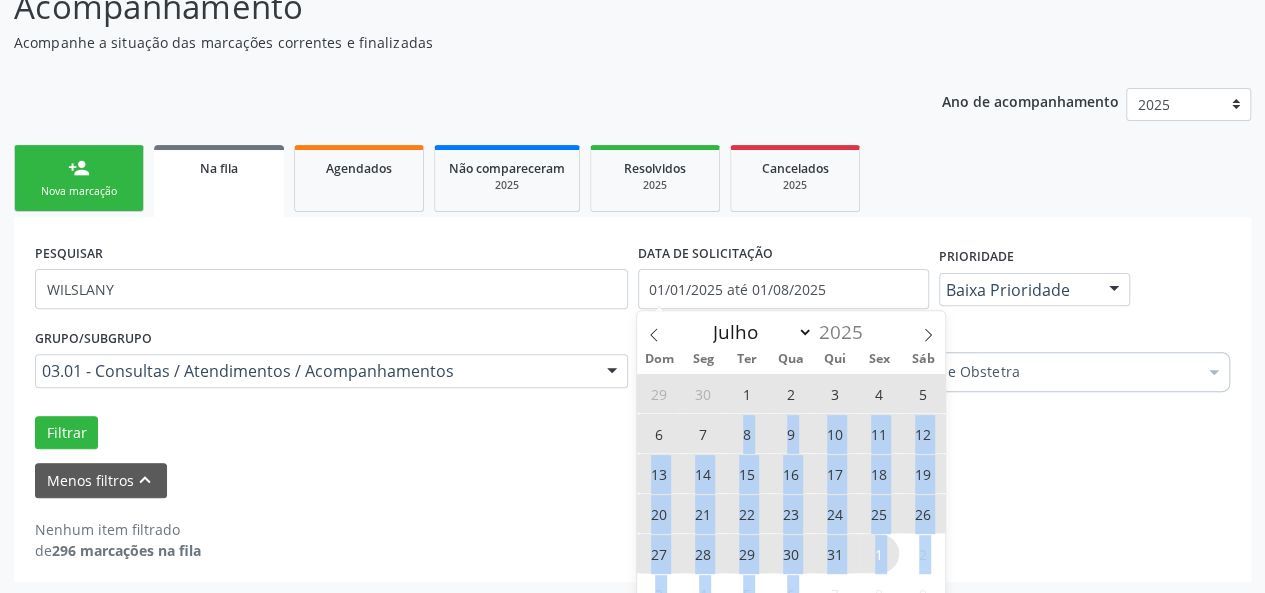 scroll, scrollTop: 185, scrollLeft: 0, axis: vertical 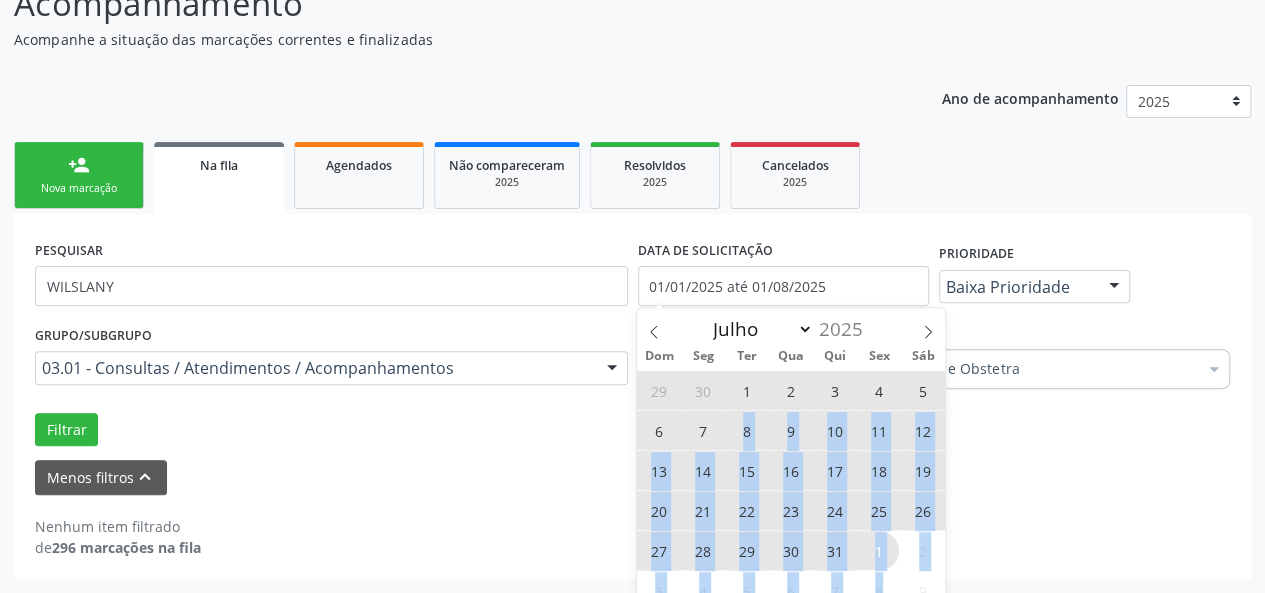 drag, startPoint x: 730, startPoint y: 428, endPoint x: 899, endPoint y: 575, distance: 223.9866 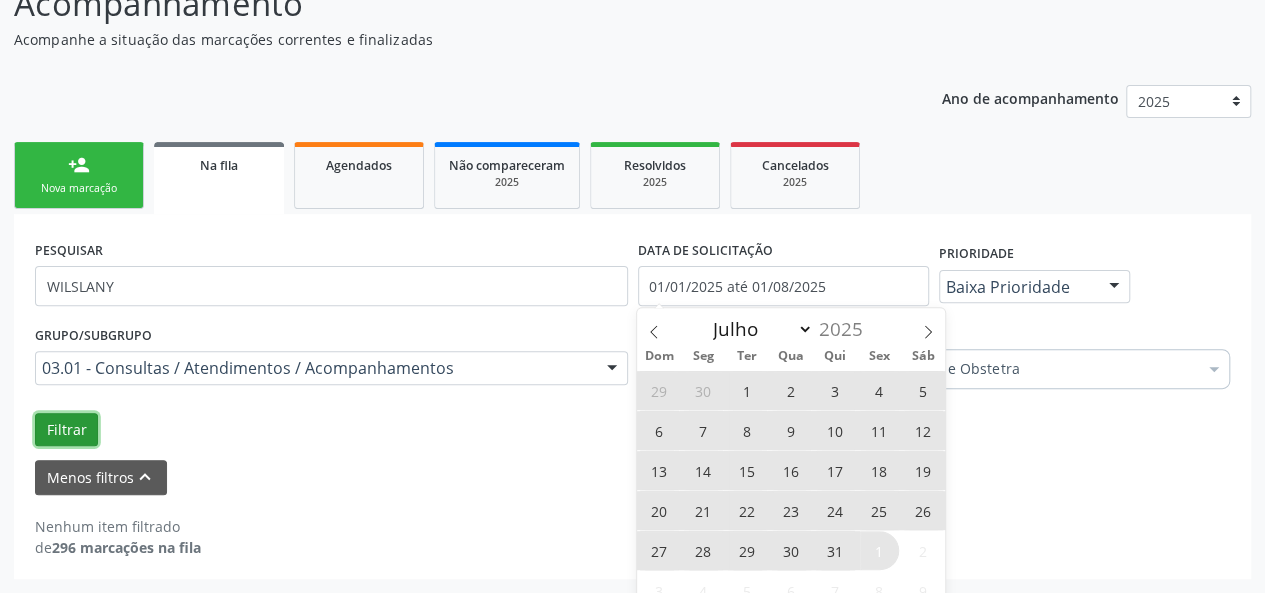 click on "Filtrar" at bounding box center (66, 430) 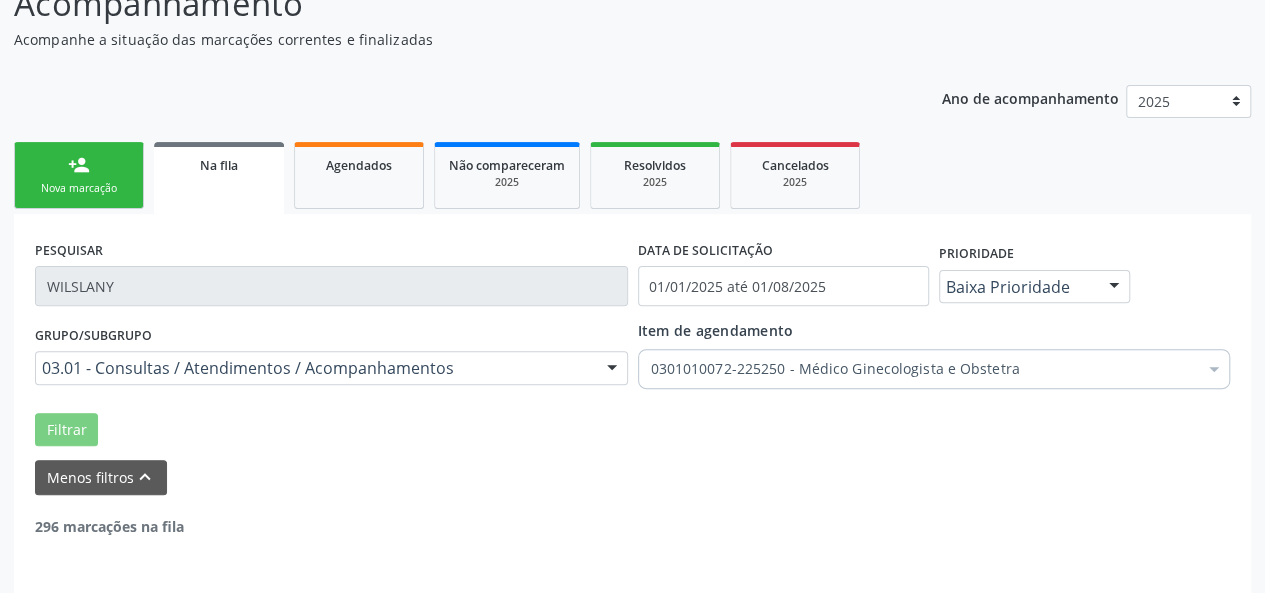 scroll, scrollTop: 182, scrollLeft: 0, axis: vertical 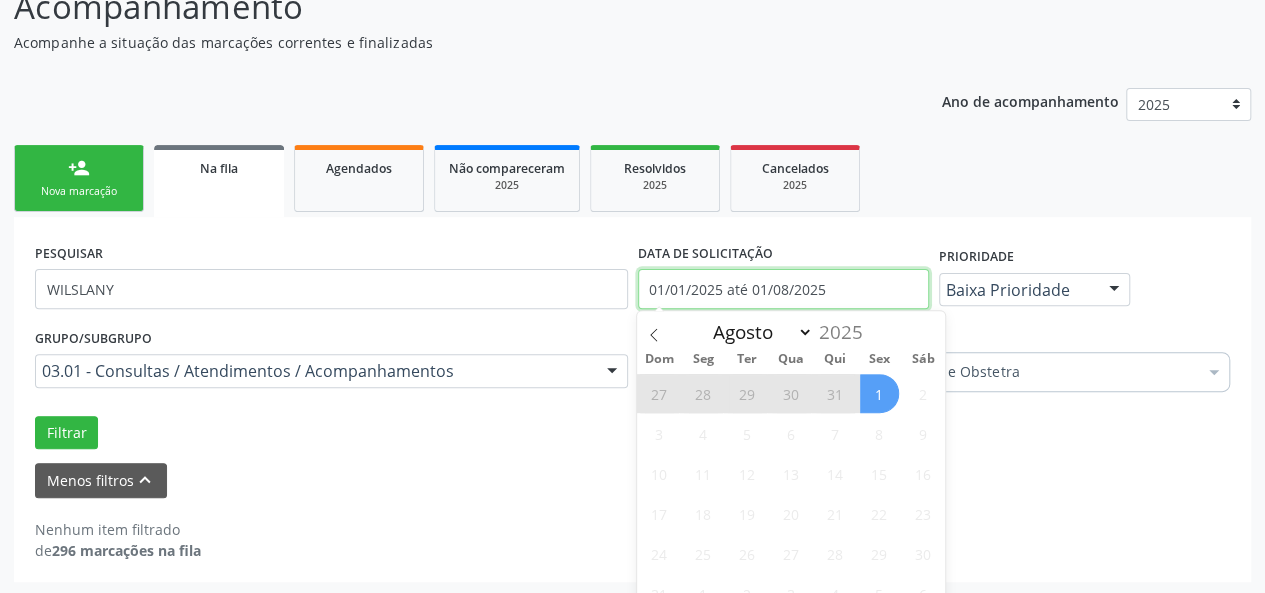 drag, startPoint x: 836, startPoint y: 285, endPoint x: 596, endPoint y: 282, distance: 240.01875 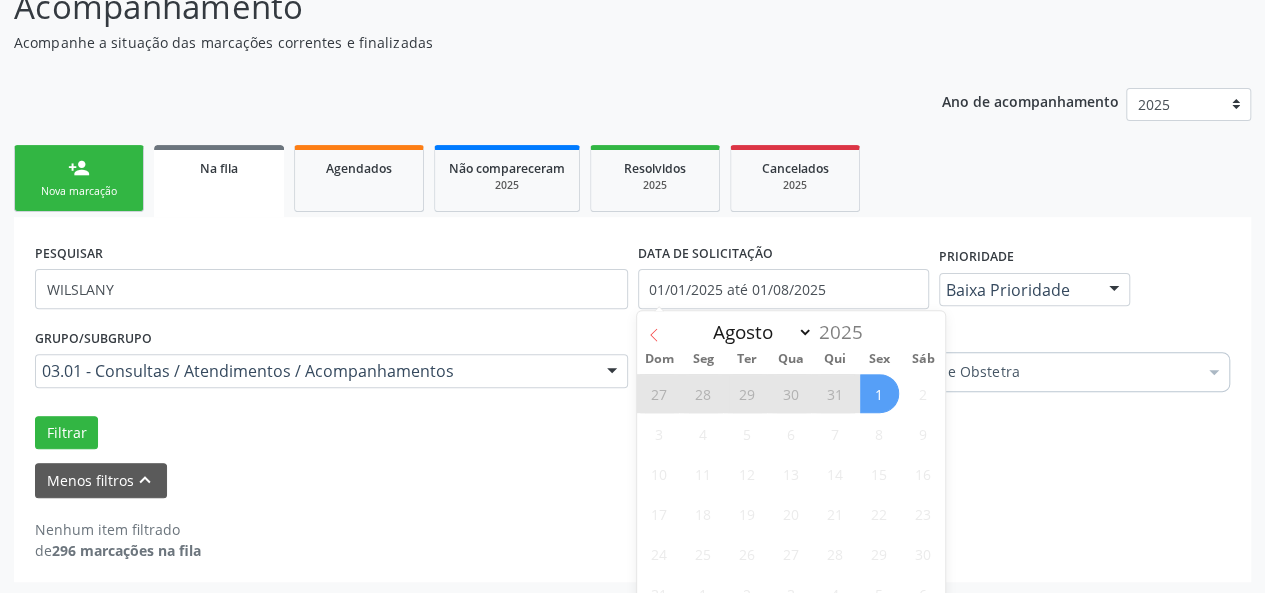 click 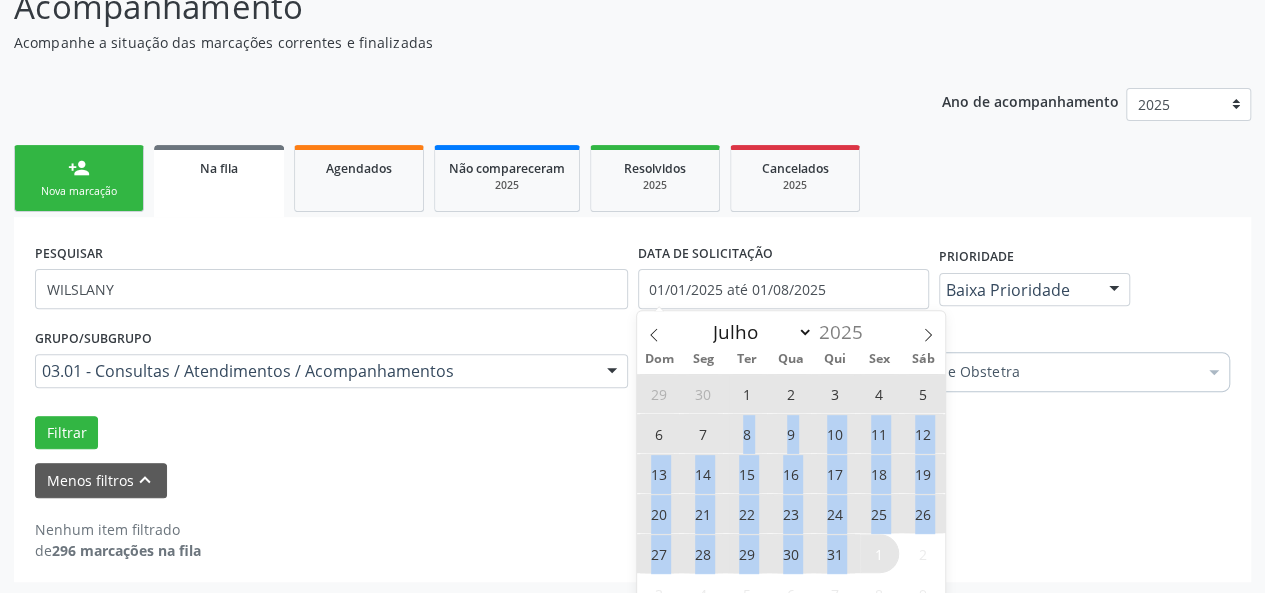 drag, startPoint x: 740, startPoint y: 427, endPoint x: 812, endPoint y: 501, distance: 103.24728 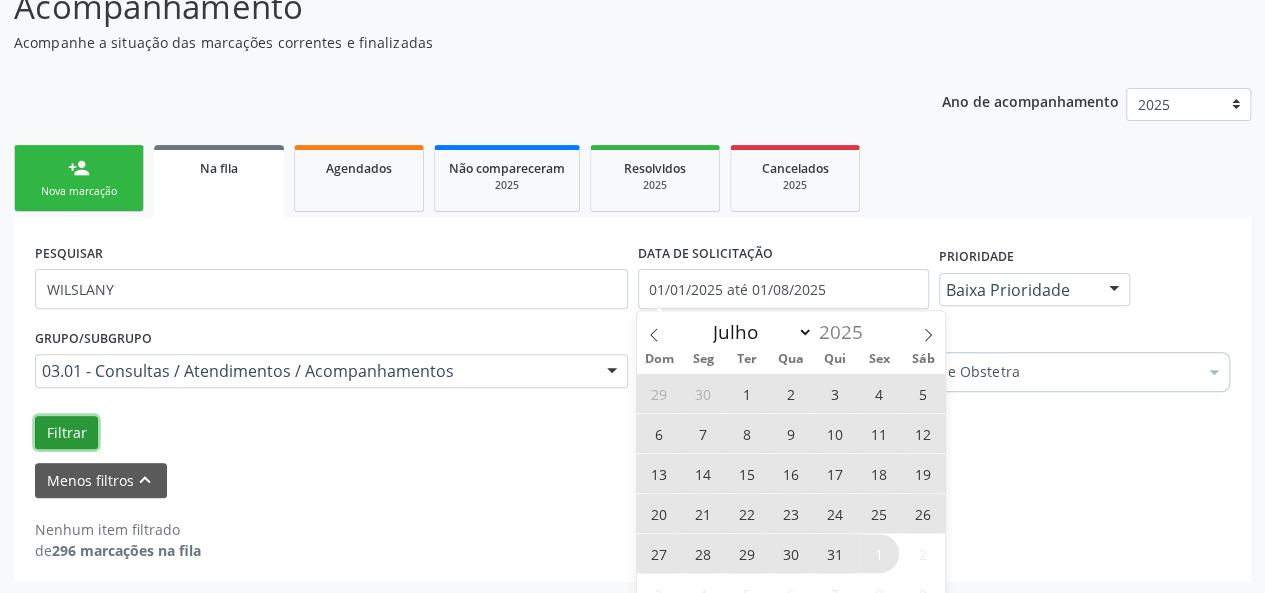 click on "Filtrar" at bounding box center [66, 433] 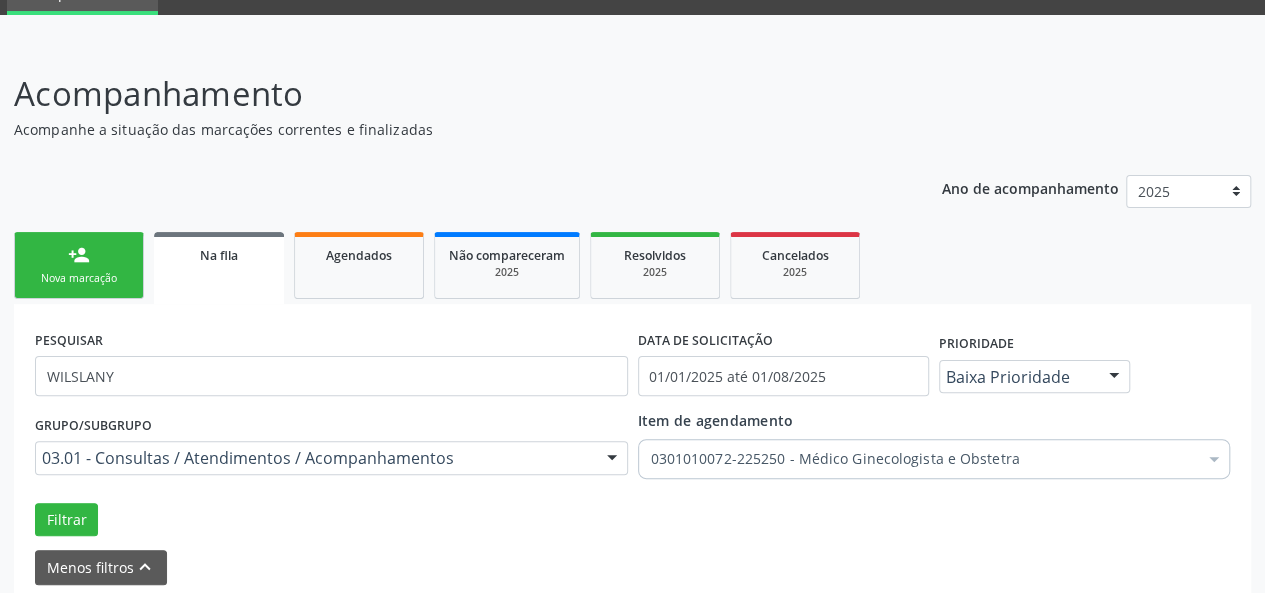 scroll, scrollTop: 182, scrollLeft: 0, axis: vertical 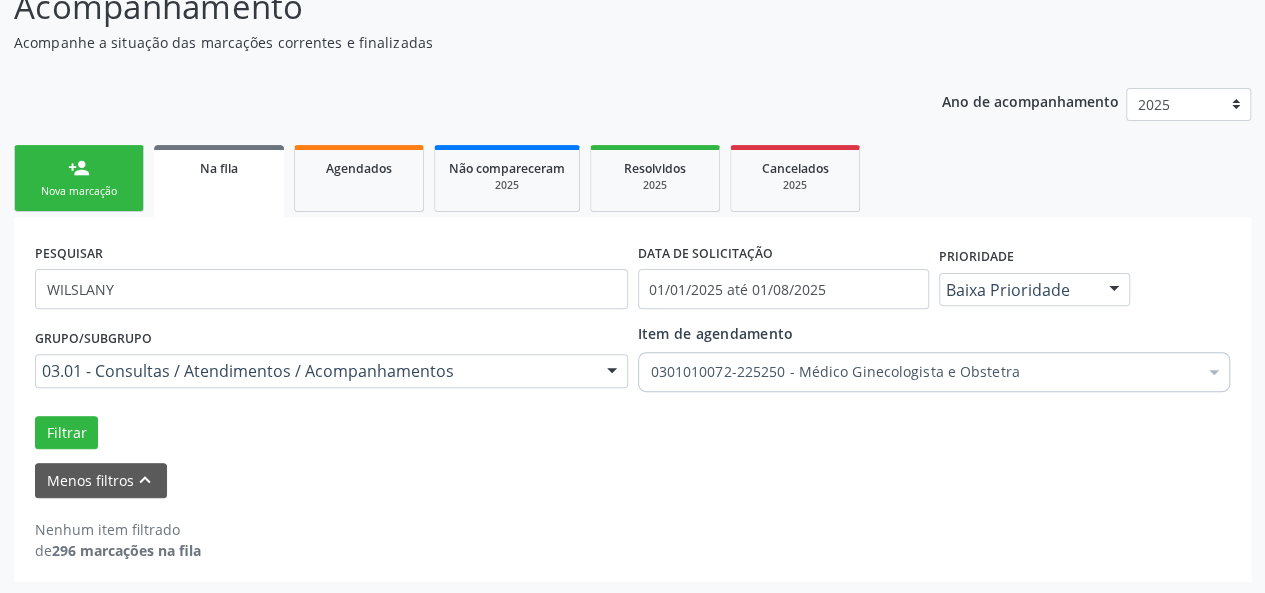 click on "person_add
Nova marcação" at bounding box center [79, 178] 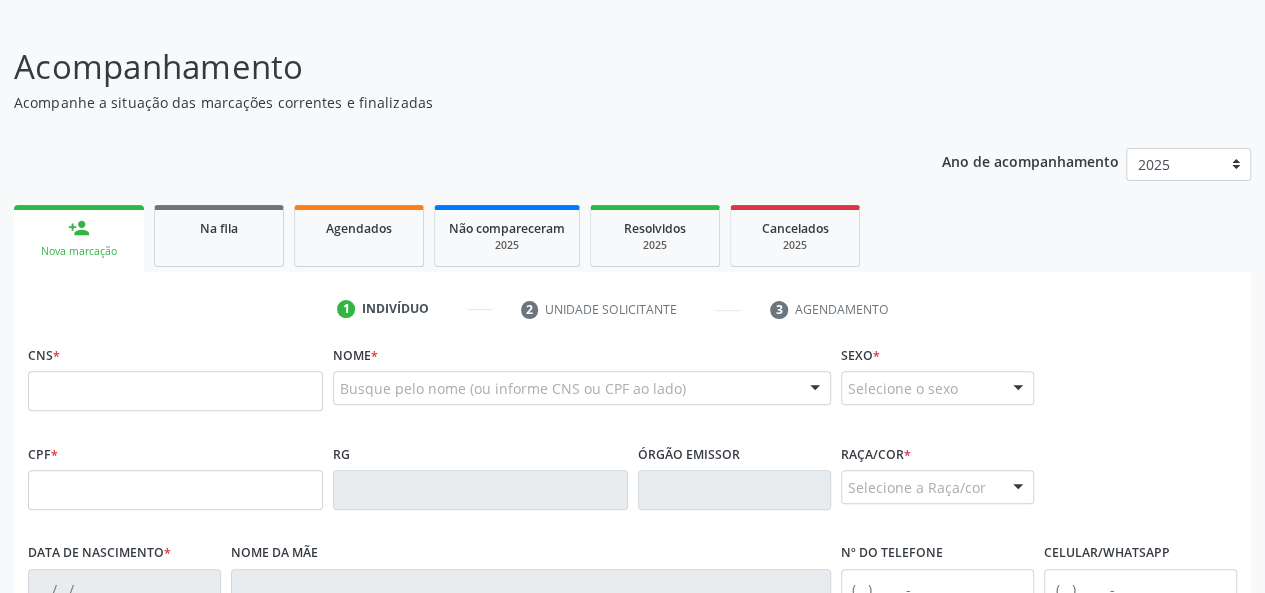 scroll, scrollTop: 118, scrollLeft: 0, axis: vertical 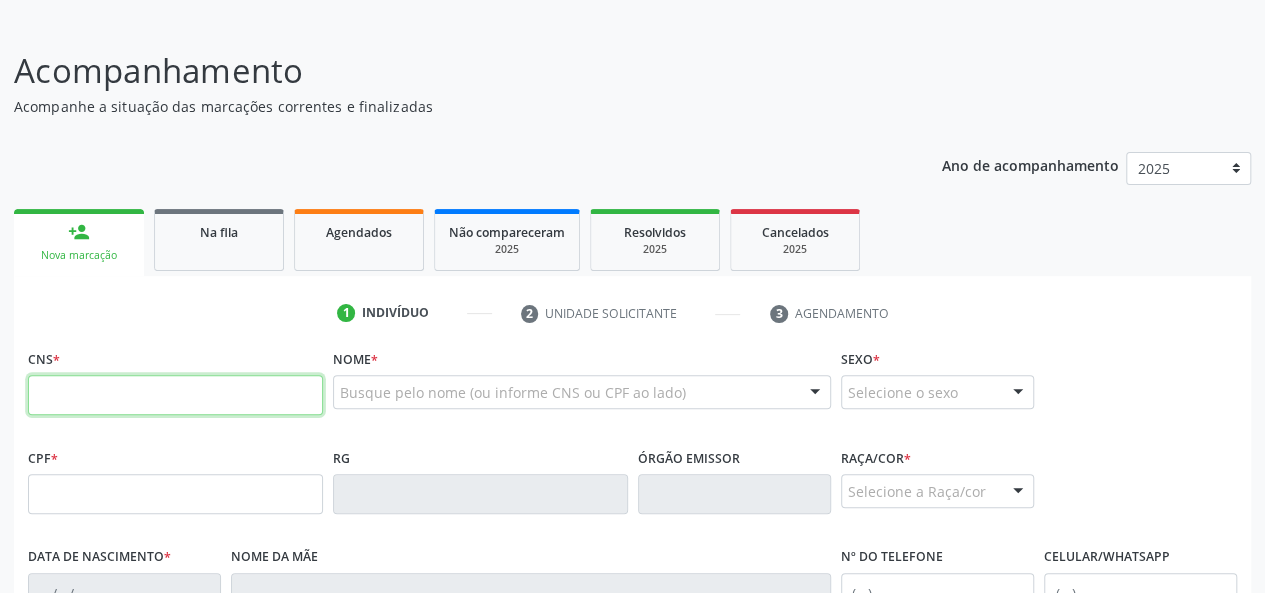 click at bounding box center [175, 395] 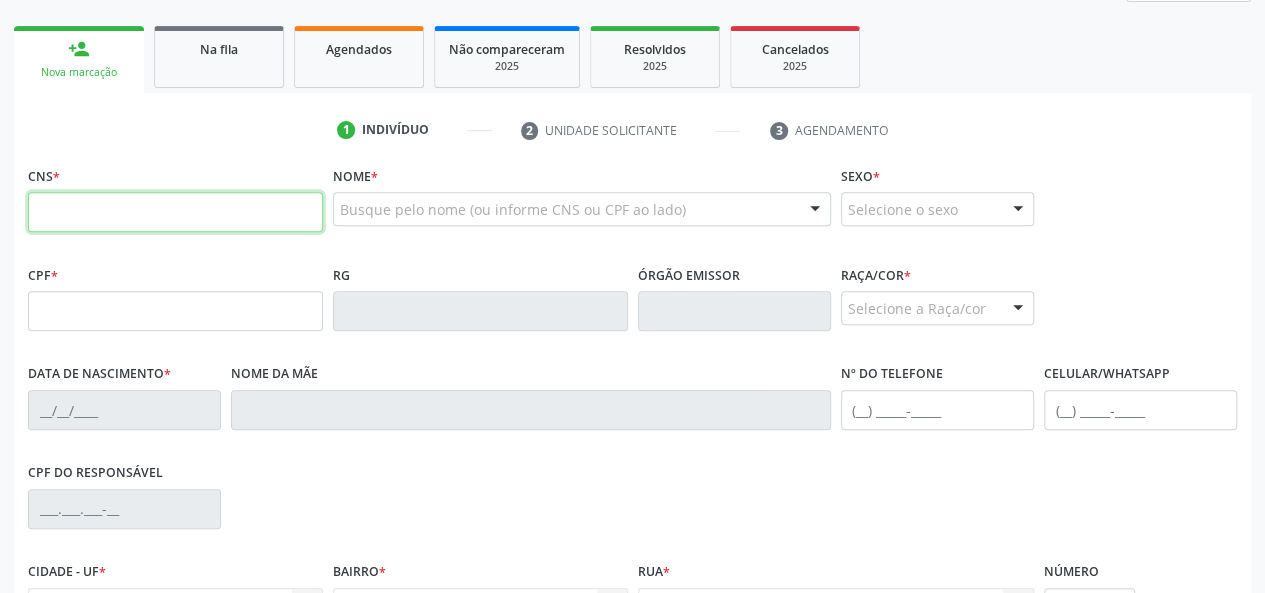 scroll, scrollTop: 318, scrollLeft: 0, axis: vertical 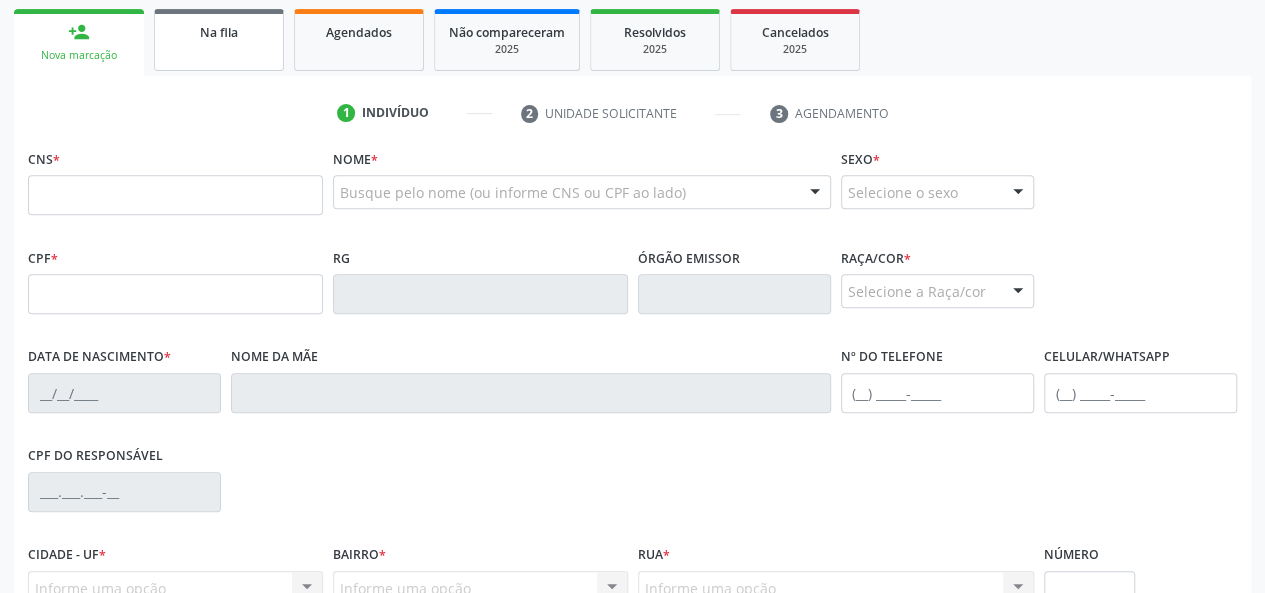 click on "Na fila" at bounding box center [219, 40] 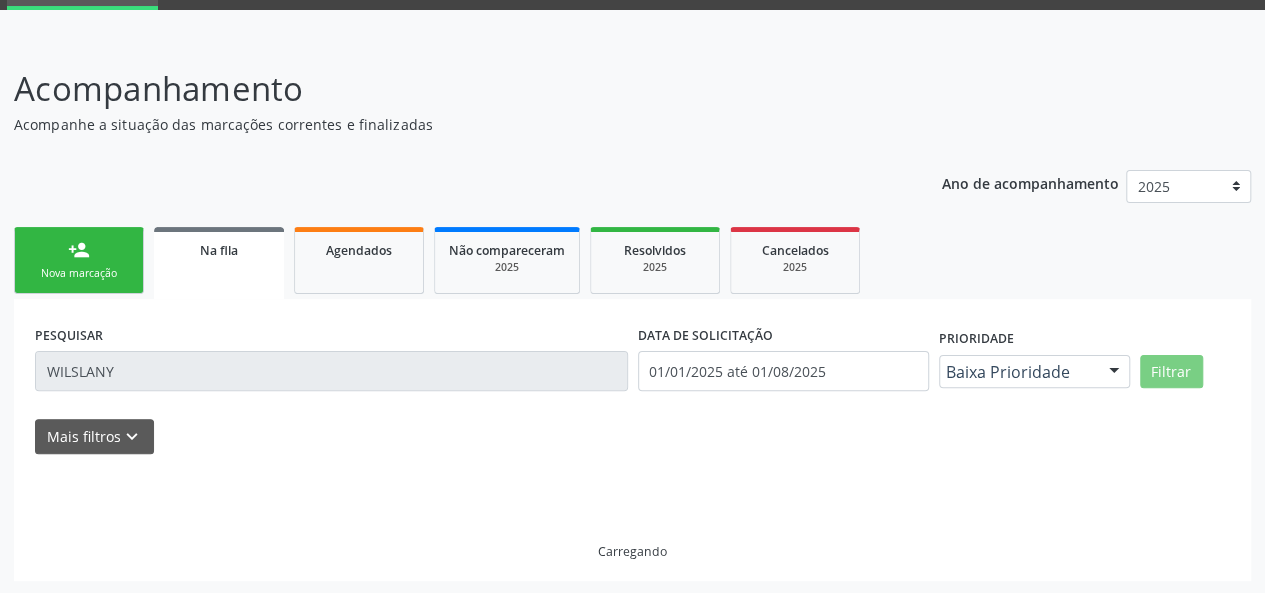scroll, scrollTop: 58, scrollLeft: 0, axis: vertical 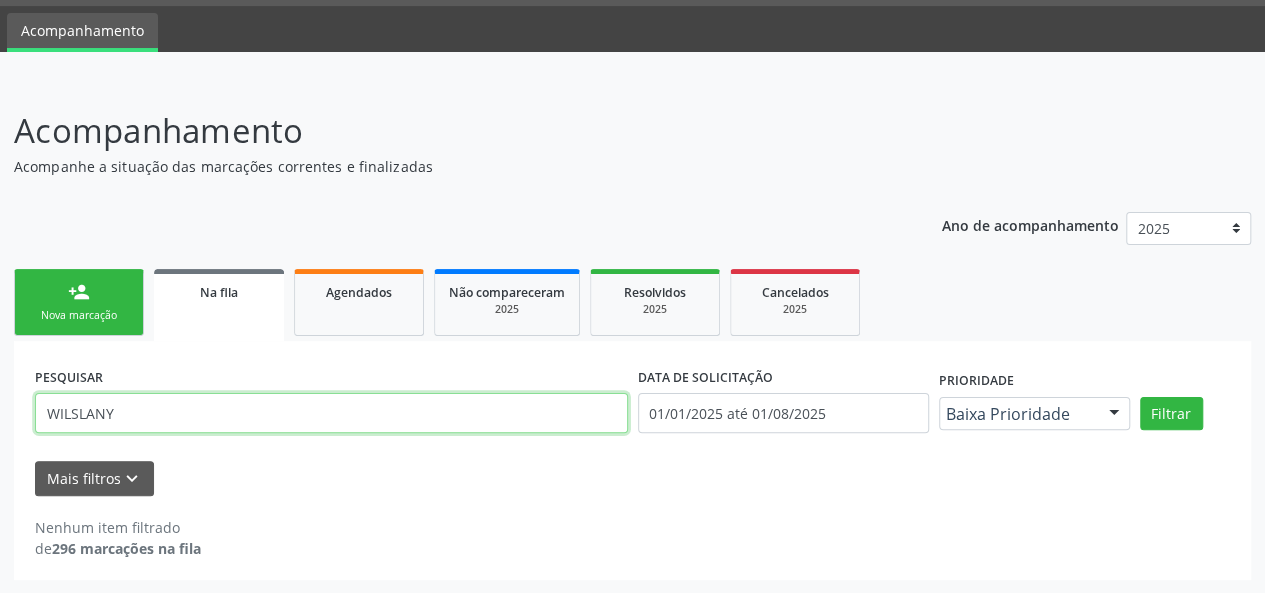 drag, startPoint x: 187, startPoint y: 418, endPoint x: 0, endPoint y: 416, distance: 187.0107 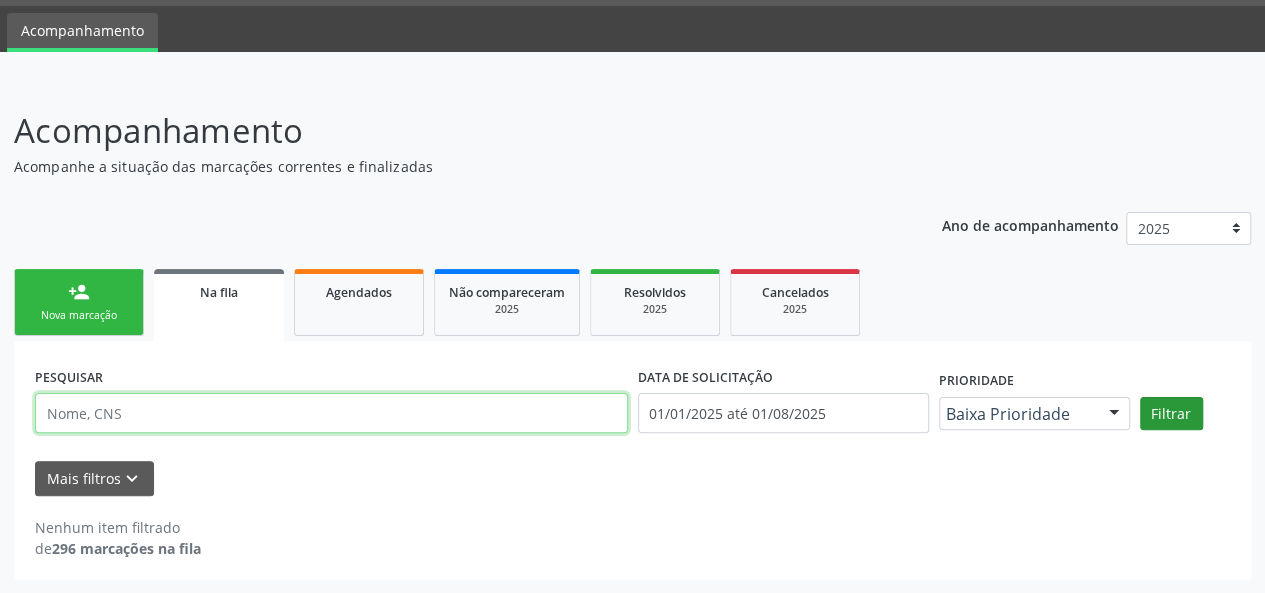 type 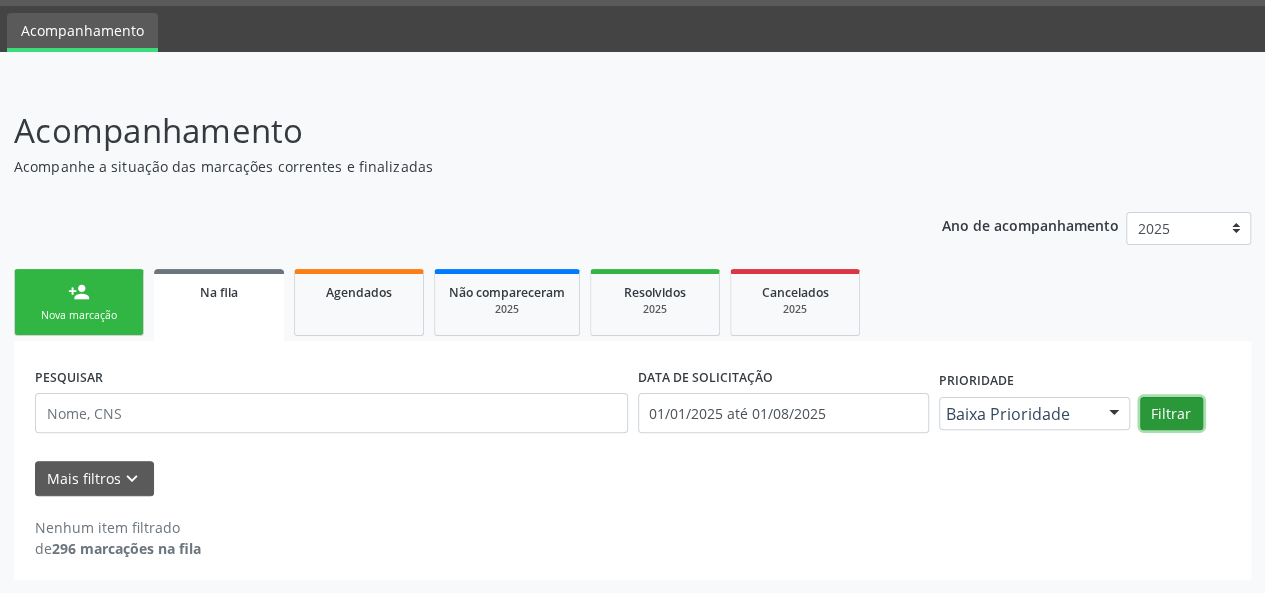 click on "Filtrar" at bounding box center (1171, 414) 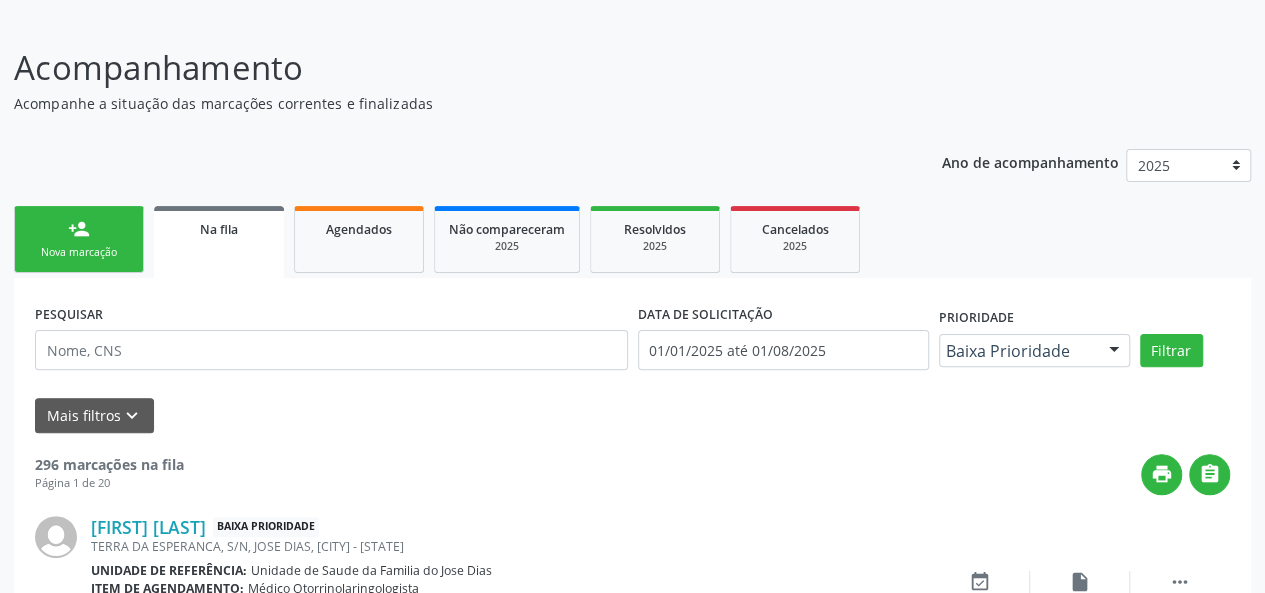 scroll, scrollTop: 122, scrollLeft: 0, axis: vertical 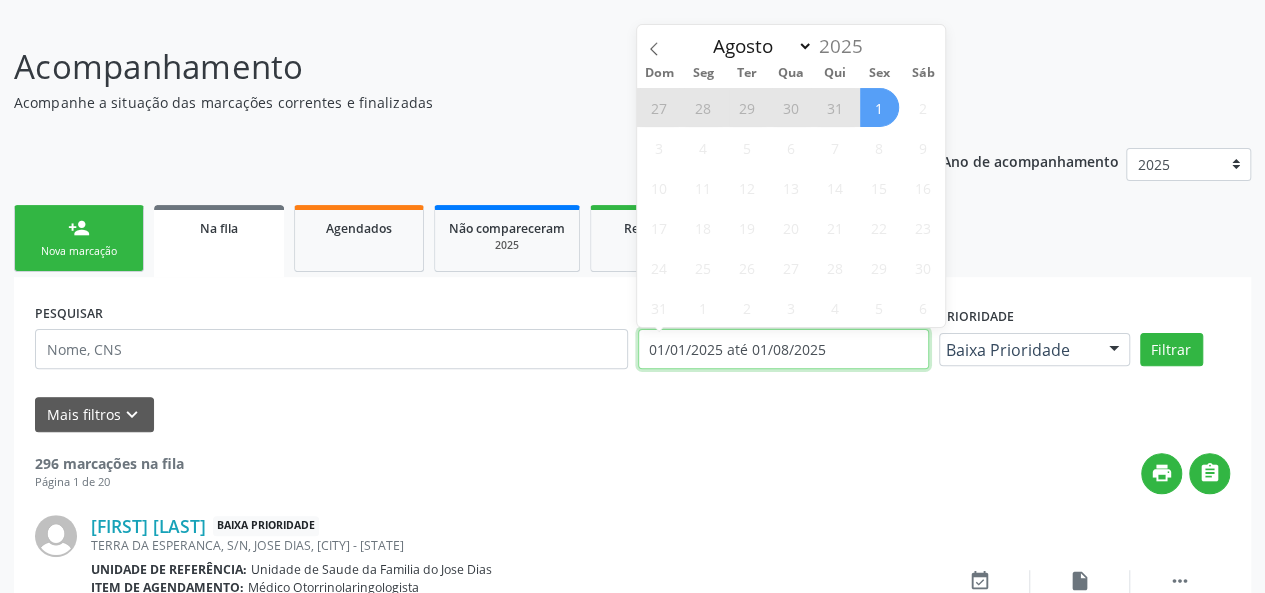 drag, startPoint x: 876, startPoint y: 356, endPoint x: 643, endPoint y: 355, distance: 233.00215 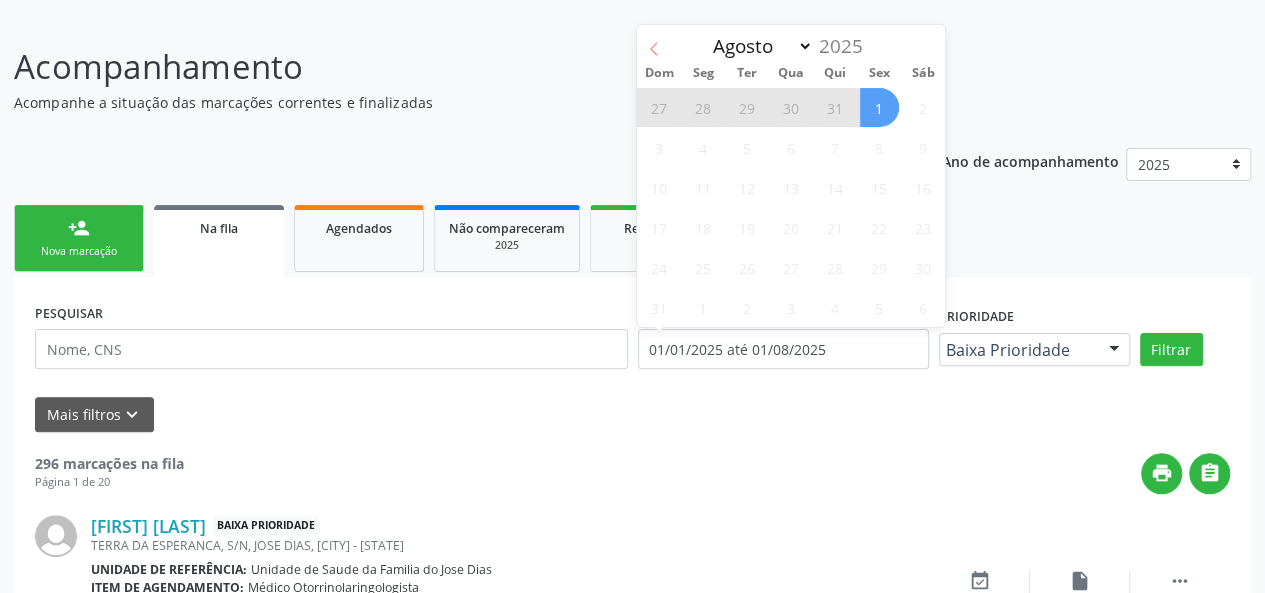 click at bounding box center (654, 42) 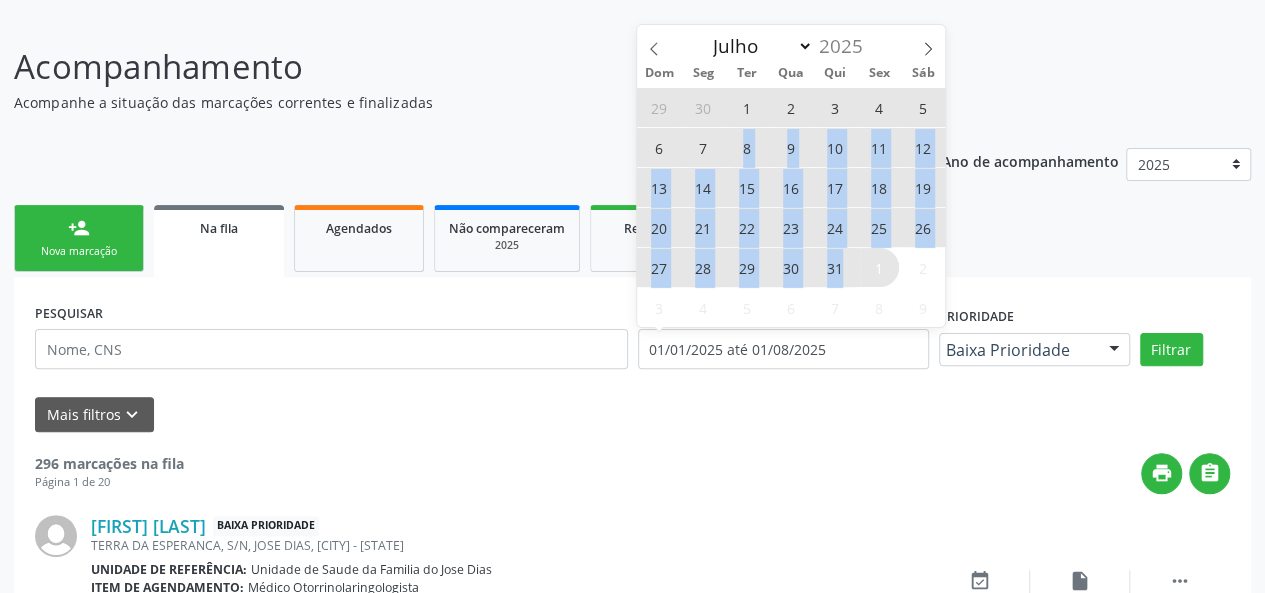 drag, startPoint x: 736, startPoint y: 140, endPoint x: 856, endPoint y: 277, distance: 182.12358 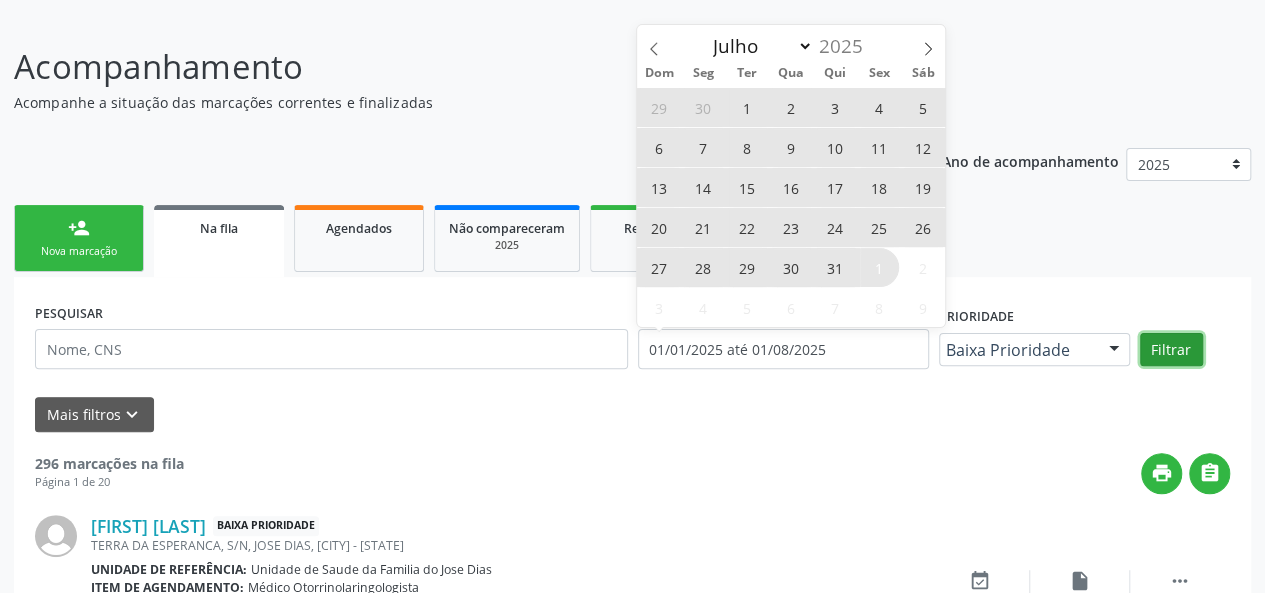 drag, startPoint x: 1187, startPoint y: 344, endPoint x: 1186, endPoint y: 361, distance: 17.029387 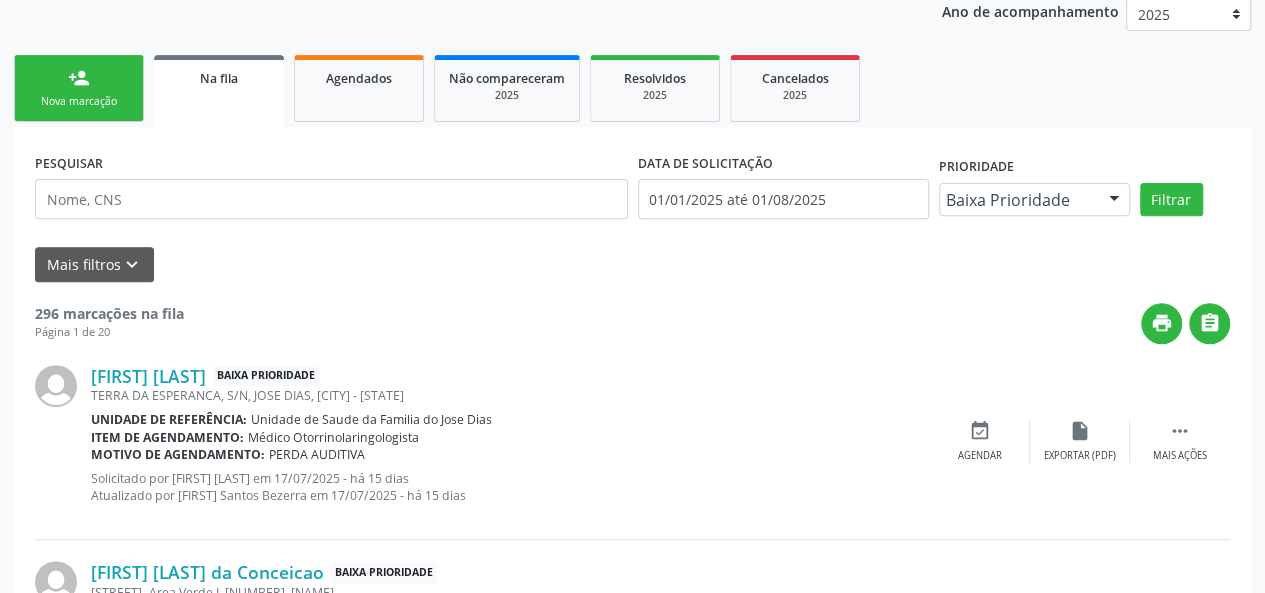 scroll, scrollTop: 322, scrollLeft: 0, axis: vertical 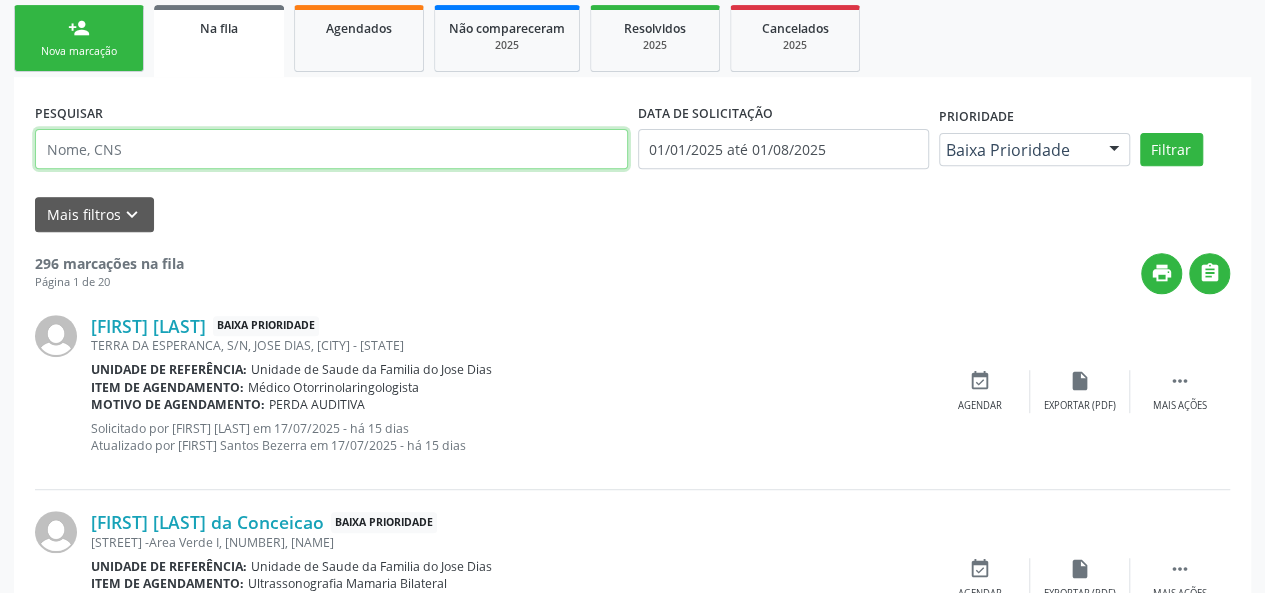 click at bounding box center (331, 149) 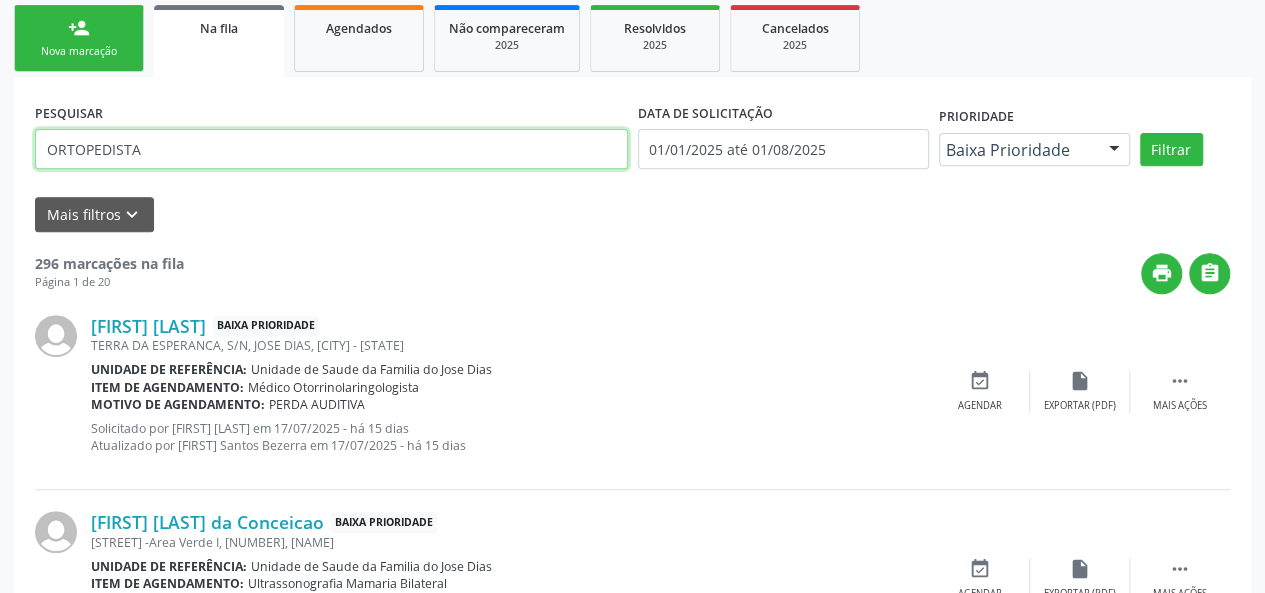 type on "ORTOPEDISTA" 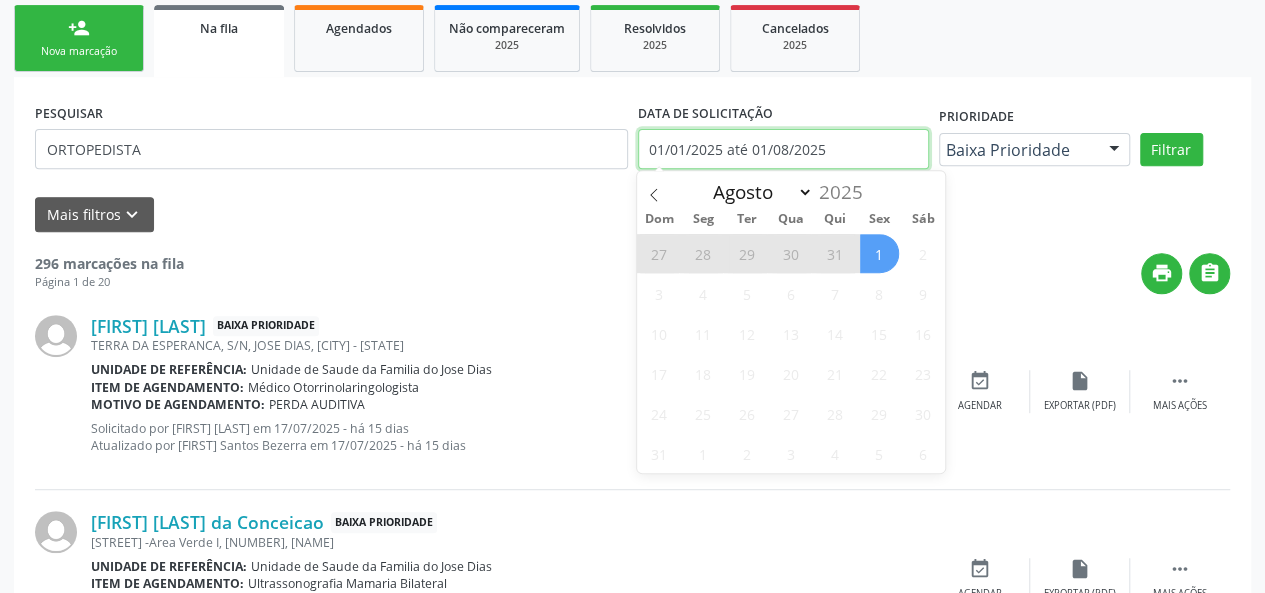 click on "01/01/2025 até 01/08/2025" at bounding box center [783, 149] 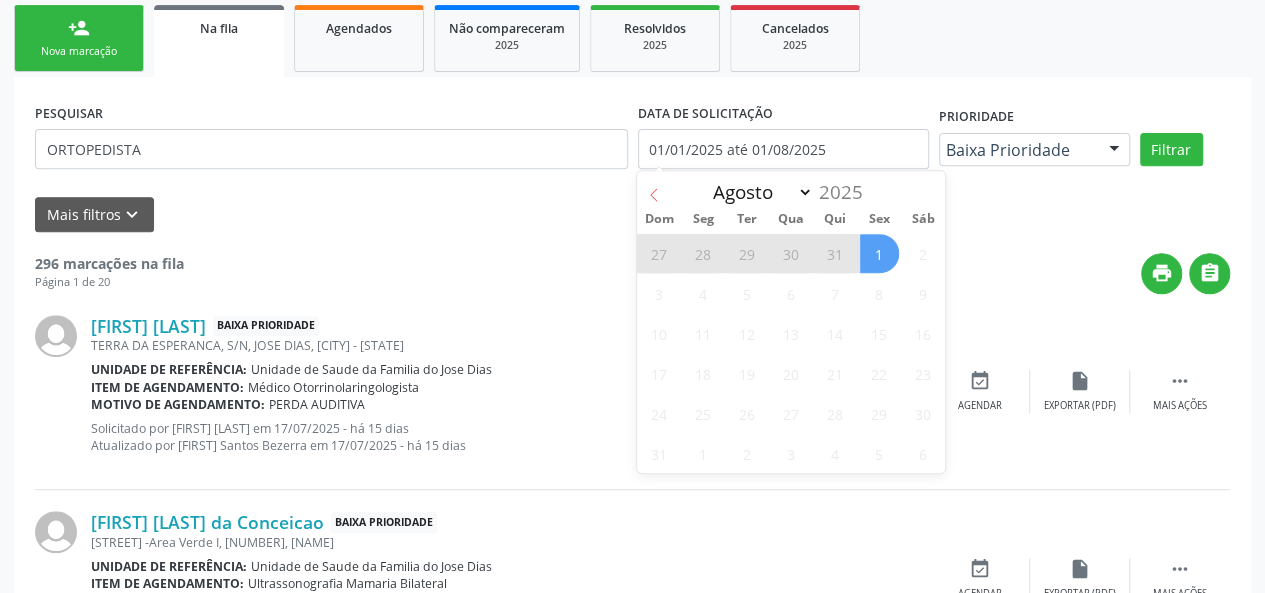 click 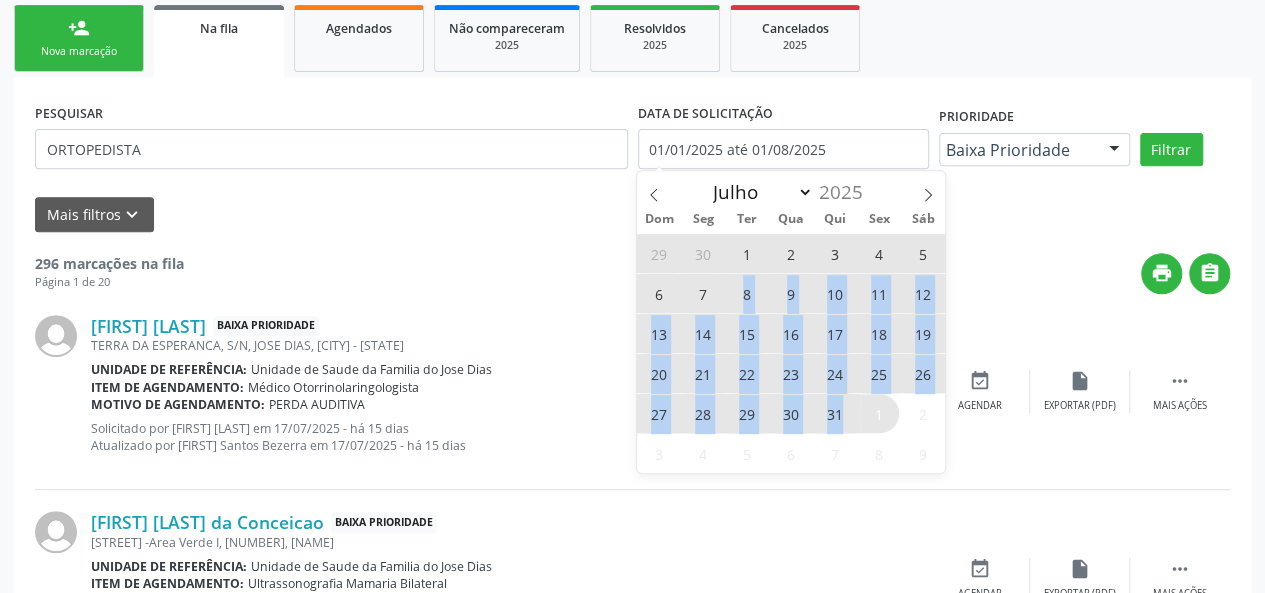 drag, startPoint x: 726, startPoint y: 286, endPoint x: 839, endPoint y: 423, distance: 177.58942 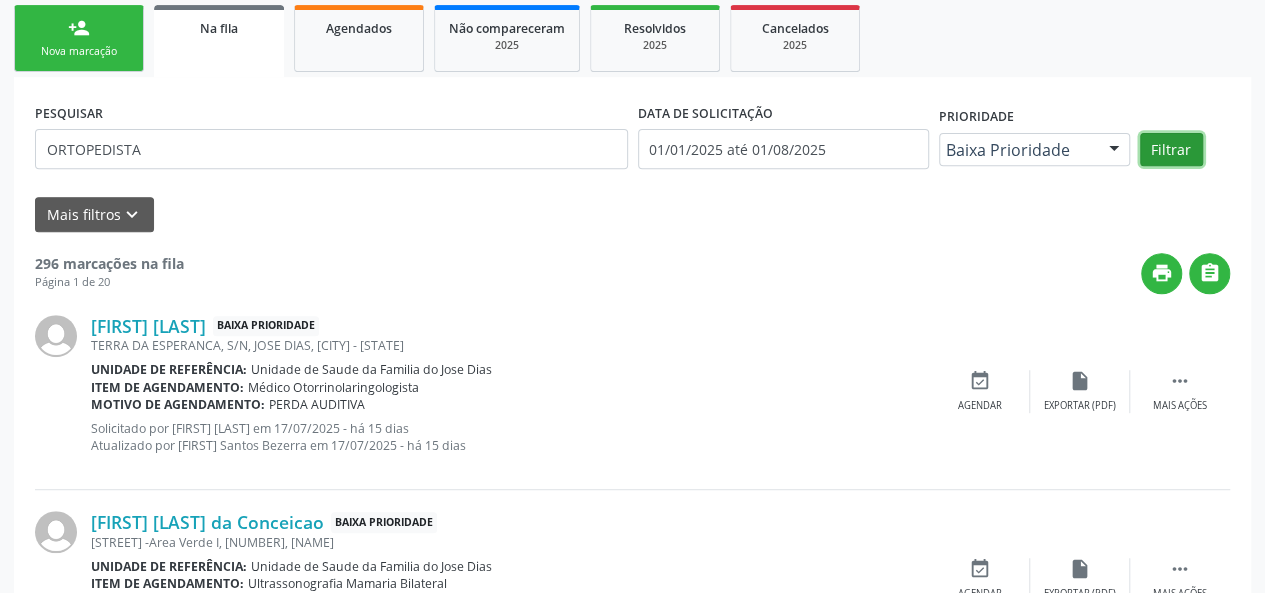 drag, startPoint x: 1176, startPoint y: 150, endPoint x: 1064, endPoint y: 294, distance: 182.42807 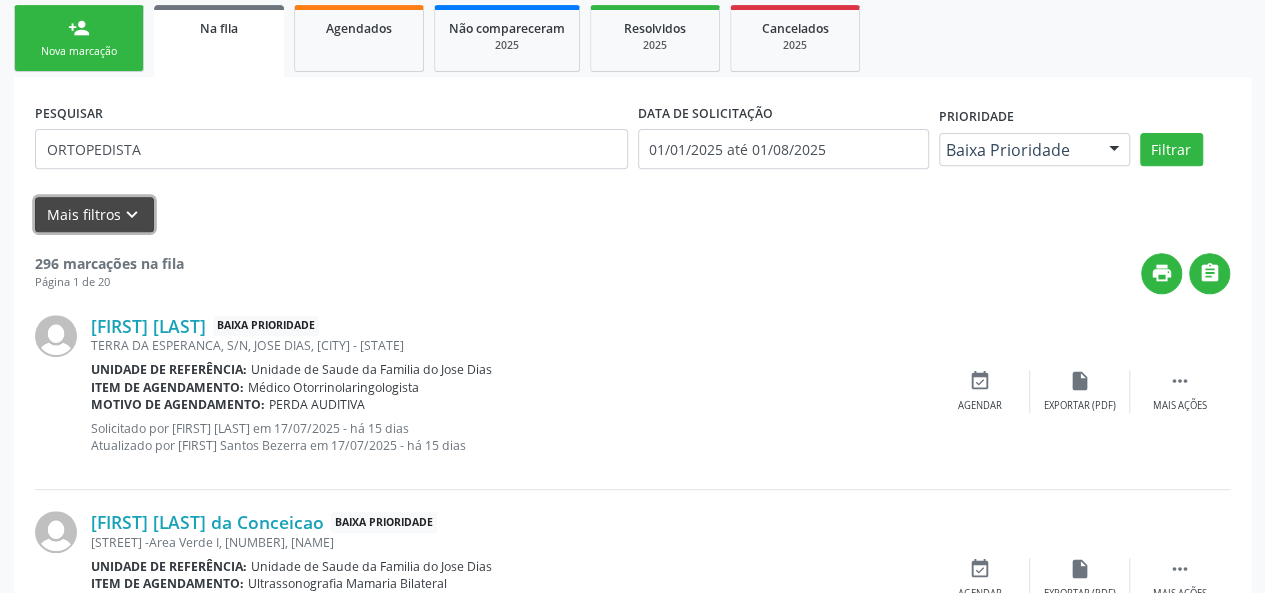 click on "Mais filtros
keyboard_arrow_down" at bounding box center (94, 214) 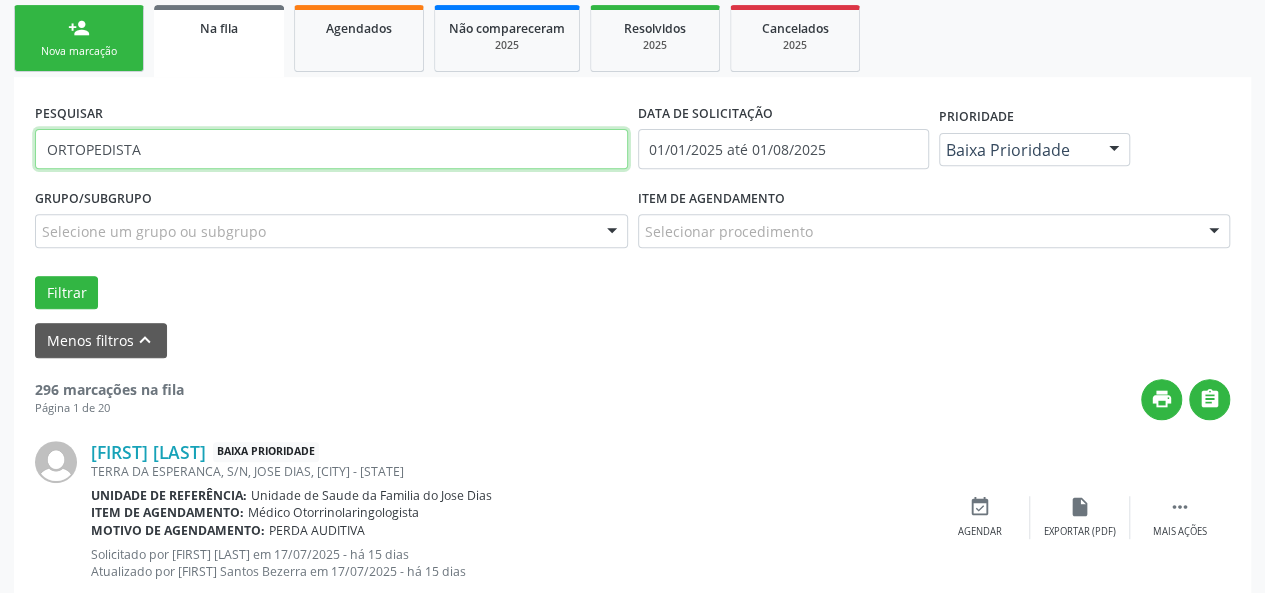 drag, startPoint x: 294, startPoint y: 139, endPoint x: 0, endPoint y: 140, distance: 294.0017 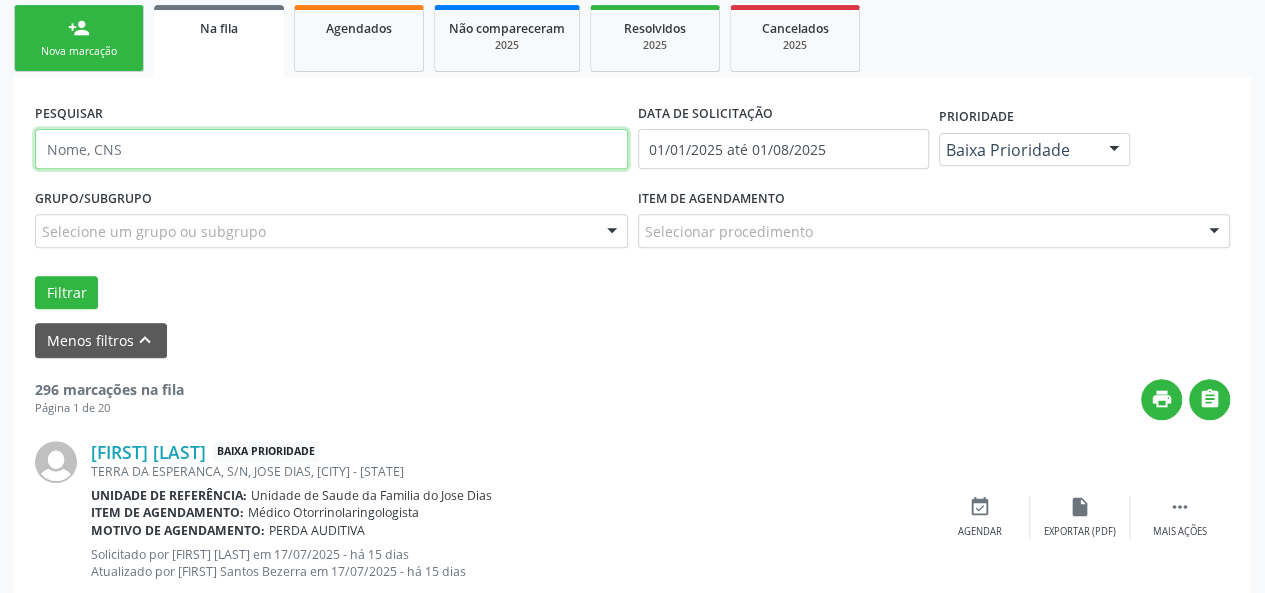 type 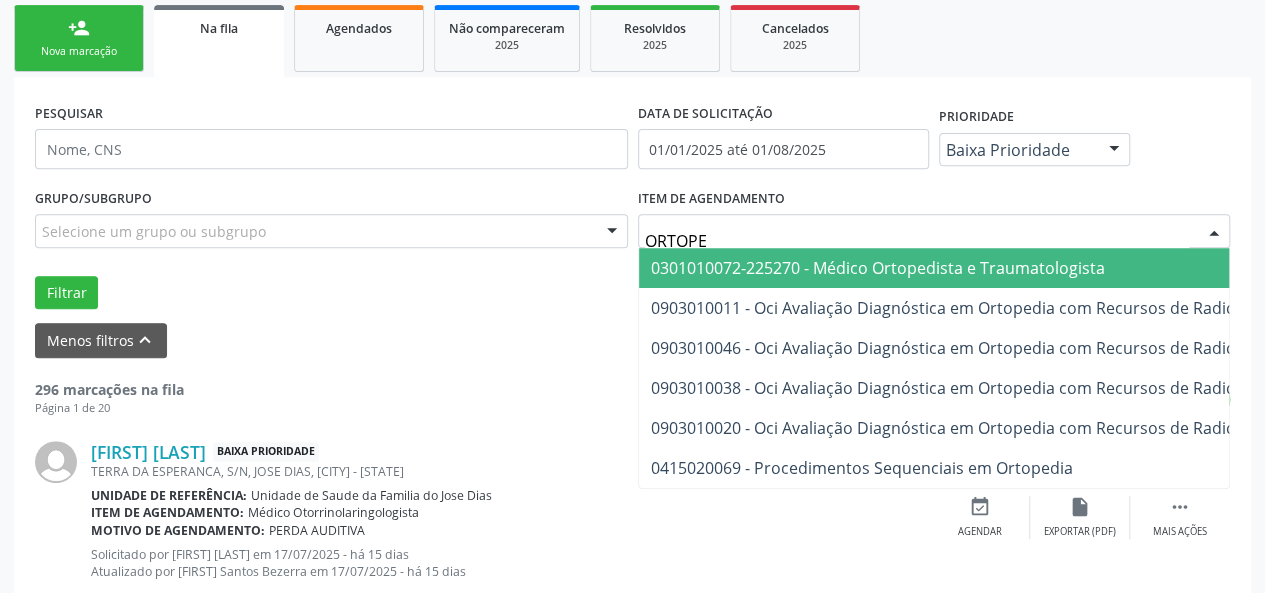type on "ORTOPED" 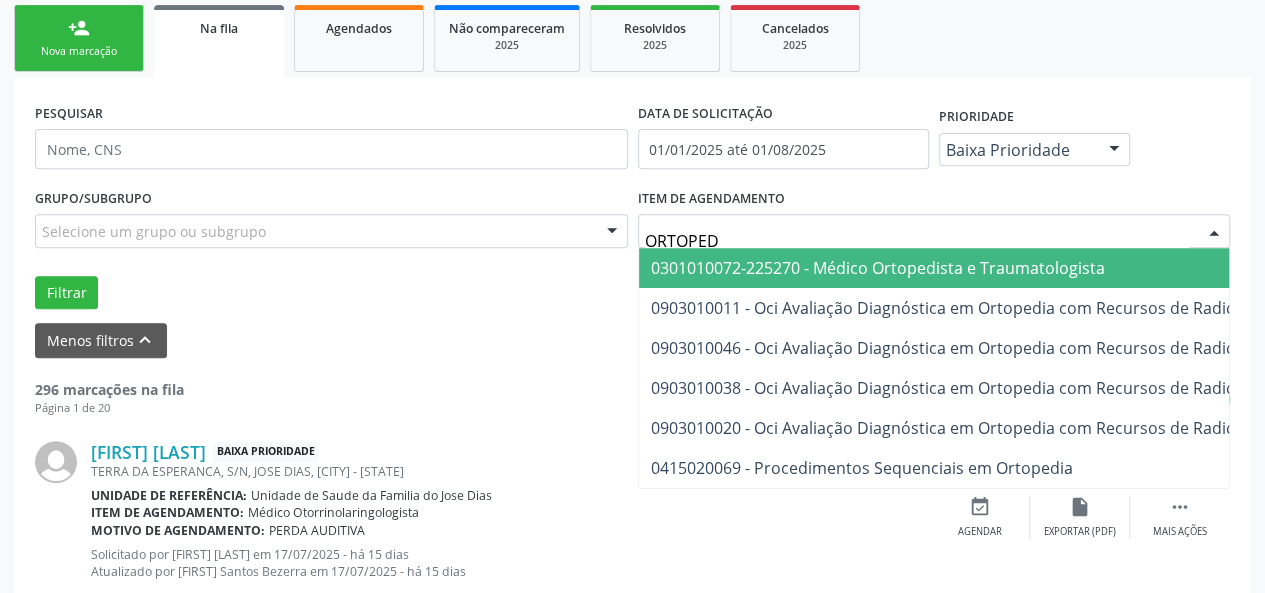 click on "0301010072-225270 - Médico Ortopedista e Traumatologista" at bounding box center [878, 268] 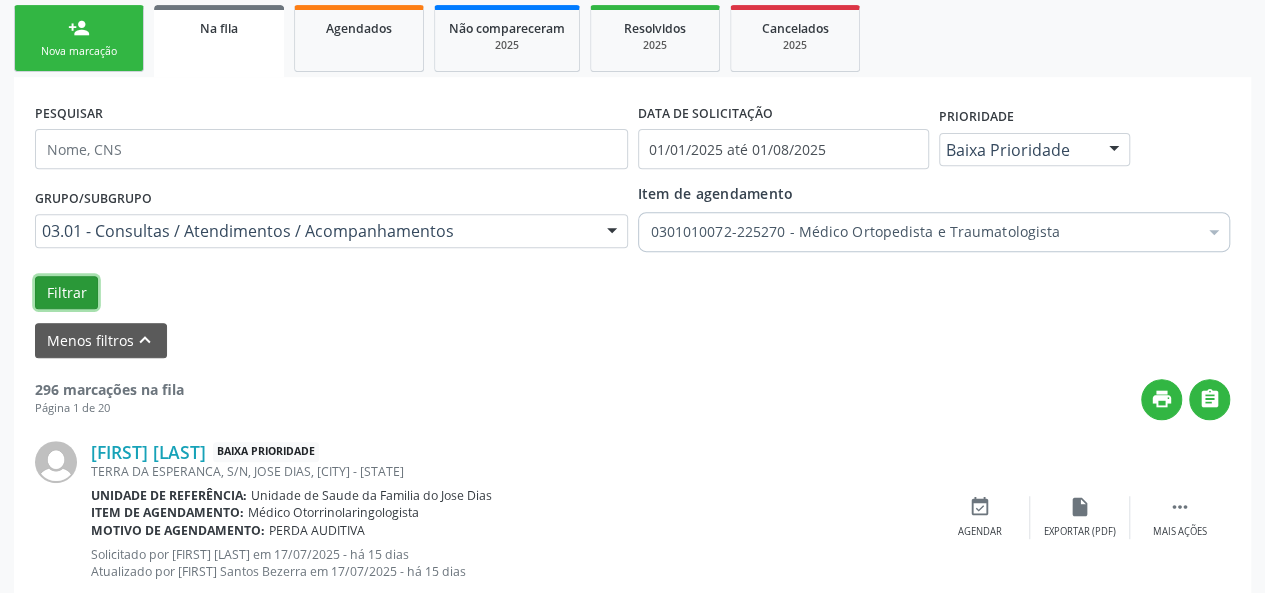 click on "Filtrar" at bounding box center [66, 293] 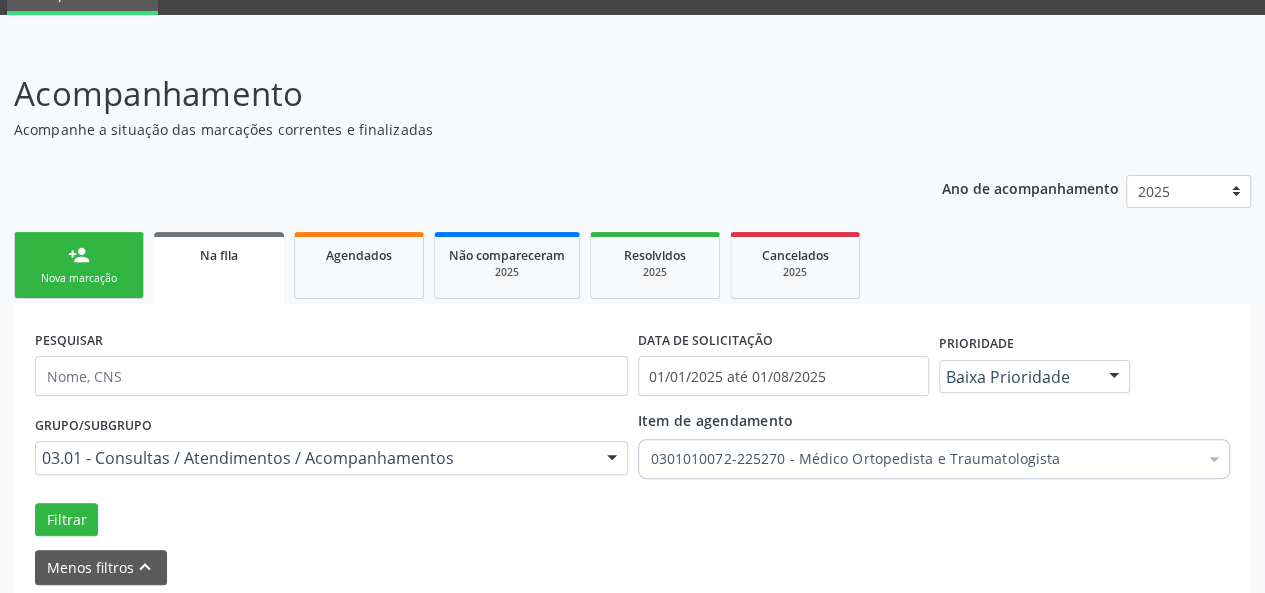 scroll, scrollTop: 0, scrollLeft: 0, axis: both 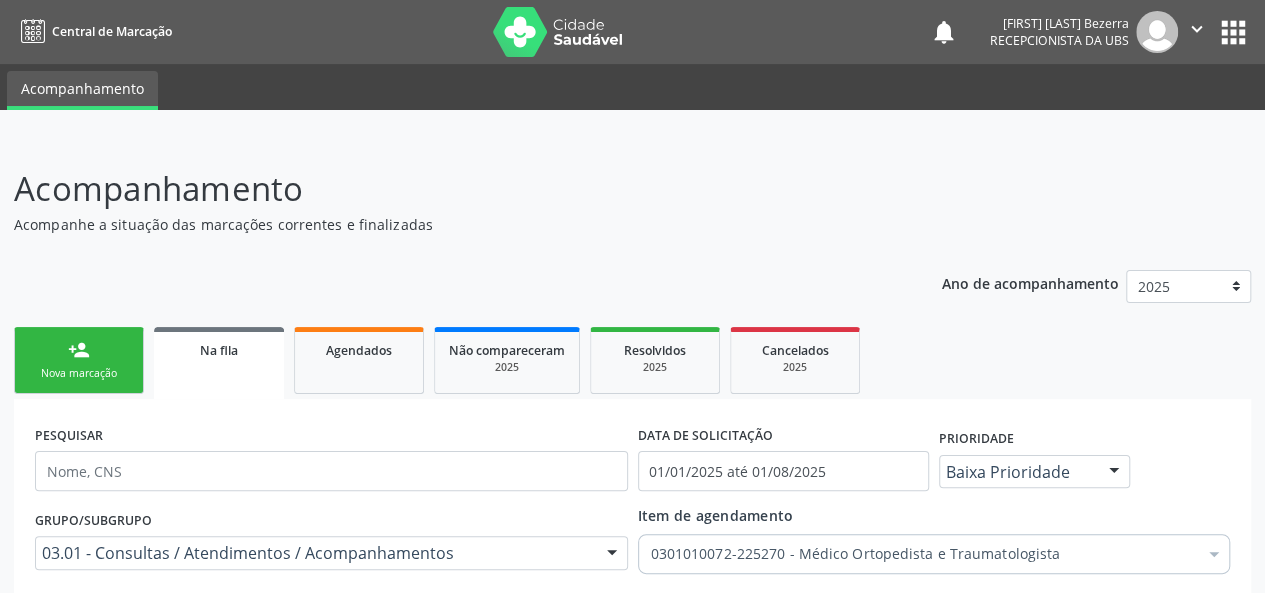 click on "" at bounding box center (1197, 29) 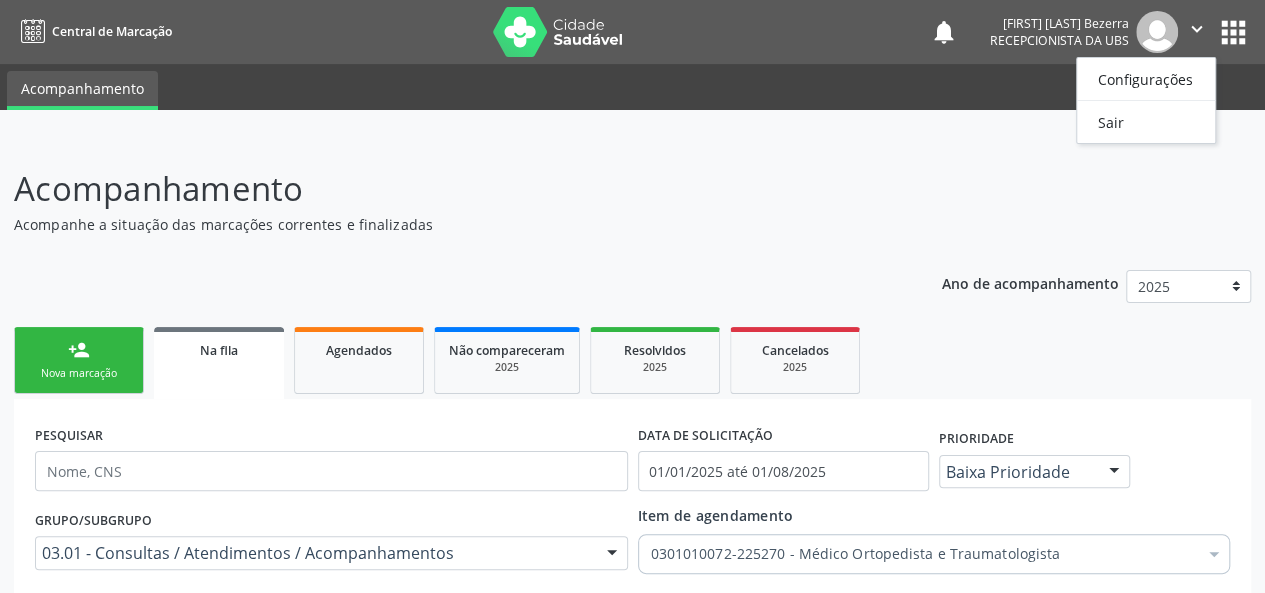 click on "apps" at bounding box center (1233, 32) 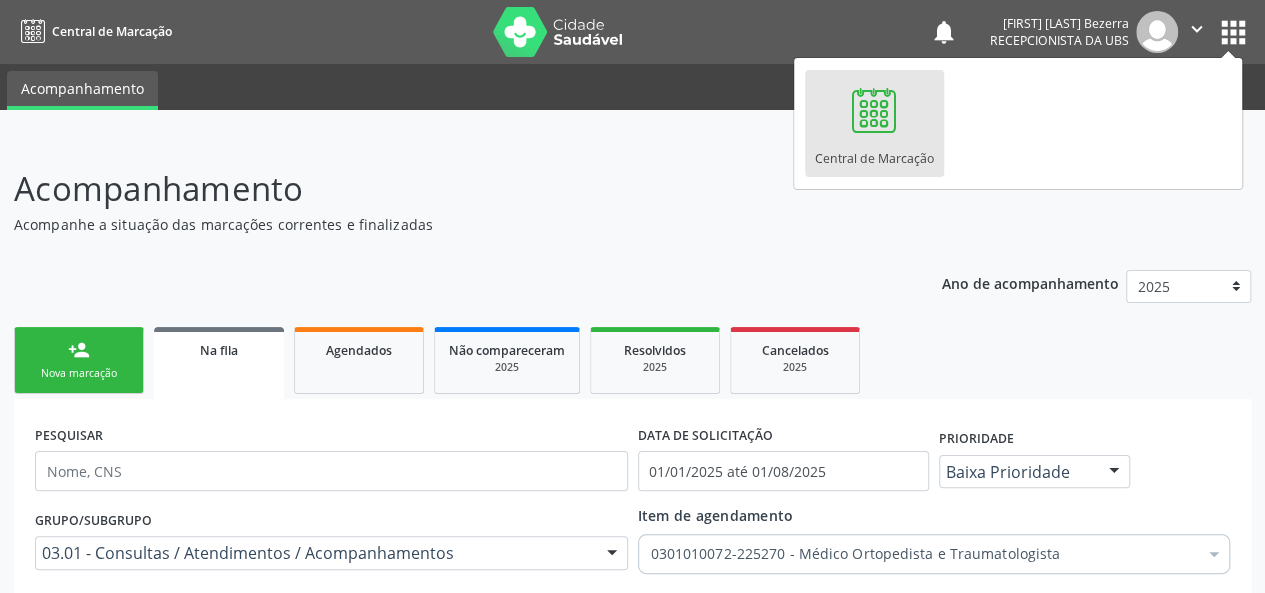 click on "Acompanhamento
Acompanhe a situação das marcações correntes e finalizadas
Relatórios
Ano de acompanhamento
2025
person_add
Nova marcação
Na fila   Agendados   Não compareceram
2025
Resolvidos
2025
Cancelados
2025
PESQUISAR
DATA DE SOLICITAÇÃO
01/01/2025 até 01/08/2025
Prioridade
Baixa Prioridade         Todos   Baixa Prioridade   Média Prioridade   Alta Prioridade
Nenhum resultado encontrado para: "   "
Não há nenhuma opção para ser exibida.
Grupo/Subgrupo
03.01 - Consultas / Atendimentos / Acompanhamentos
Todos os grupos e subgrupos
01 - Ações de promoção e prevenção em saúde
01.01 - Ações coletivas/individuais em saúde
01.02 - Vigilância em saúde" at bounding box center [632, 1726] 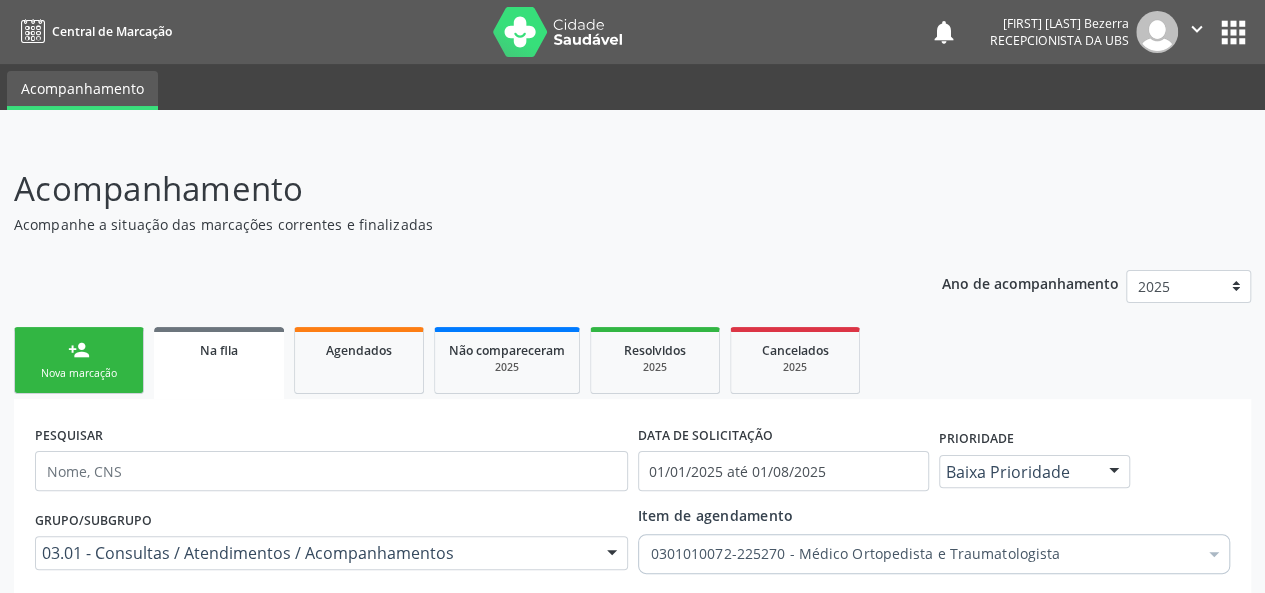click on "apps" at bounding box center [1233, 32] 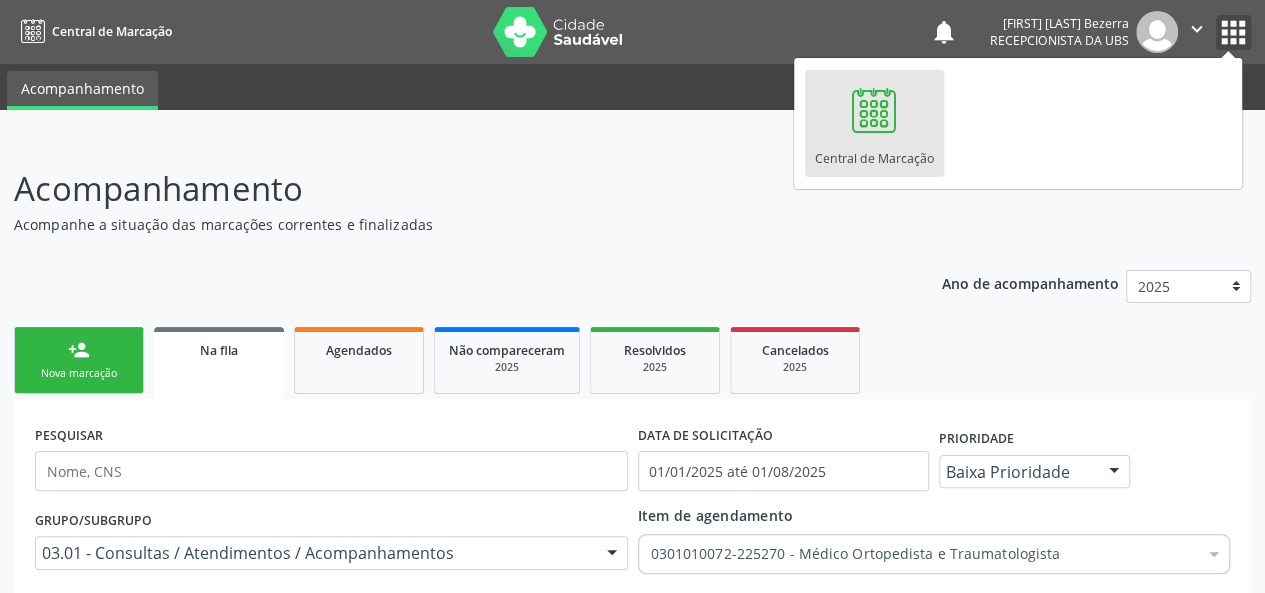 click on "" at bounding box center (1197, 29) 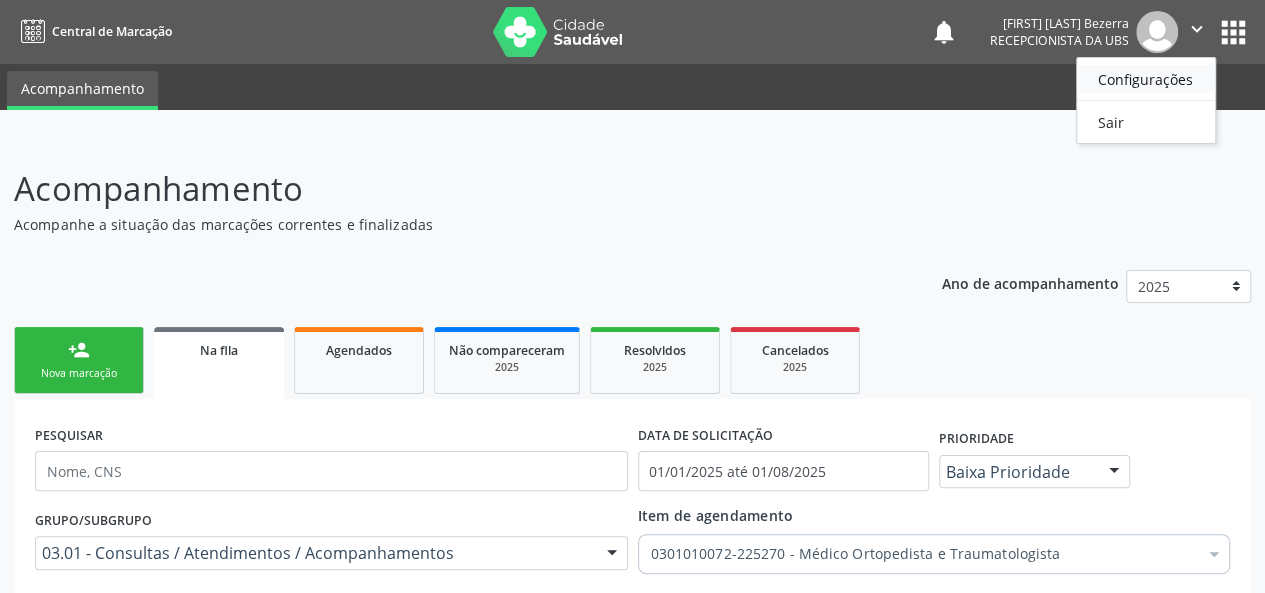 click on "Configurações" at bounding box center (1146, 79) 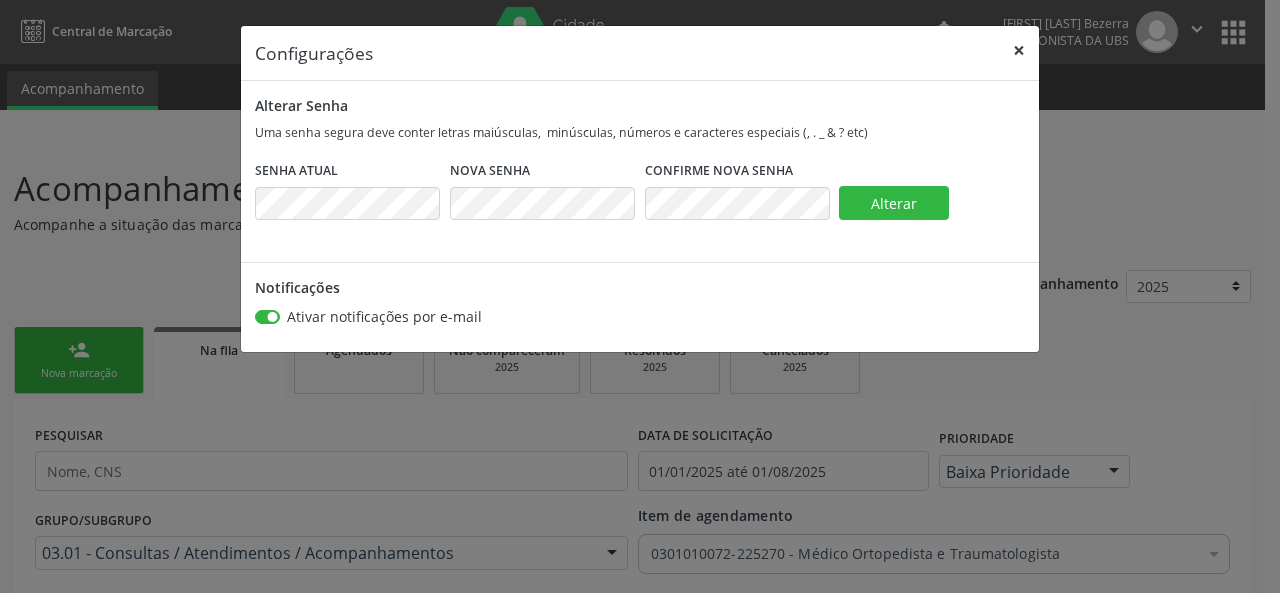 click on "×" at bounding box center (1019, 50) 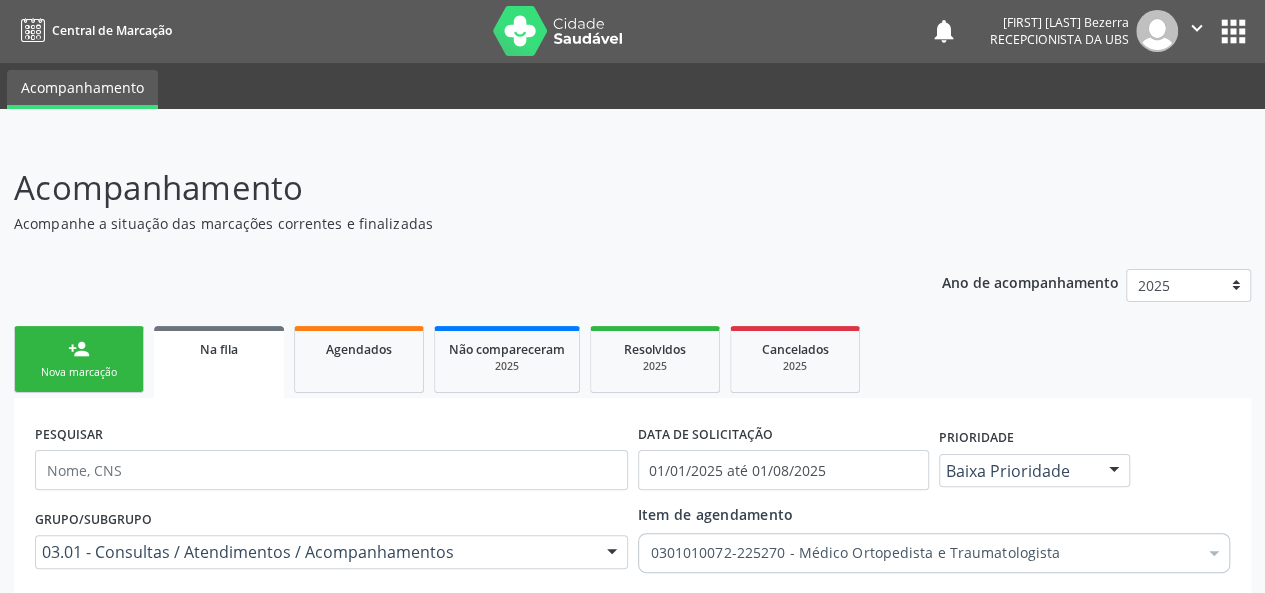 scroll, scrollTop: 0, scrollLeft: 0, axis: both 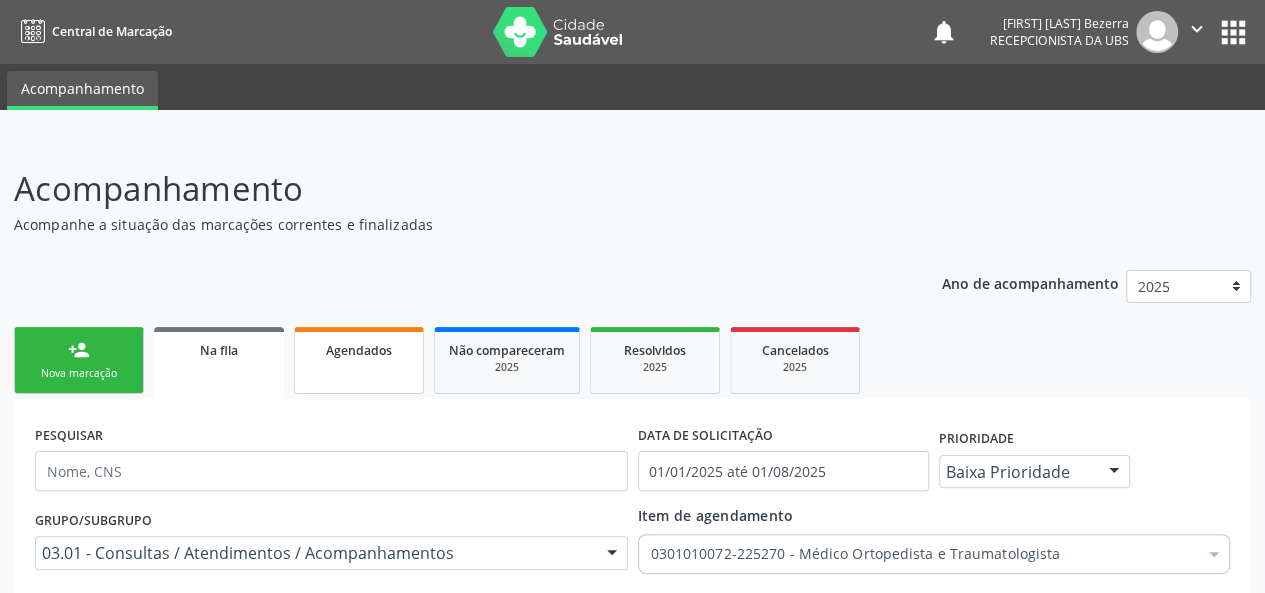 click on "Agendados" at bounding box center [359, 350] 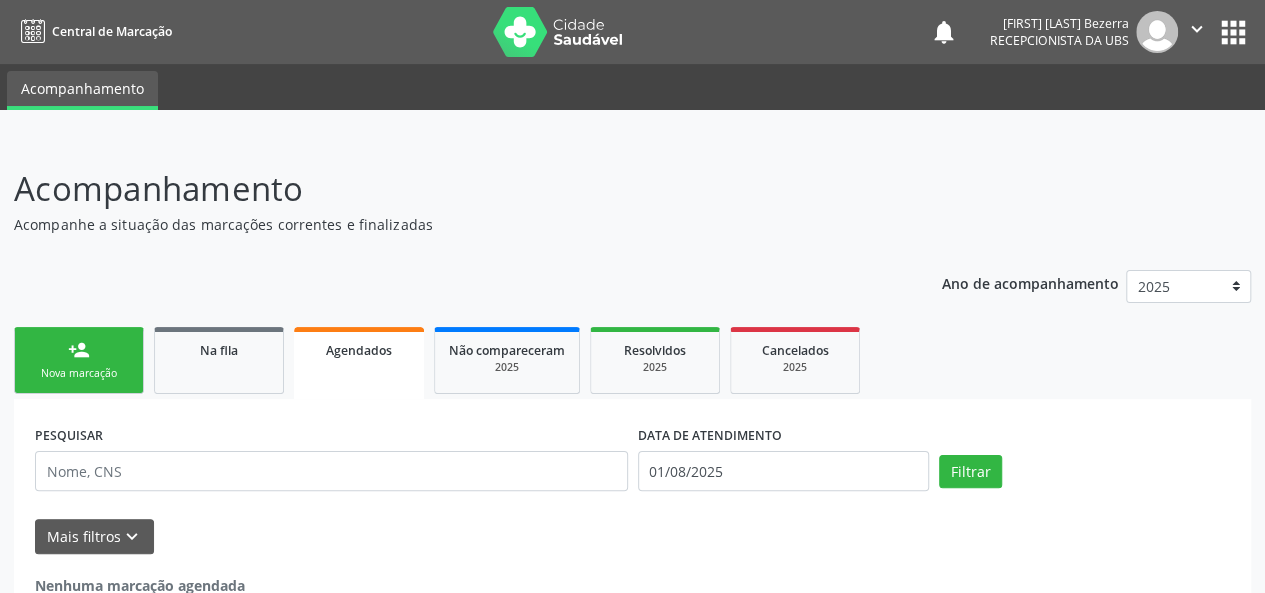 click on "person_add" at bounding box center [79, 350] 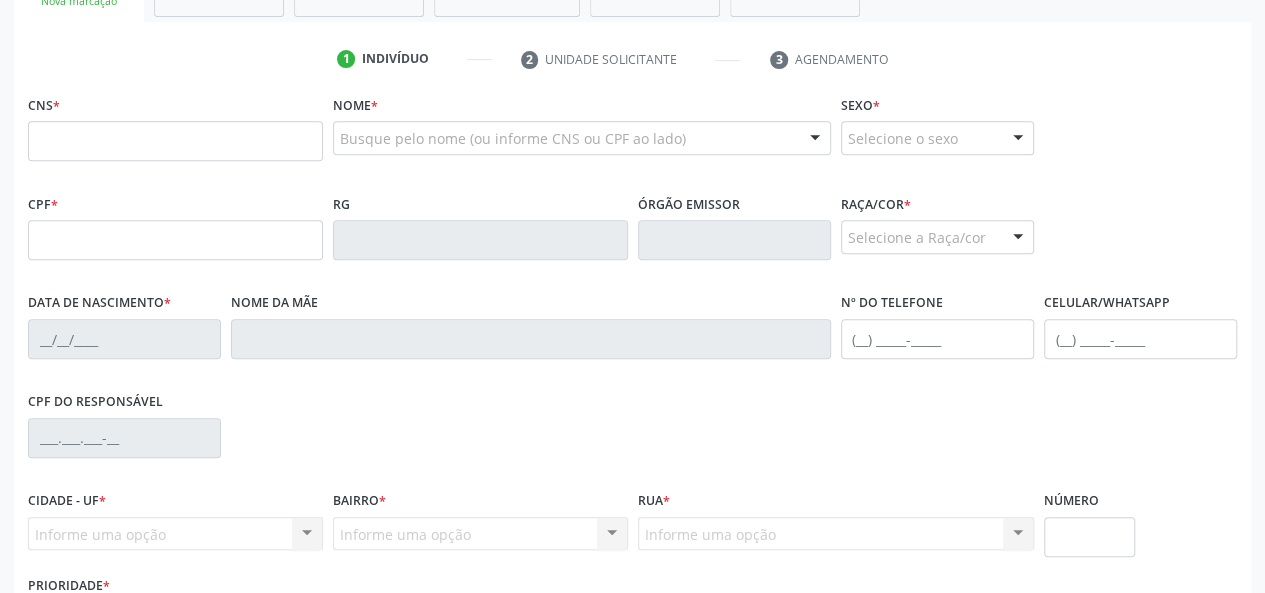scroll, scrollTop: 200, scrollLeft: 0, axis: vertical 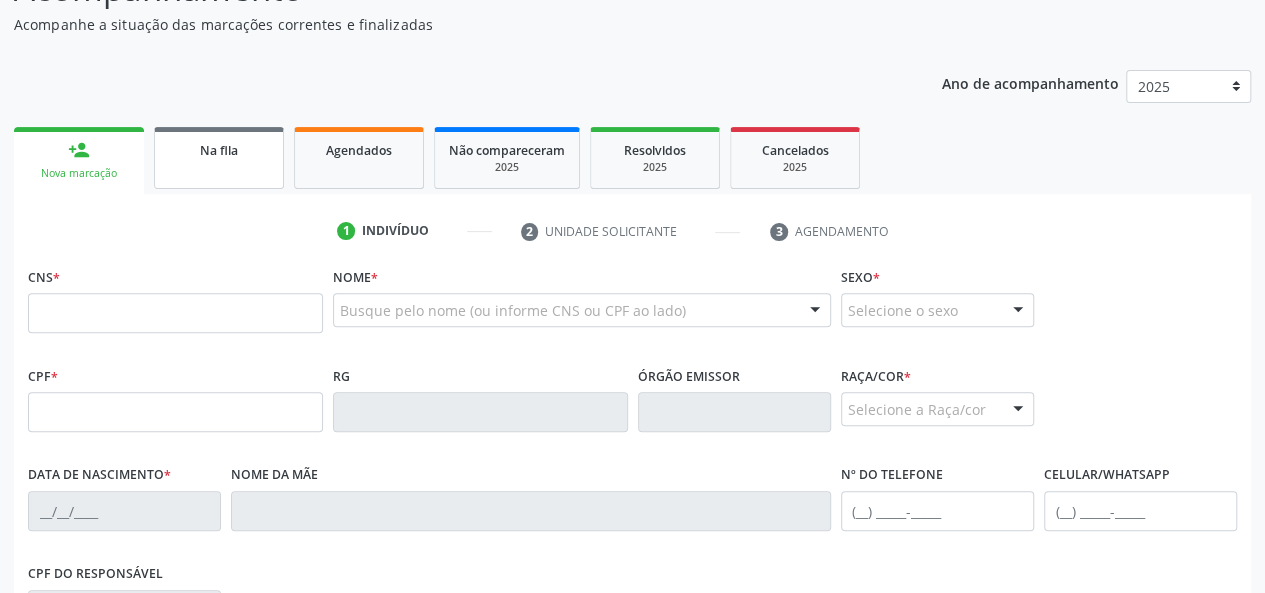 click on "Na fila" at bounding box center [219, 158] 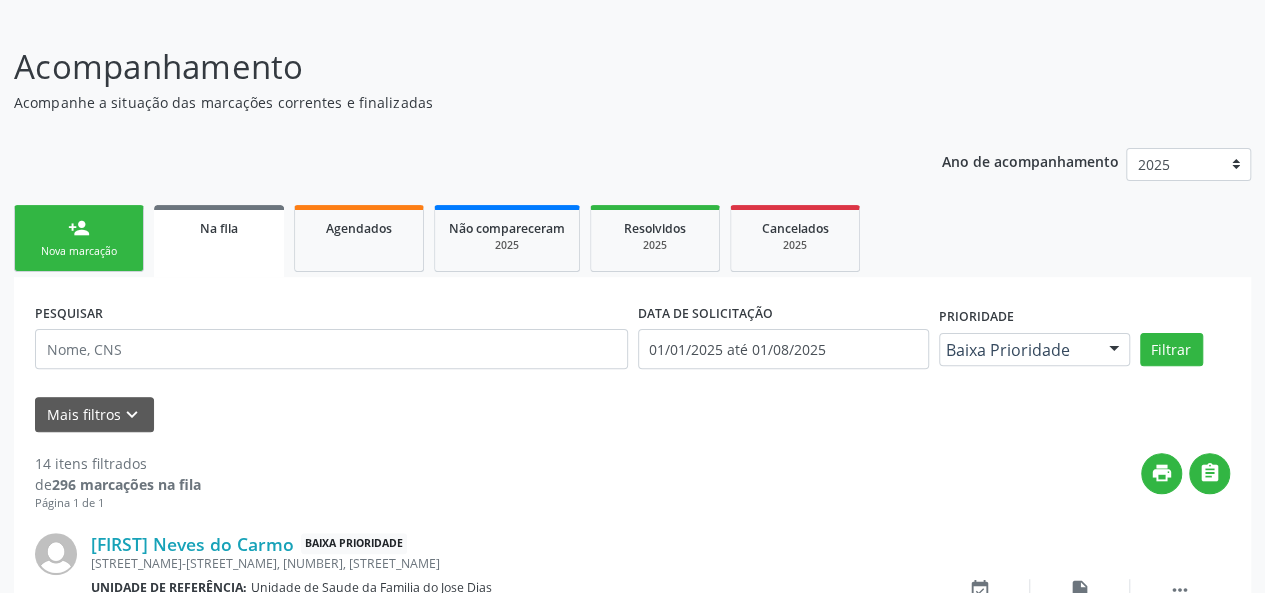 scroll, scrollTop: 200, scrollLeft: 0, axis: vertical 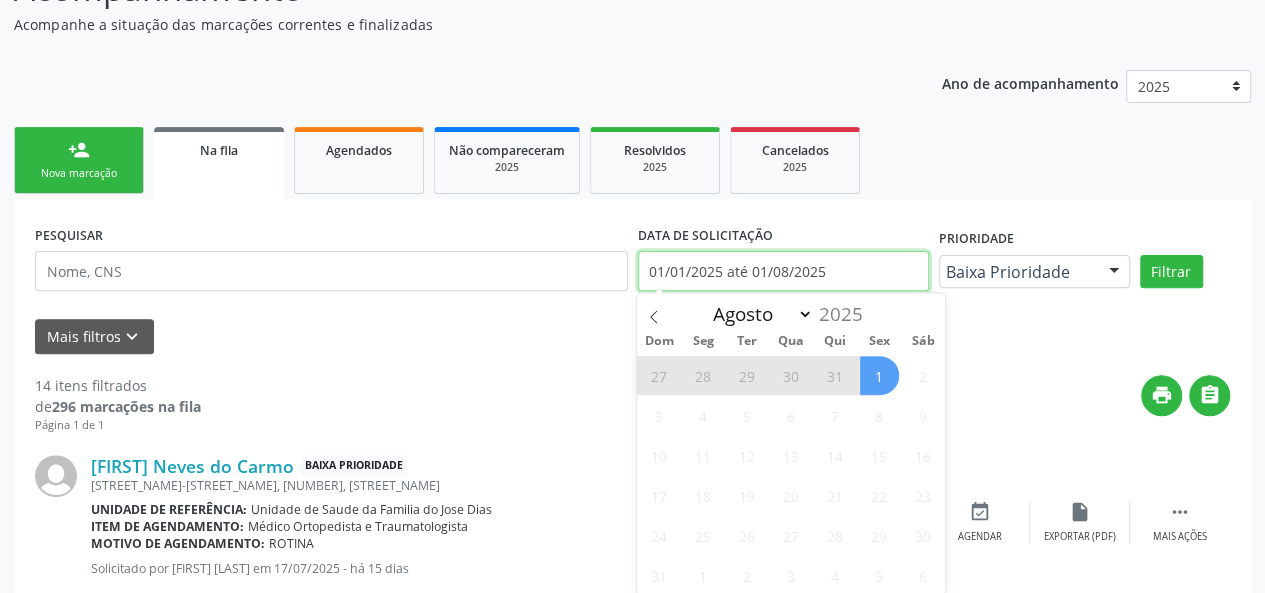 drag, startPoint x: 855, startPoint y: 271, endPoint x: 606, endPoint y: 276, distance: 249.0502 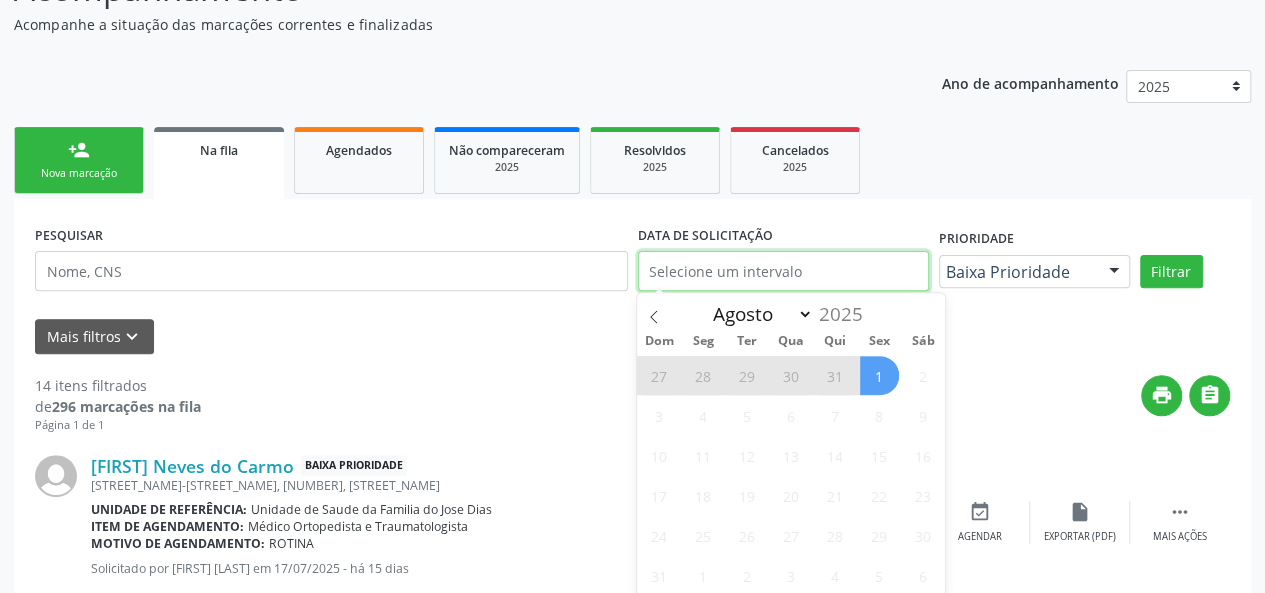 select on "0" 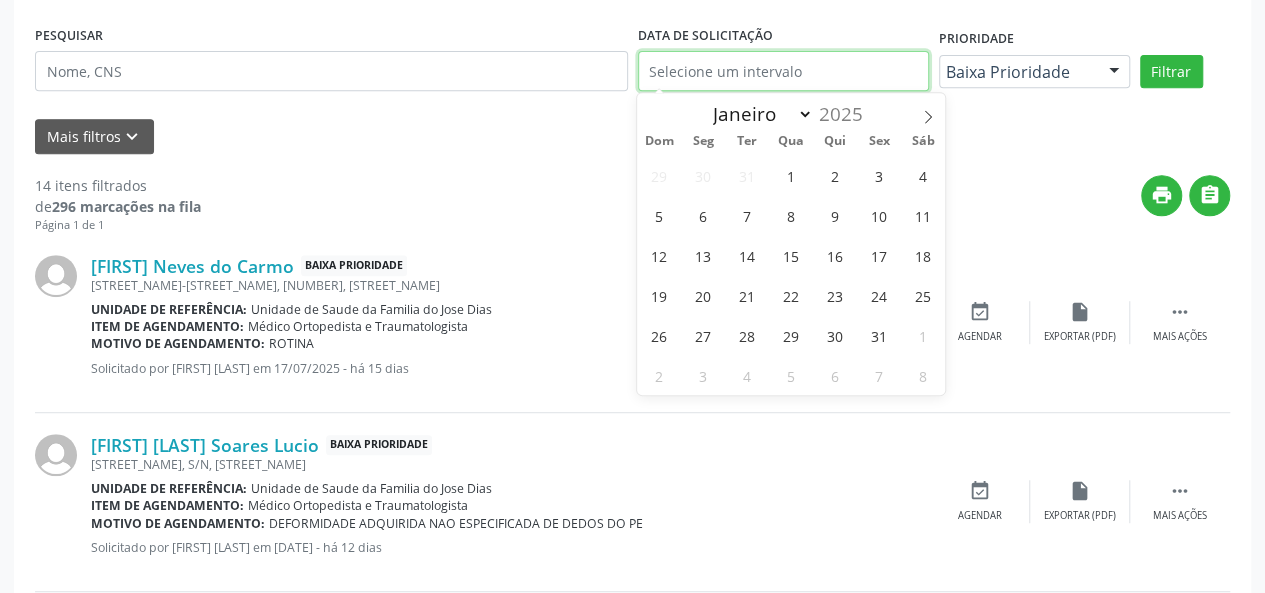 scroll, scrollTop: 400, scrollLeft: 0, axis: vertical 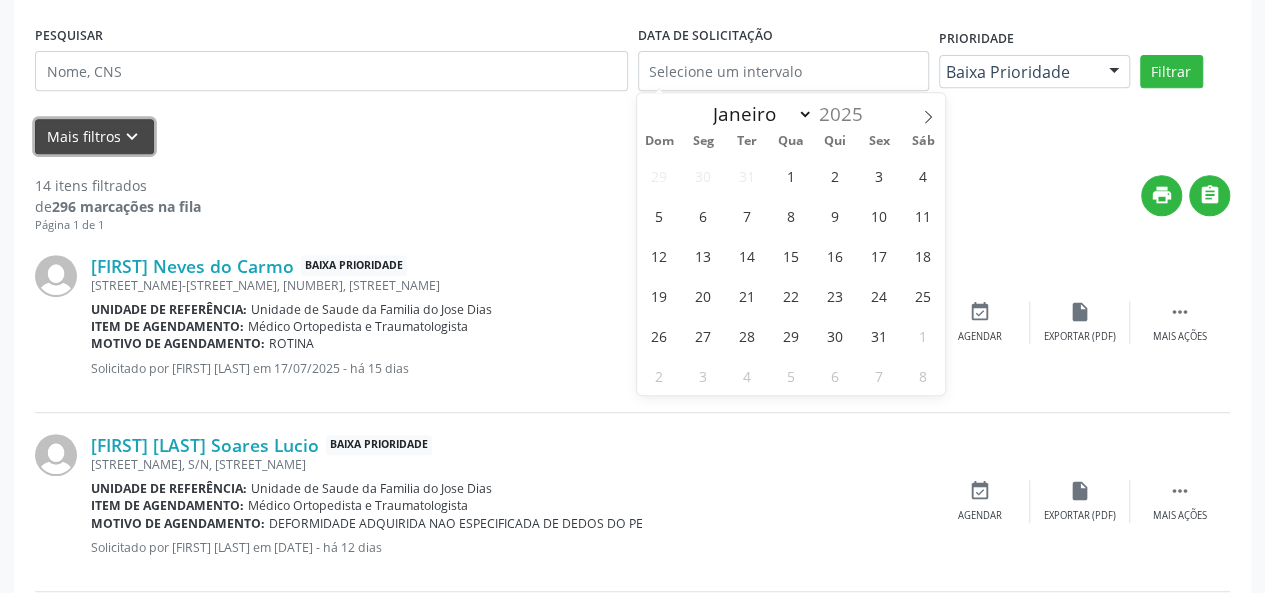 click on "Mais filtros
keyboard_arrow_down" at bounding box center (94, 136) 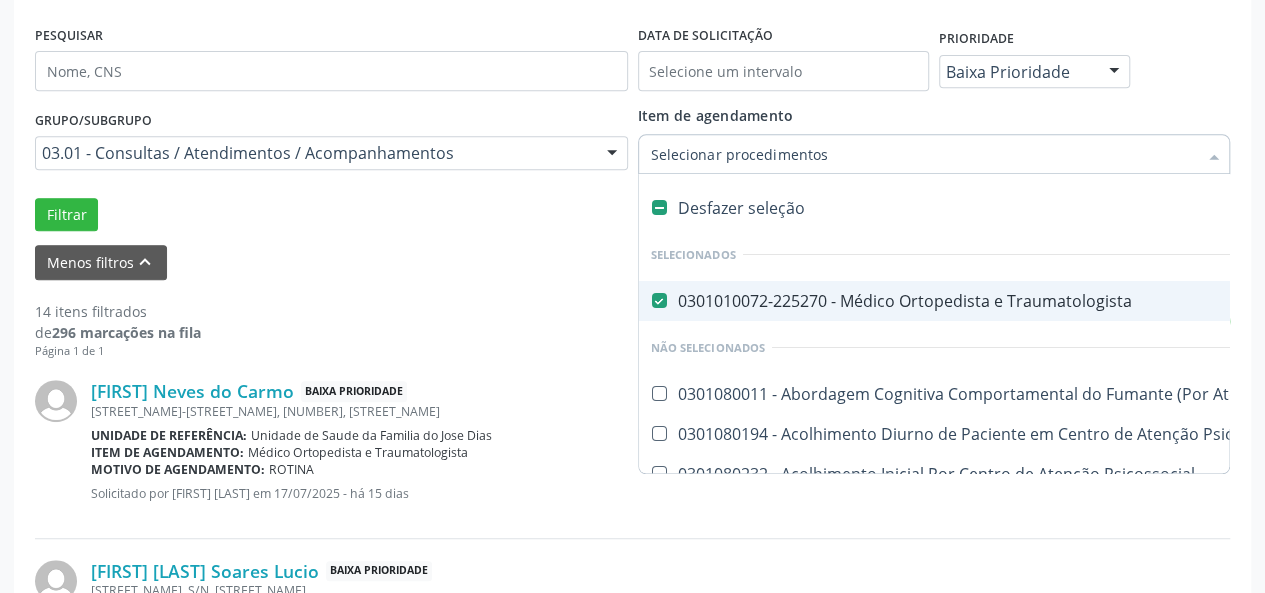 drag, startPoint x: 1084, startPoint y: 149, endPoint x: 693, endPoint y: 163, distance: 391.25055 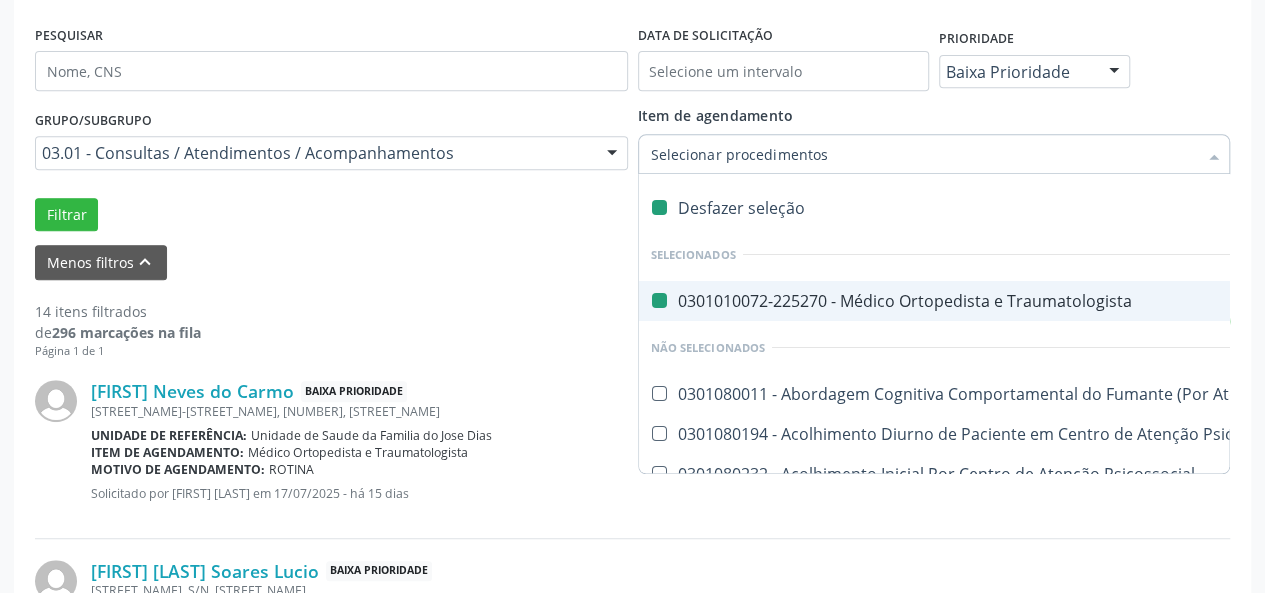 checkbox on "false" 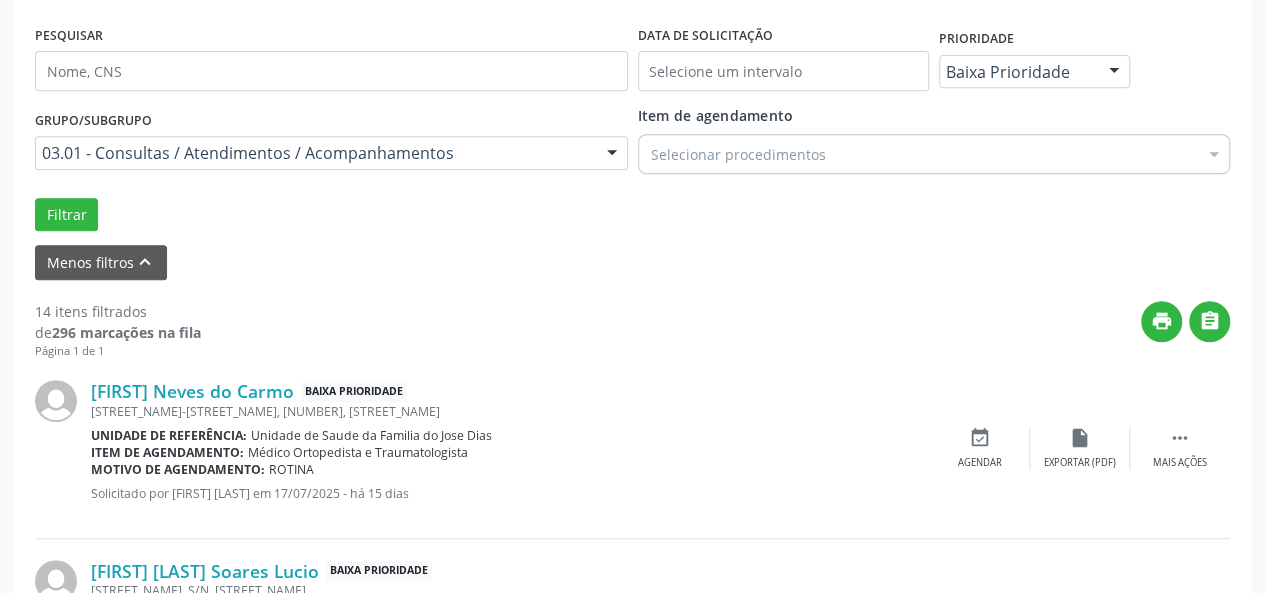 click on "14 itens filtrados
de
296 marcações na fila
Página 1 de 1
print   
[FIRST] [LAST]
Baixa Prioridade
[STREET_NAME]-[STREET_NAME], [NUMBER], [STREET_NAME]
Unidade de referência:
[STREET_NAME] [STREET_NAME]
Item de agendamento:
[SPECIALTY]
Motivo de agendamento:
ROTINA
Solicitado por [FIRST] [LAST] em 17/07/2025 - há 15 dias

Mais ações
edit
Editar
cancel
Cancelar
print
Imprimir
insert_drive_file
Exportar (PDF)
event_available
Agendar
[FIRST] [LAST]
Baixa Prioridade
[STREET_NAME], S/N, [STREET_NAME]
Unidade de referência:
[STREET_NAME] [STREET_NAME]
Item de agendamento:
[SPECIALTY]
Motivo de agendamento:

Agendar" at bounding box center (632, 1573) 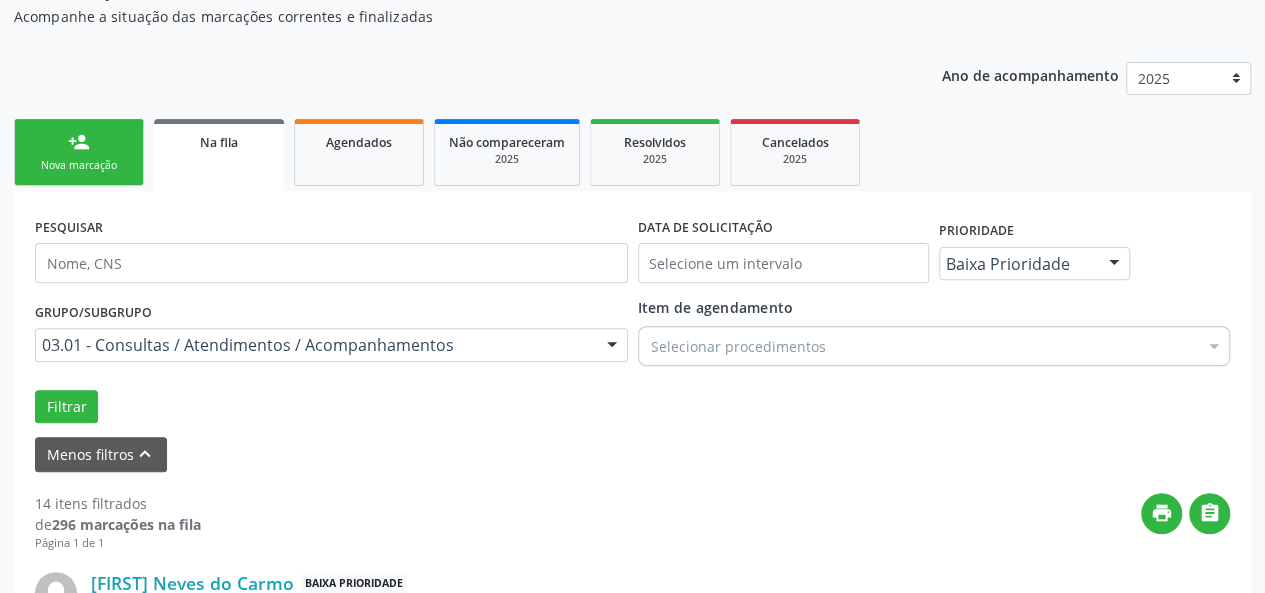 scroll, scrollTop: 200, scrollLeft: 0, axis: vertical 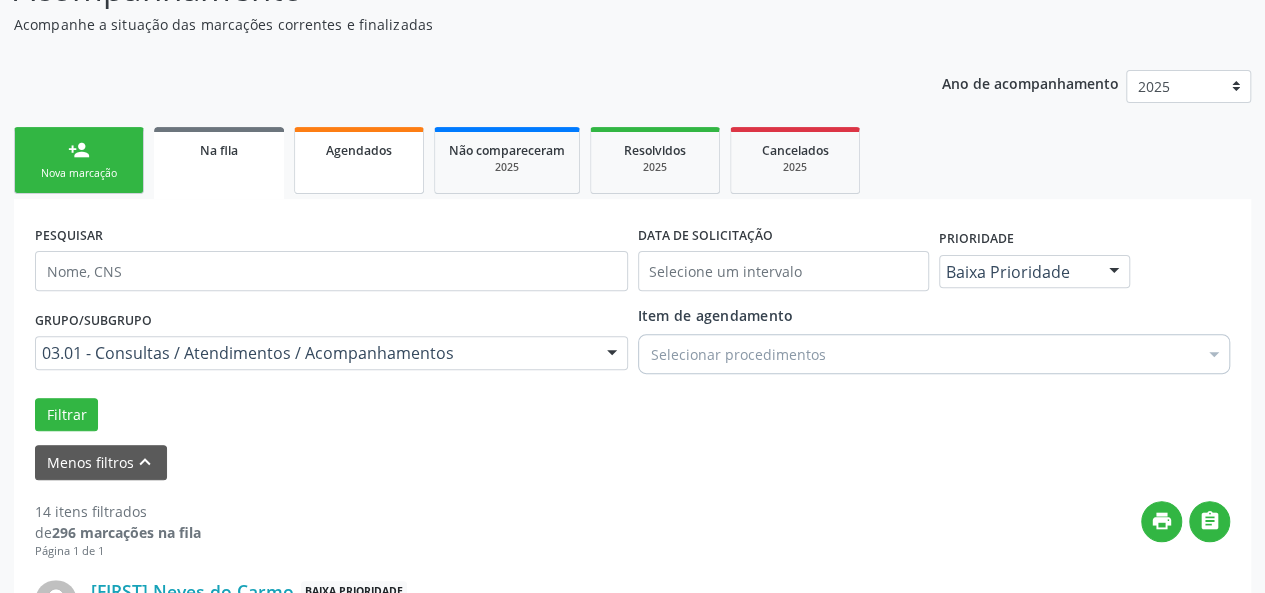 click on "Agendados" at bounding box center (359, 160) 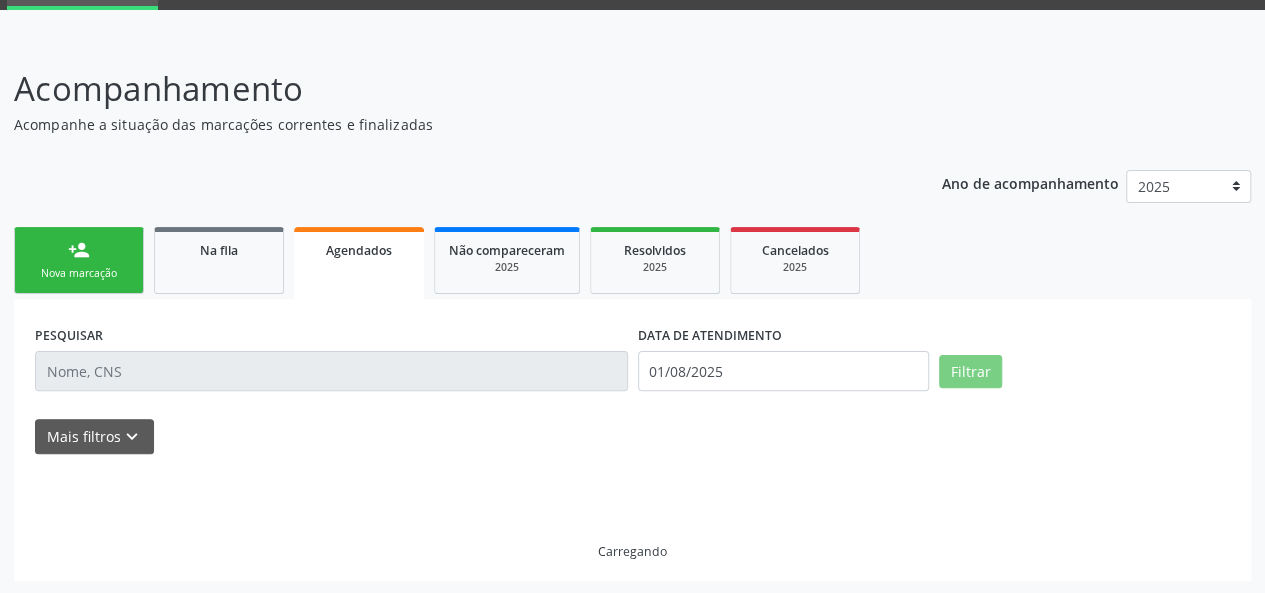 click on "Acompanhamento
Acompanhe a situação das marcações correntes e finalizadas
Relatórios
Ano de acompanhamento
2025
person_add
Nova marcação
Na fila   Agendados   Não compareceram
2025
Resolvidos
2025
Cancelados
2025
PESQUISAR
DATA DE ATENDIMENTO
01/08/2025
Filtrar
UNIDADE EXECUTANTE
Carregando...
Nenhum resultado encontrado para: "   "
Não há nenhuma opção para ser exibida.
PROFISSIONAL EXECUTANTE
Selecione um profissional
Nenhum resultado encontrado para: "   "
Não há nenhuma opção para ser exibida.
Grupo/Subgrupo
Carregando...
Nenhum resultado encontrado para: "   "
Nenhuma opção encontrada" at bounding box center (632, 322) 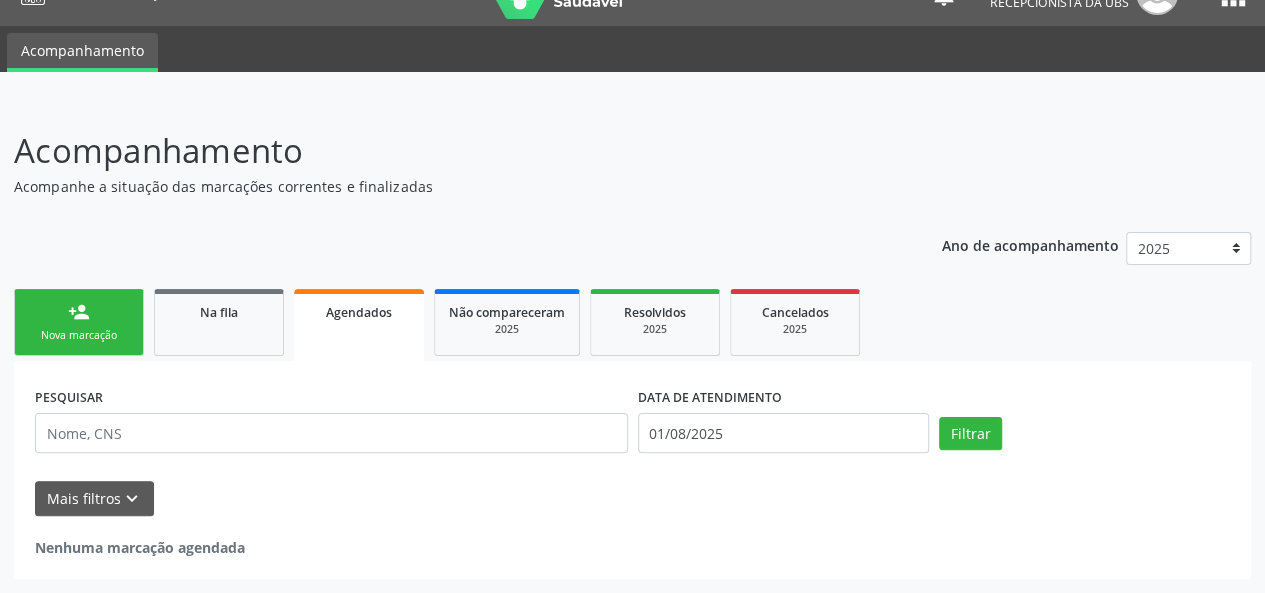 scroll, scrollTop: 36, scrollLeft: 0, axis: vertical 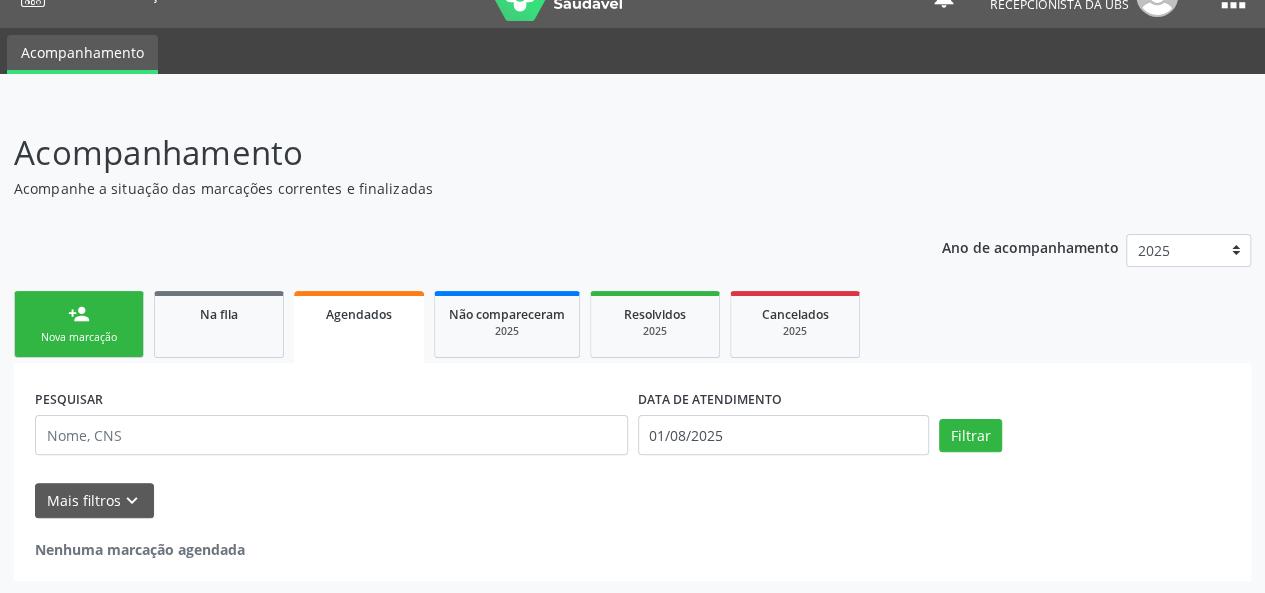 click on "person_add
Nova marcação" at bounding box center [79, 324] 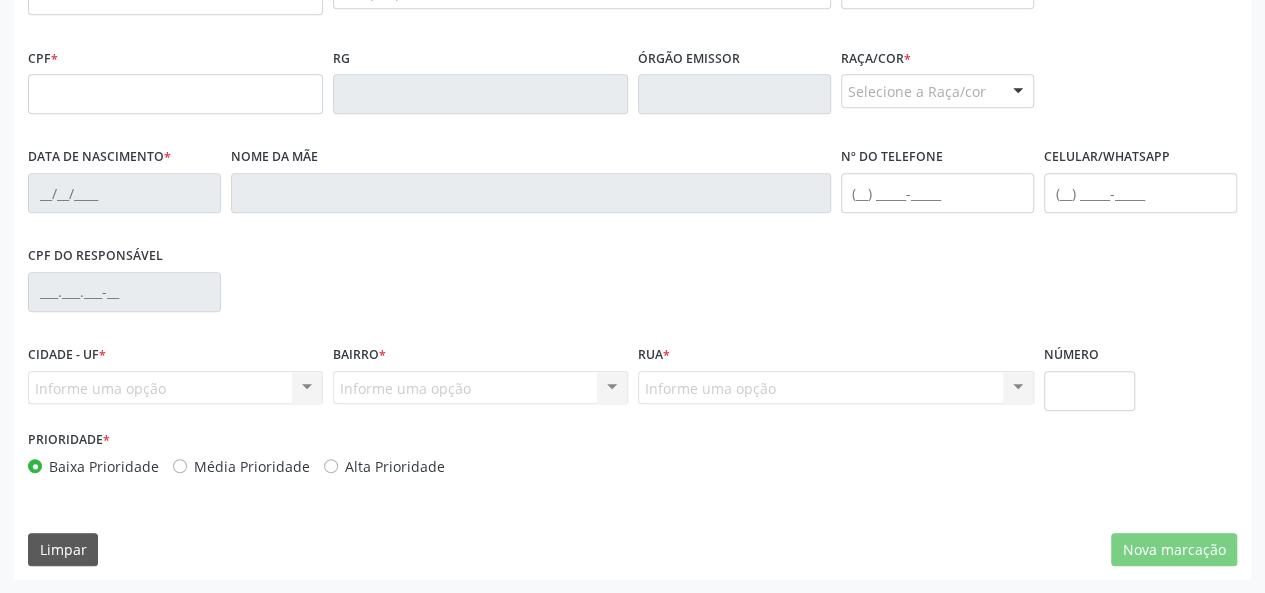 scroll, scrollTop: 318, scrollLeft: 0, axis: vertical 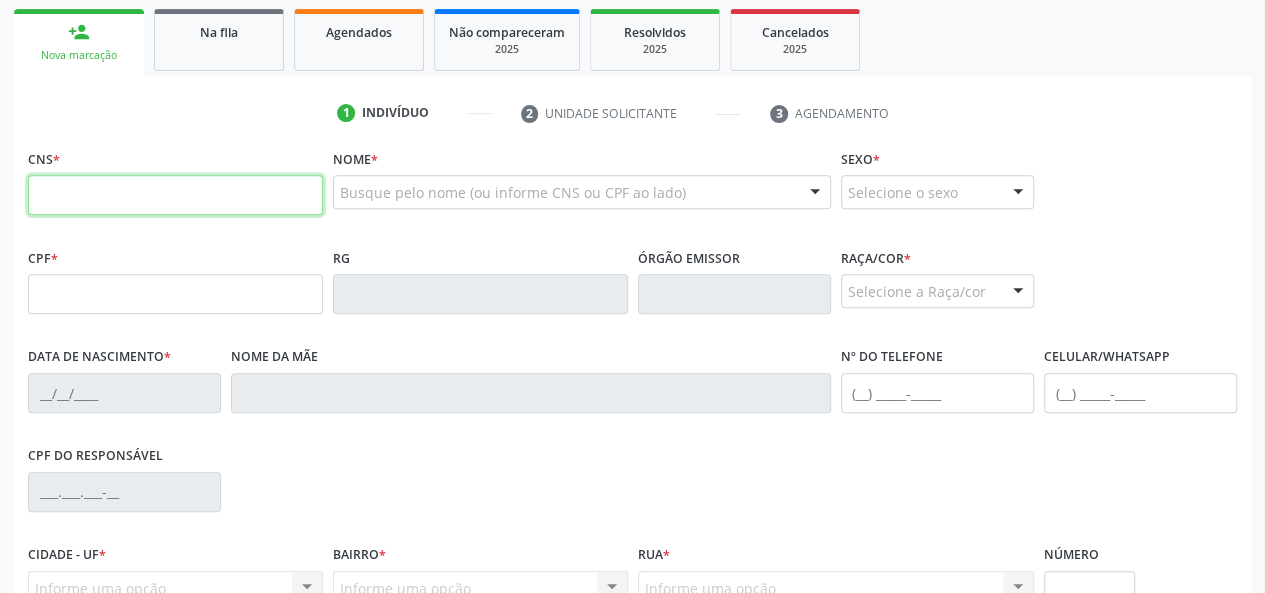 click at bounding box center (175, 195) 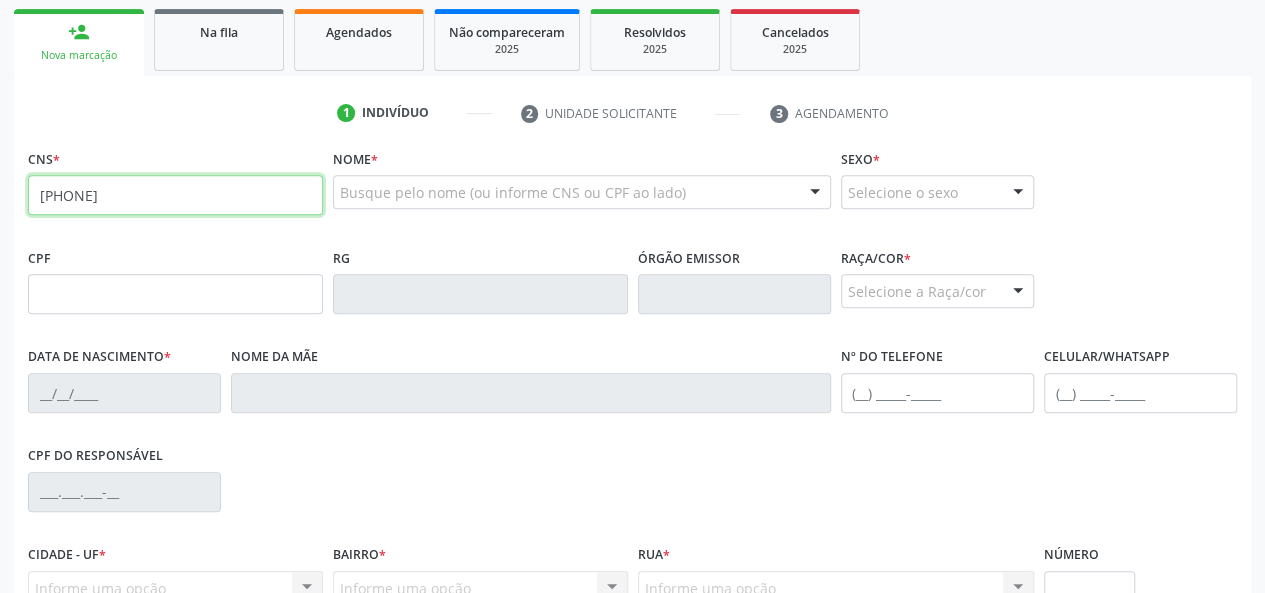 type on "[PHONE]" 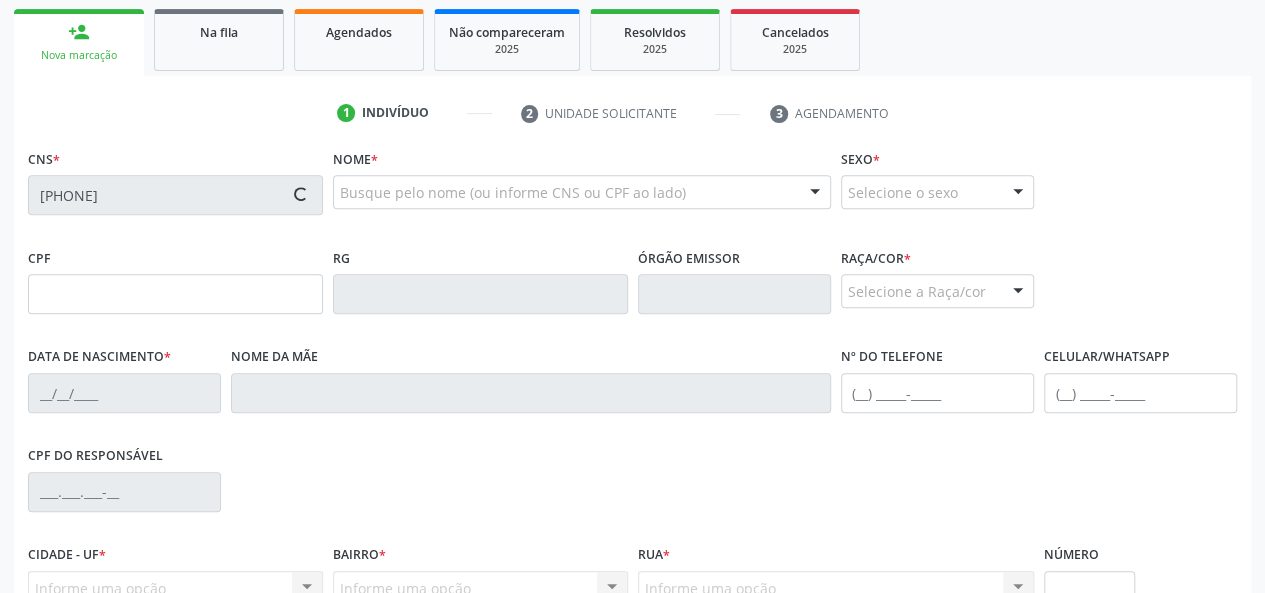 type on "[CPF]" 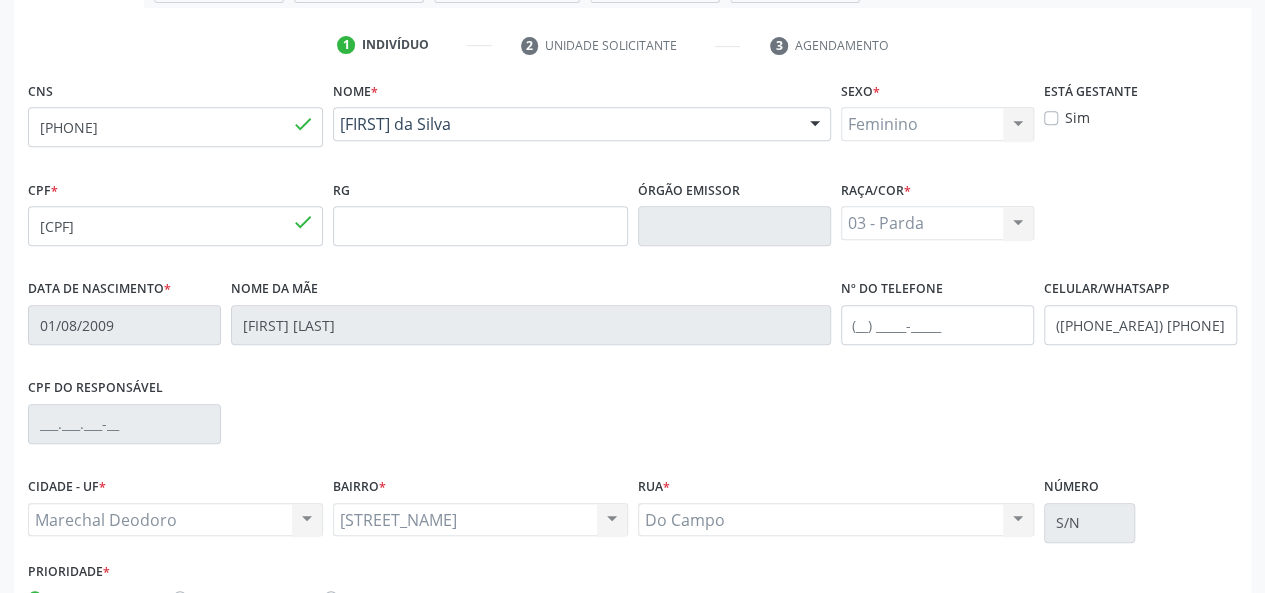 scroll, scrollTop: 418, scrollLeft: 0, axis: vertical 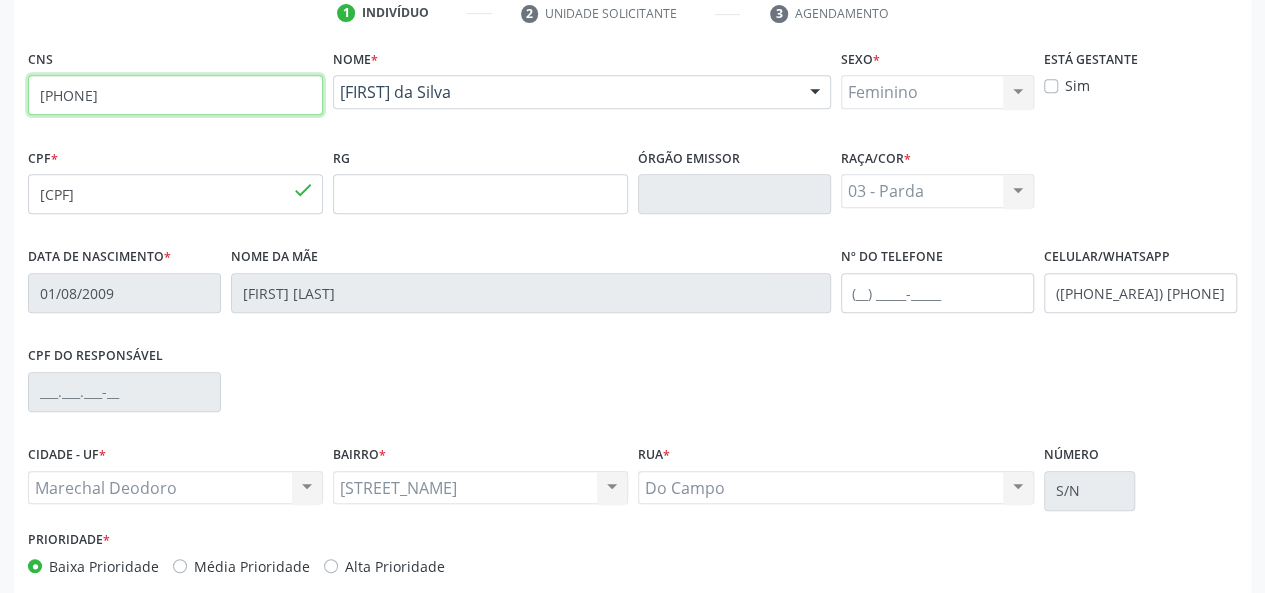 drag, startPoint x: 202, startPoint y: 95, endPoint x: 18, endPoint y: 97, distance: 184.01086 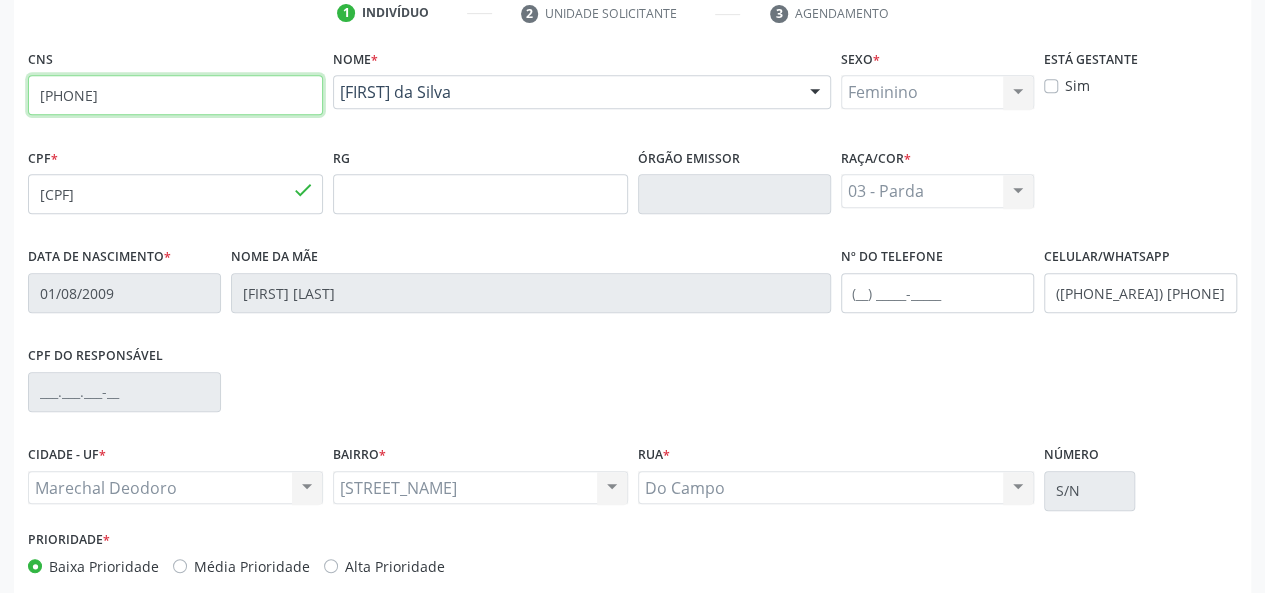 type on "[PHONE]" 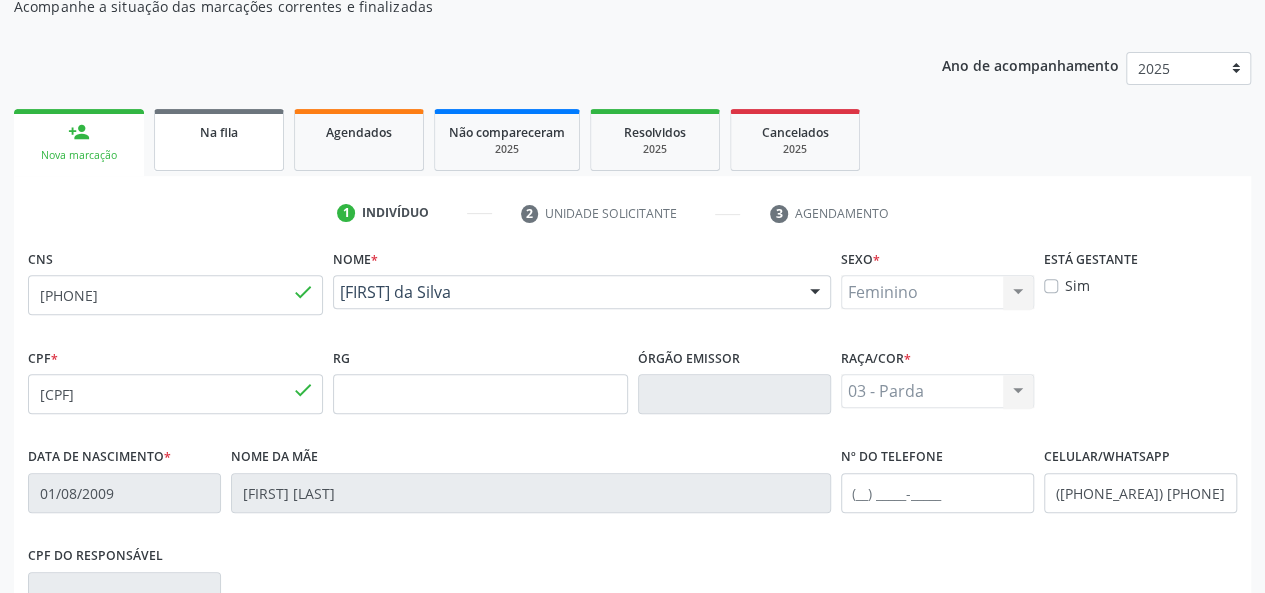click on "Na fila" at bounding box center (219, 132) 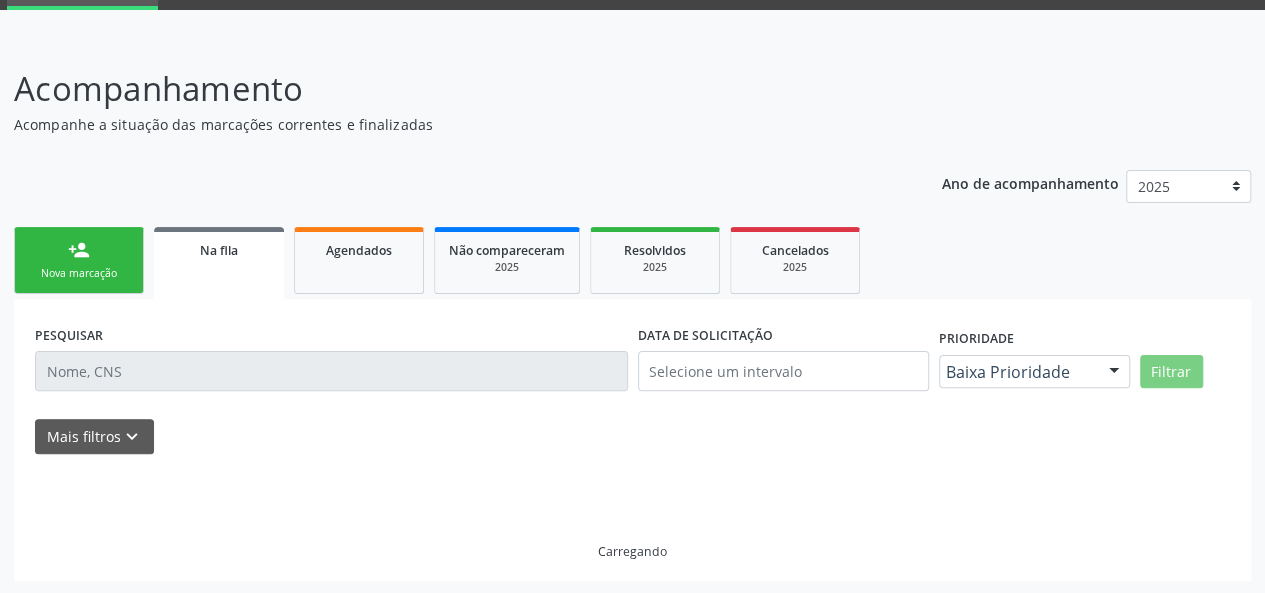 scroll, scrollTop: 122, scrollLeft: 0, axis: vertical 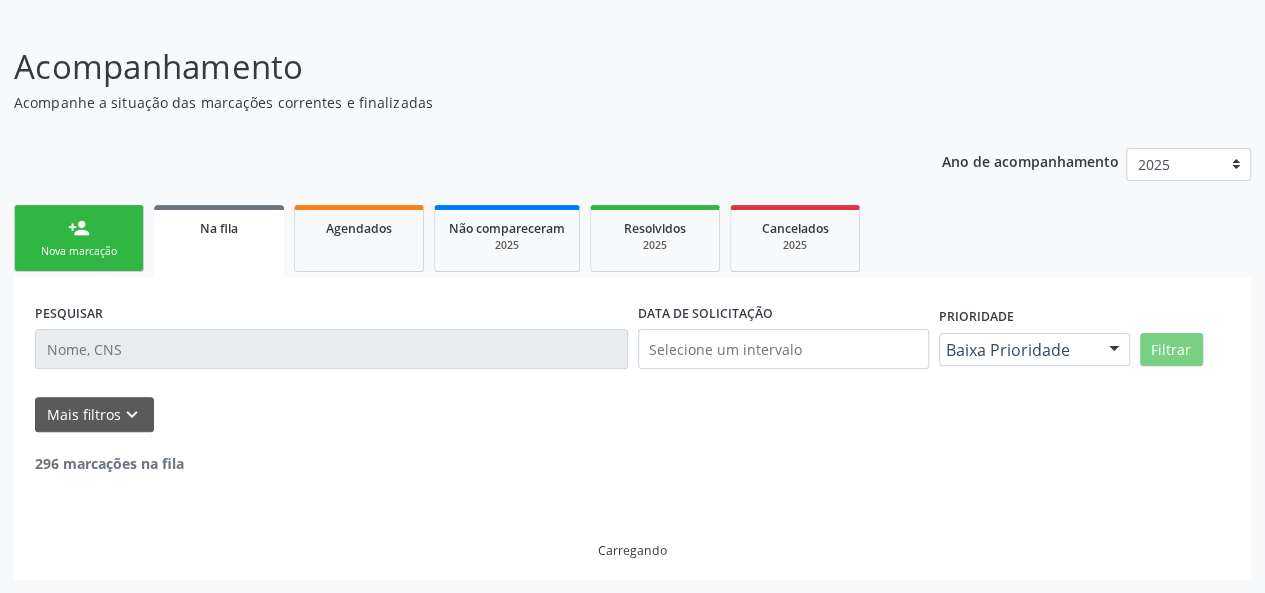 click on "person_add" at bounding box center (79, 228) 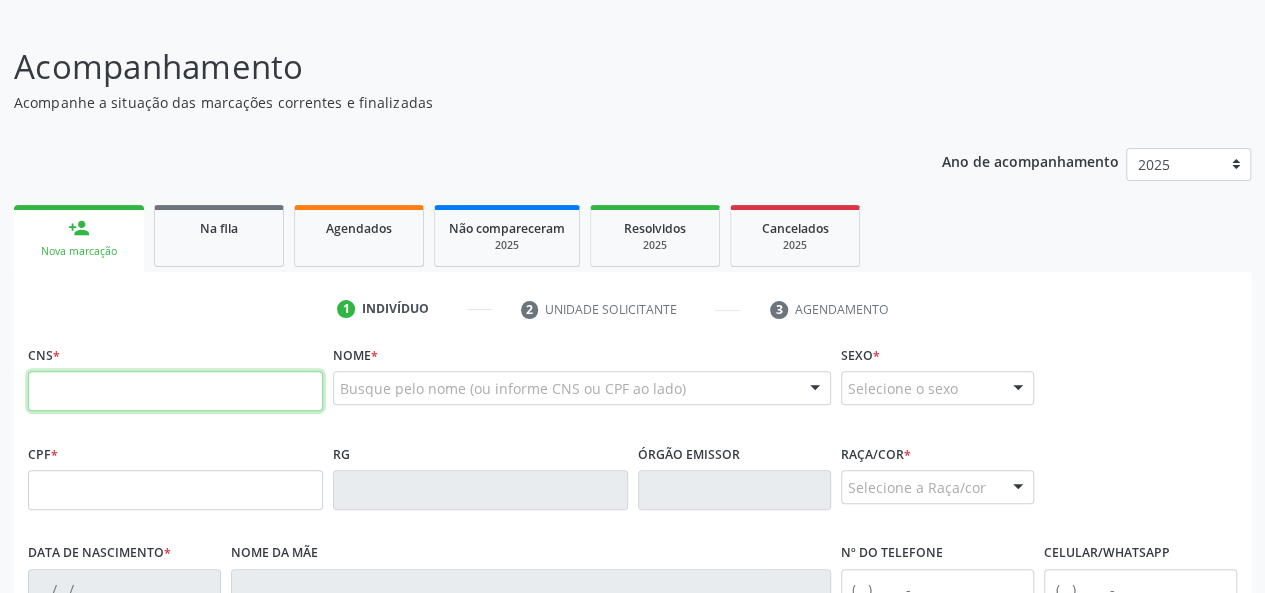 paste on "[PHONE]" 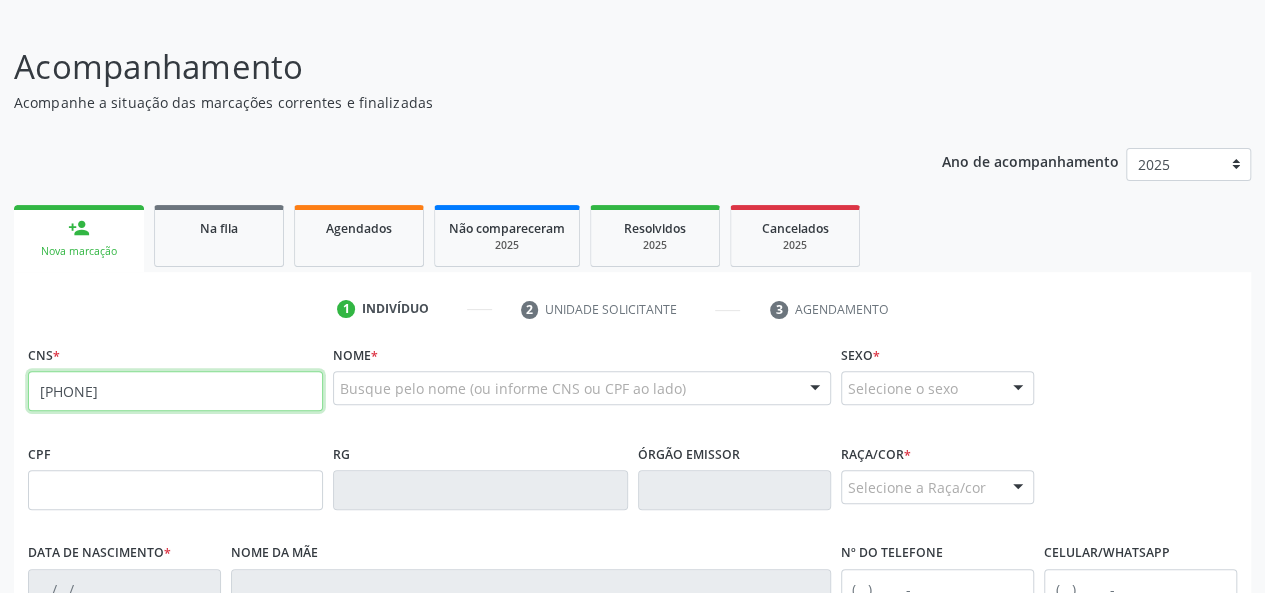 type on "[PHONE]" 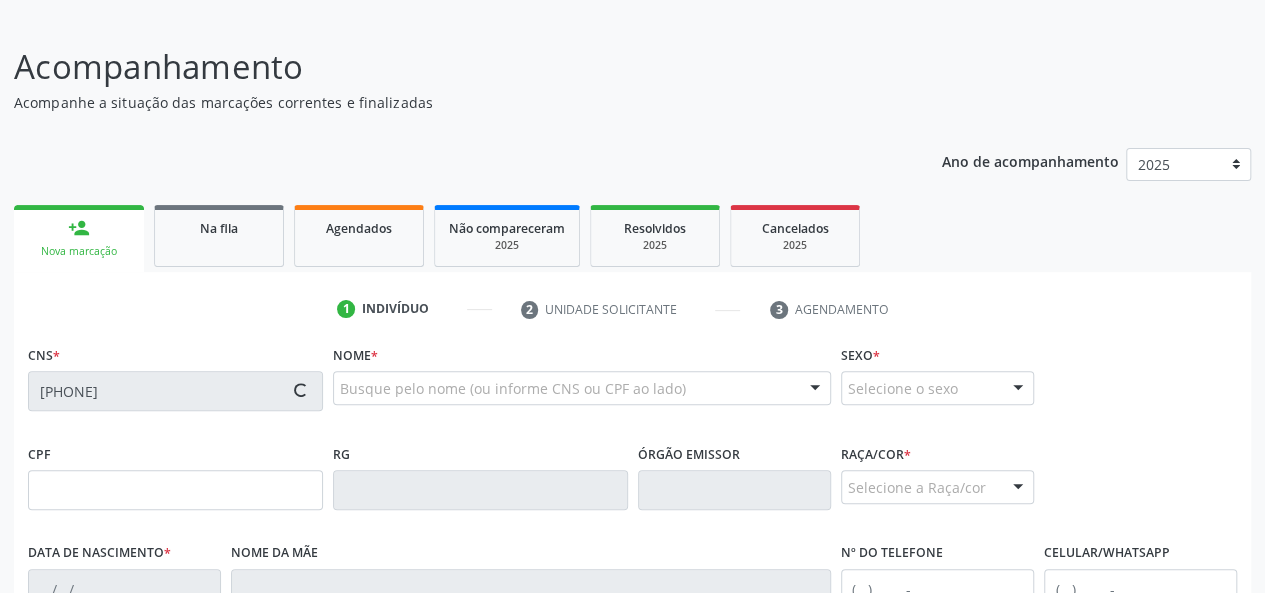 type on "[CPF]" 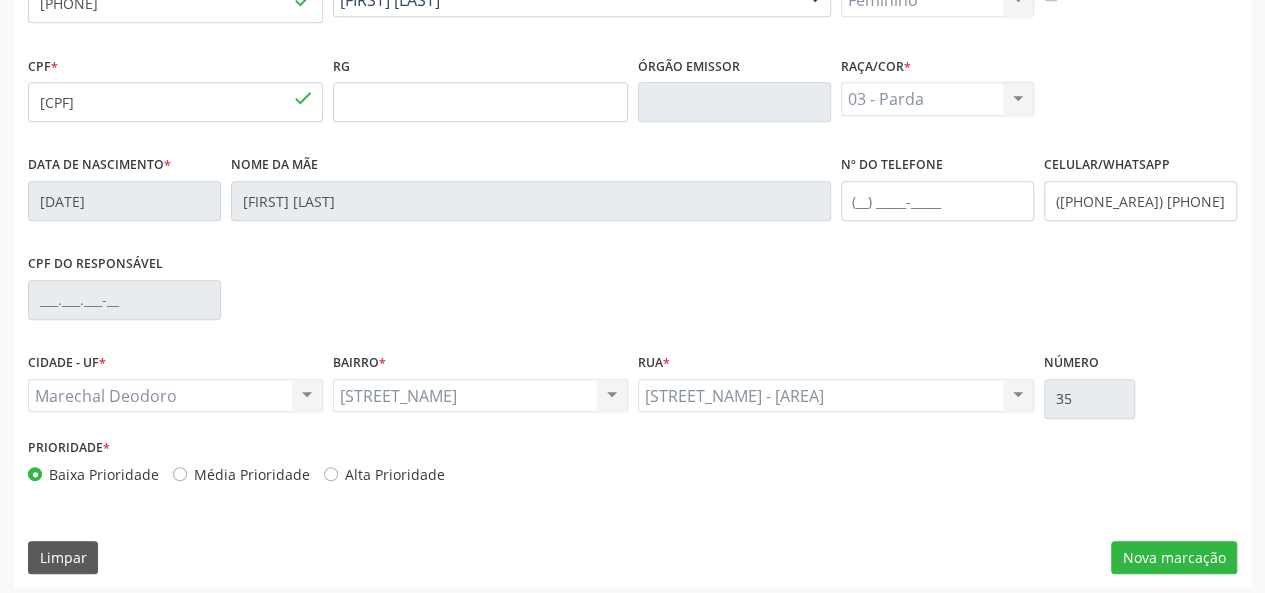 scroll, scrollTop: 518, scrollLeft: 0, axis: vertical 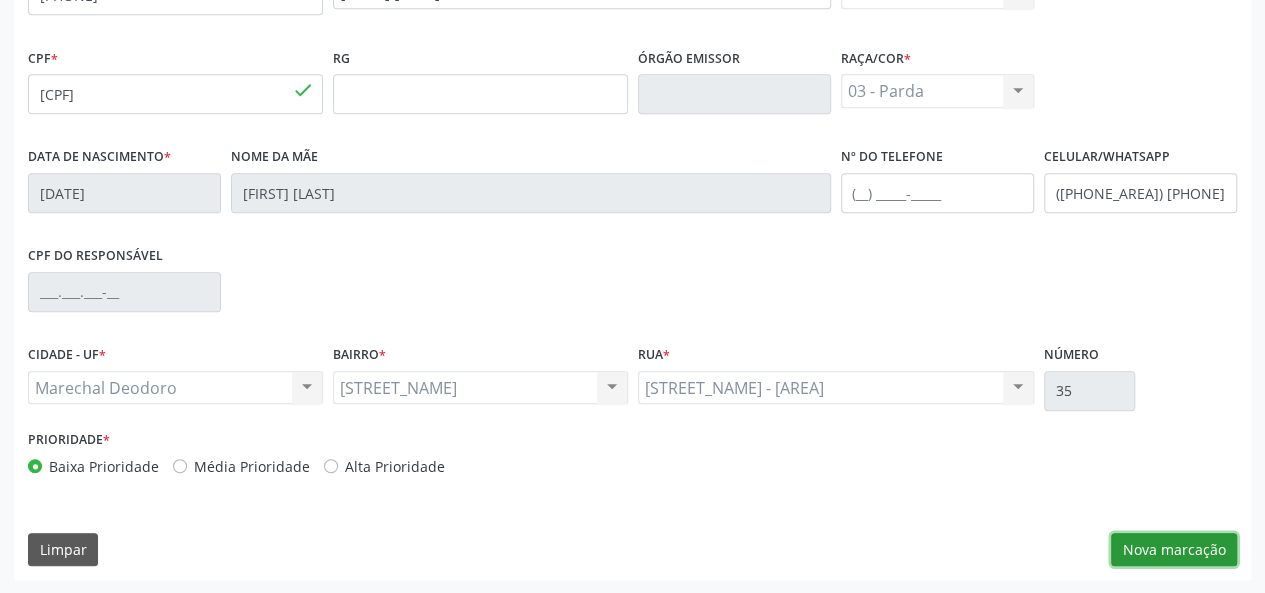 click on "Nova marcação" at bounding box center (1174, 550) 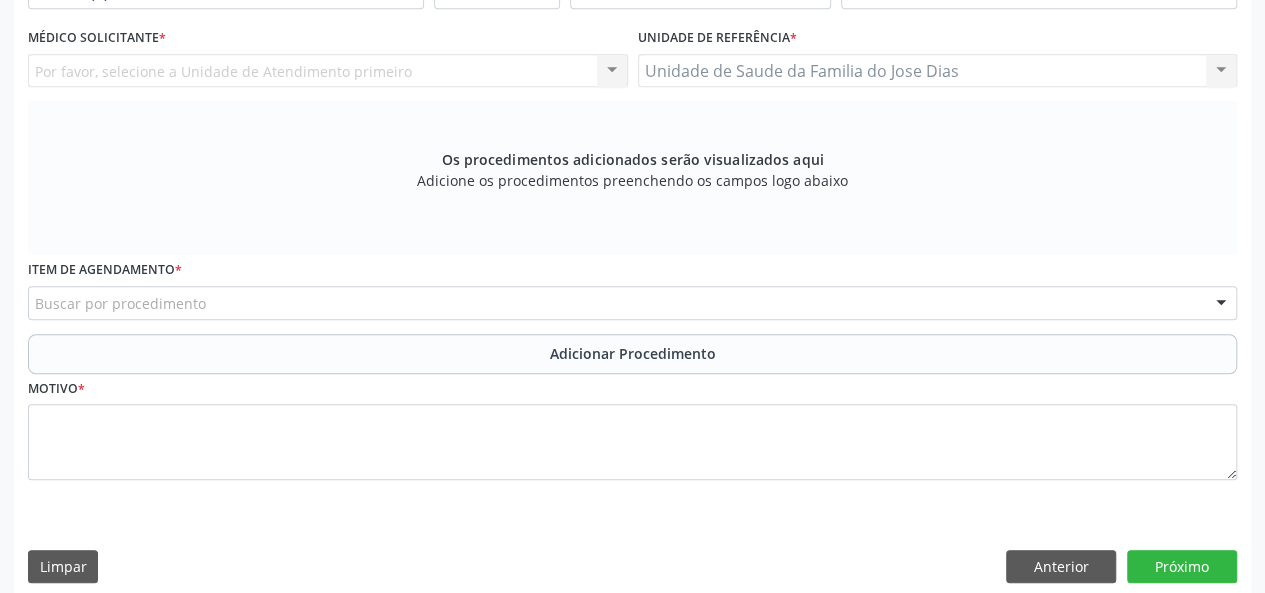 scroll, scrollTop: 218, scrollLeft: 0, axis: vertical 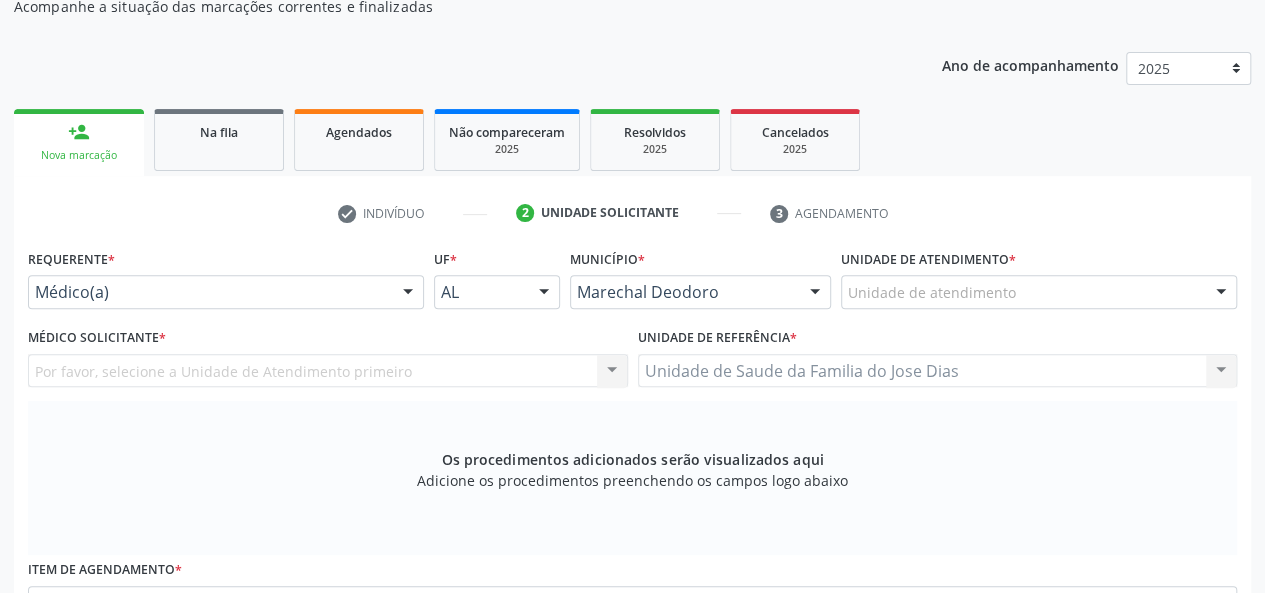 click at bounding box center (408, 293) 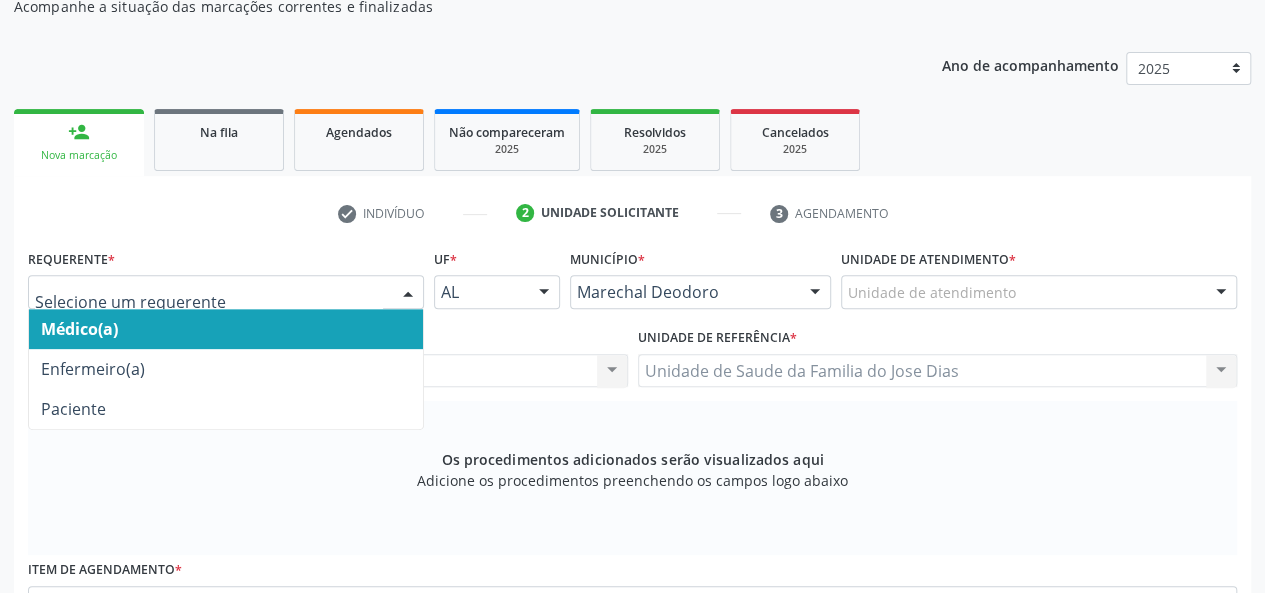 click on "Médico(a)" at bounding box center (226, 329) 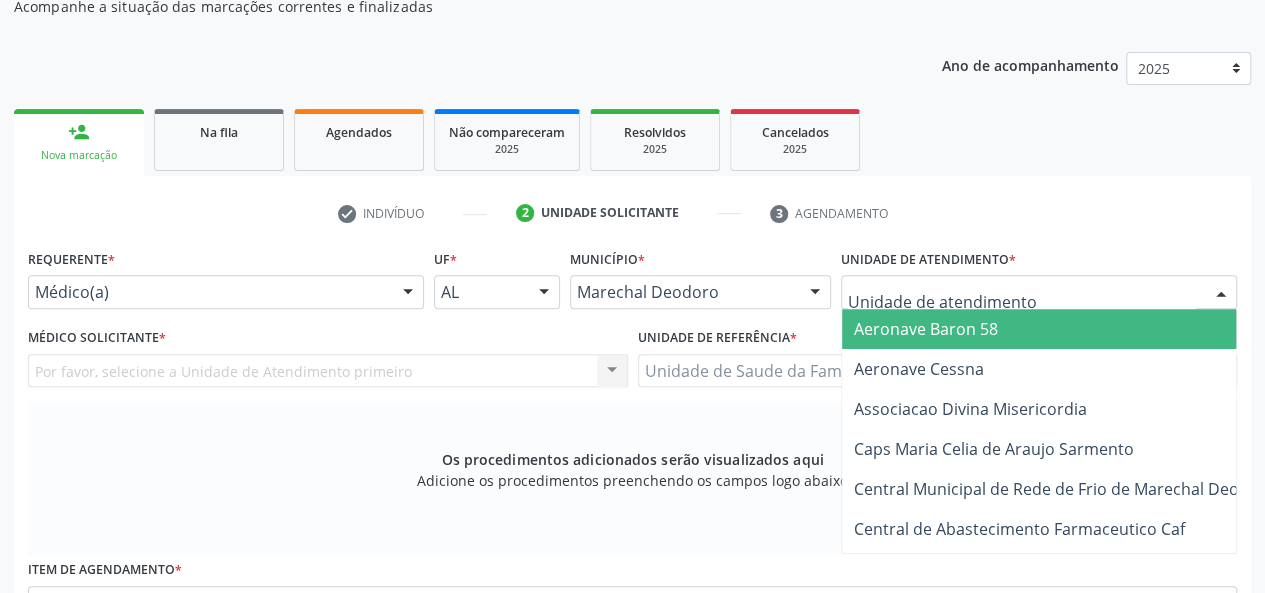 type on "J" 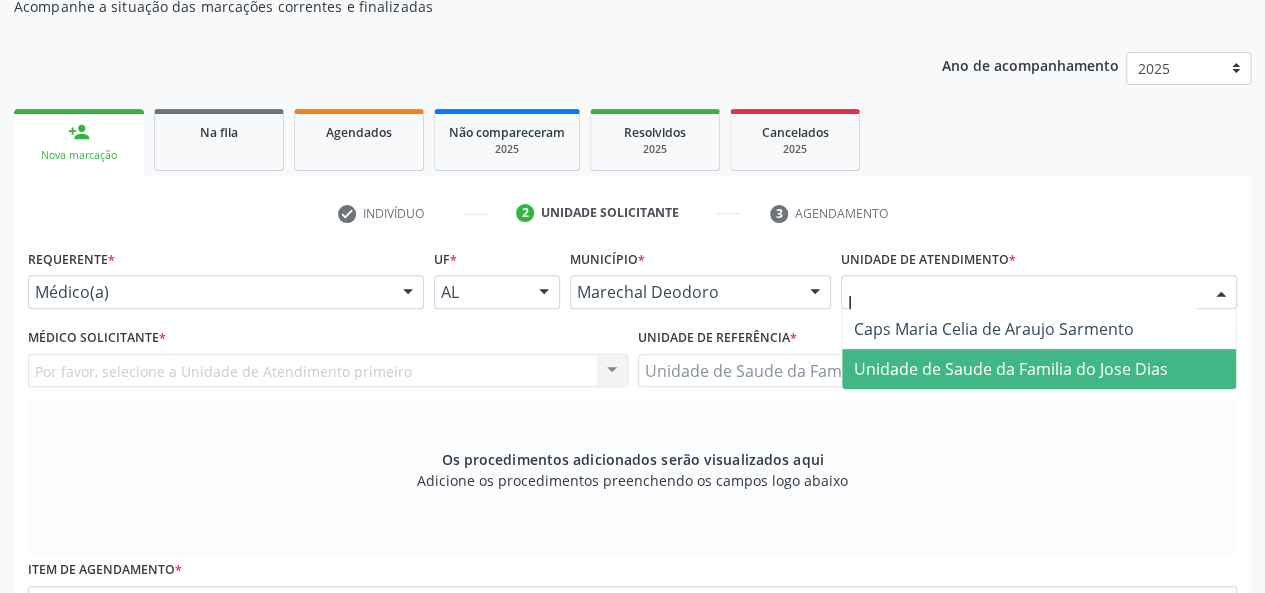 click on "Unidade de Saude da Familia do Jose Dias" at bounding box center (1011, 369) 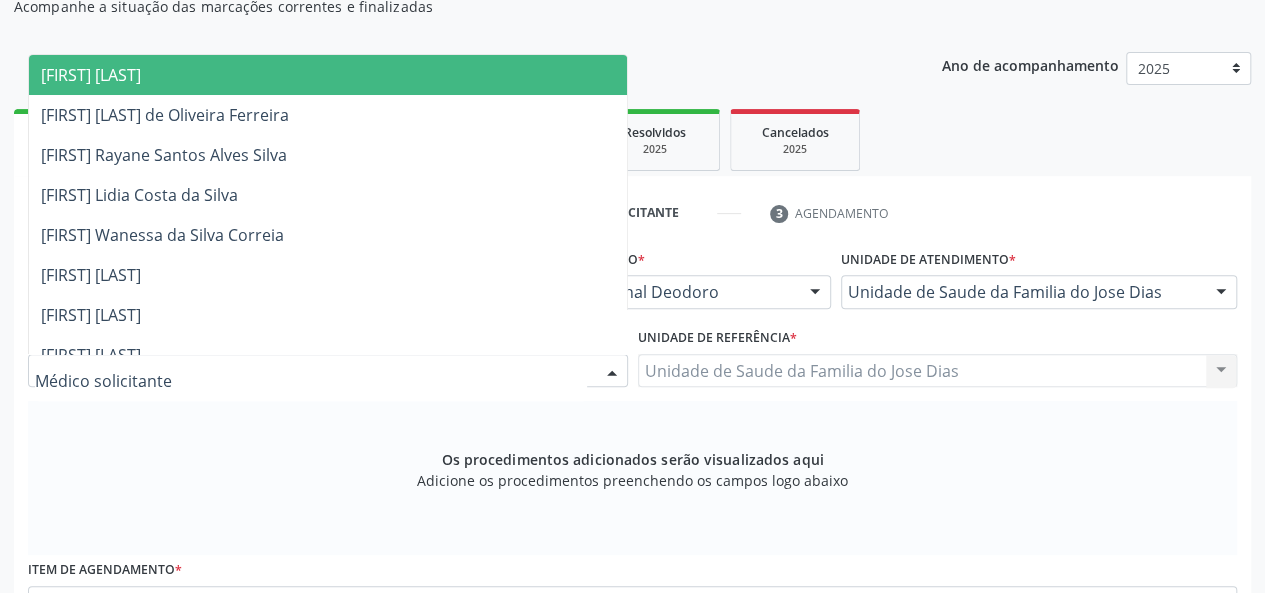 click at bounding box center [612, 372] 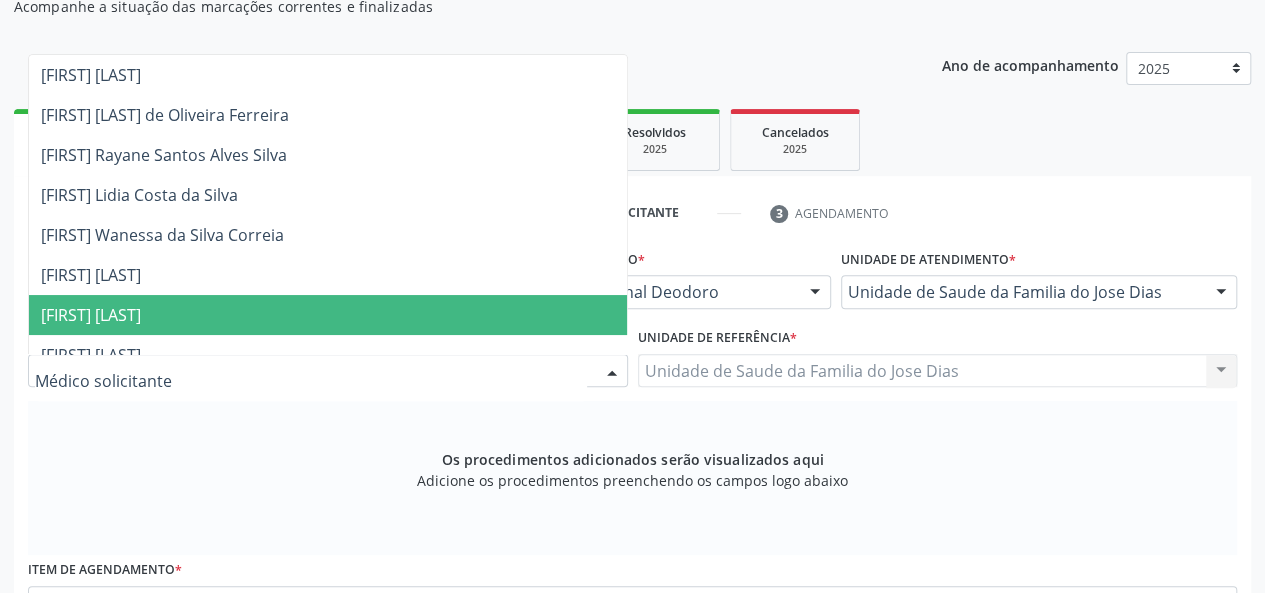 click on "[FIRST] [LAST]" at bounding box center (328, 315) 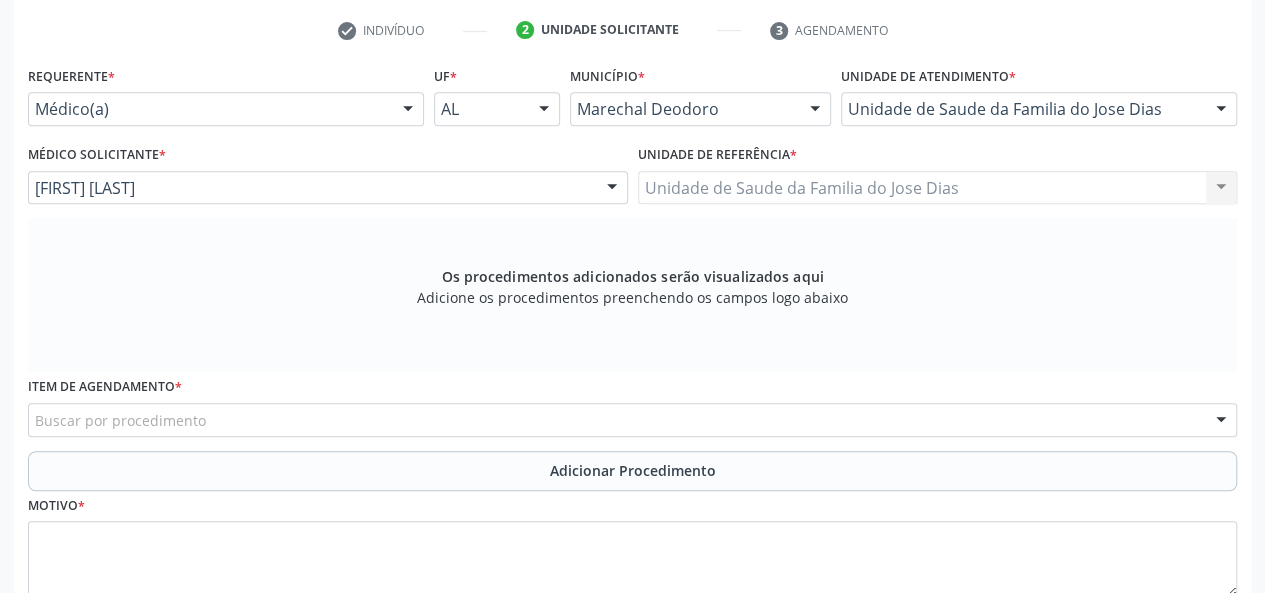 scroll, scrollTop: 418, scrollLeft: 0, axis: vertical 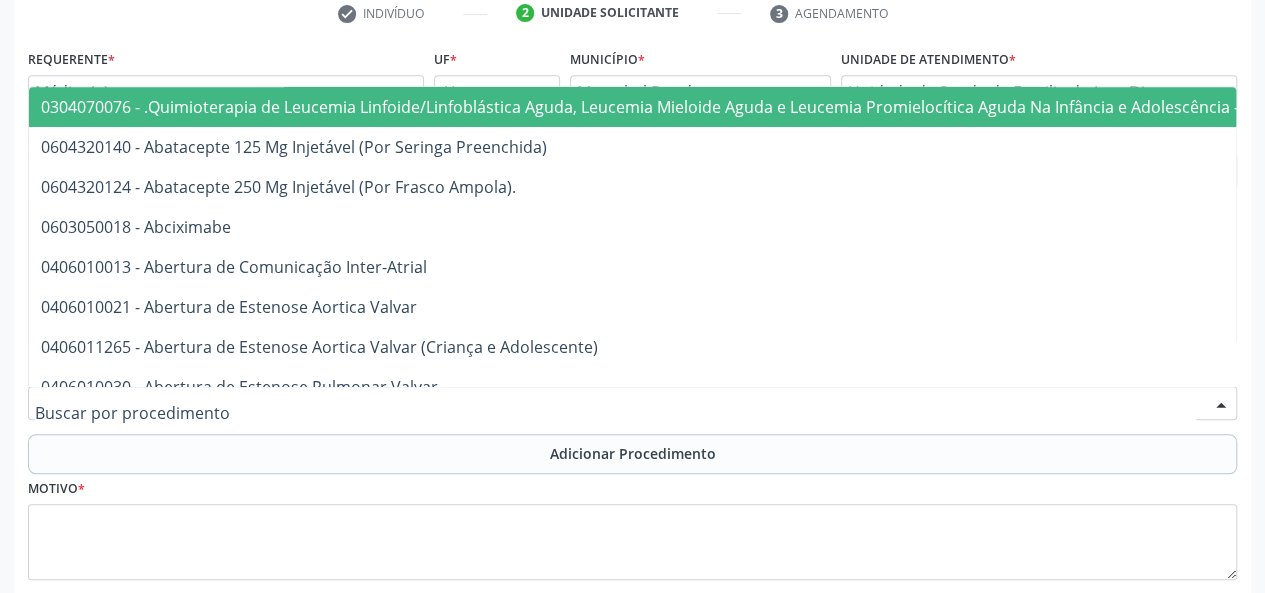 click at bounding box center [632, 403] 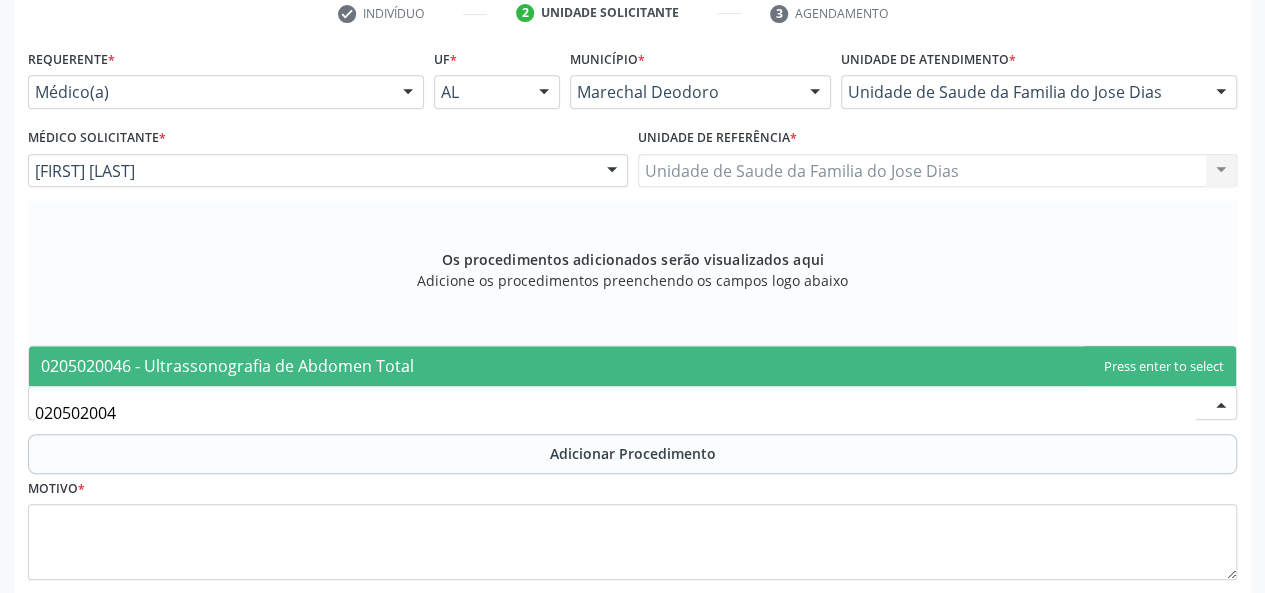 type on "0205020046" 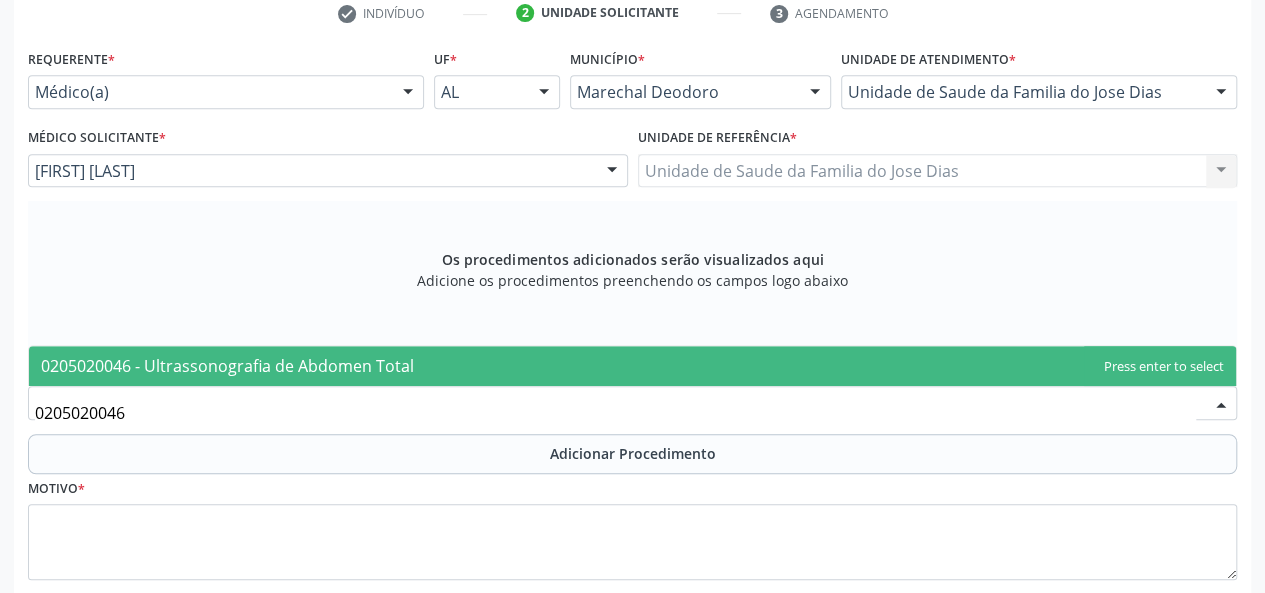 click on "0205020046 - Ultrassonografia de Abdomen Total" at bounding box center [227, 366] 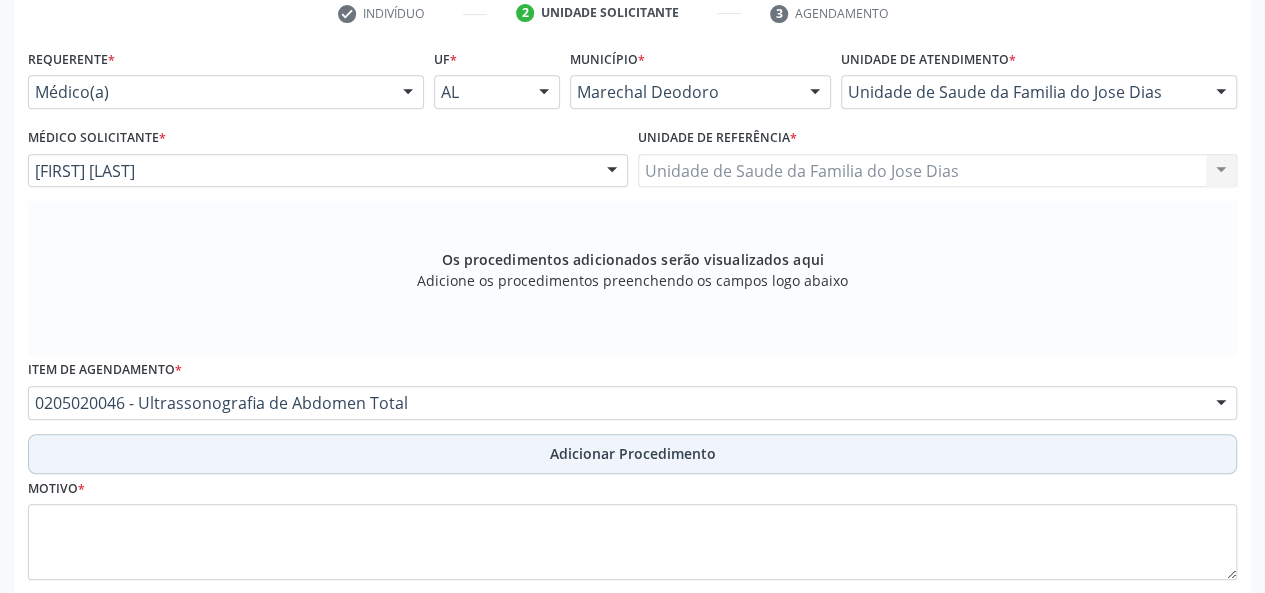 click on "Adicionar Procedimento" at bounding box center (632, 454) 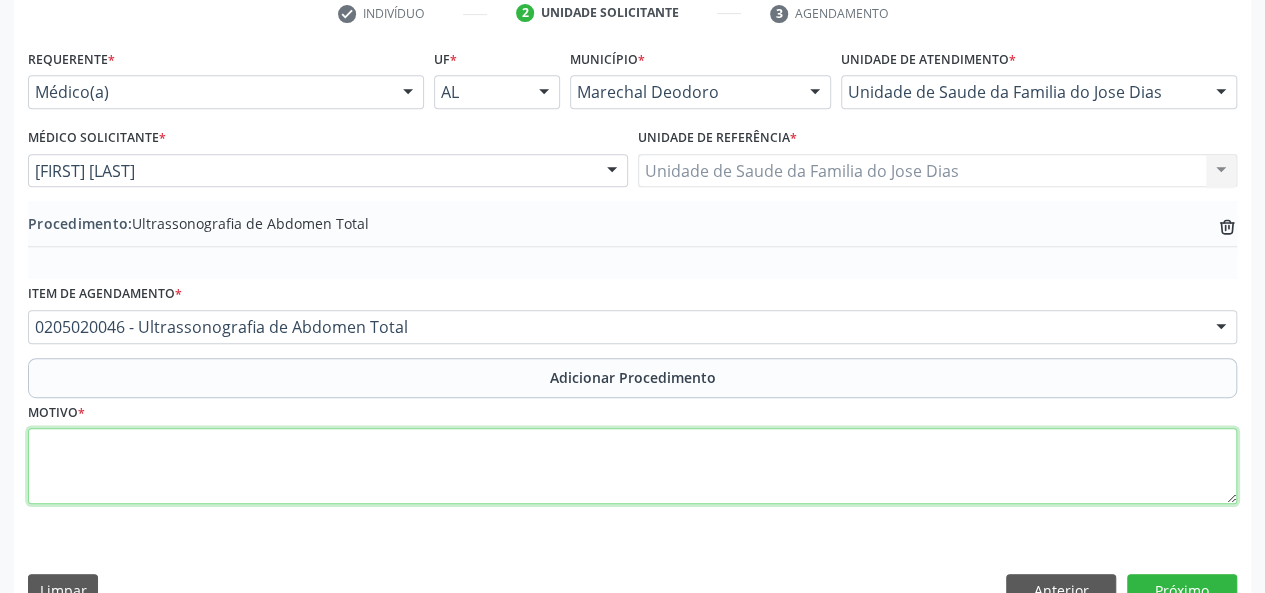 click at bounding box center [632, 466] 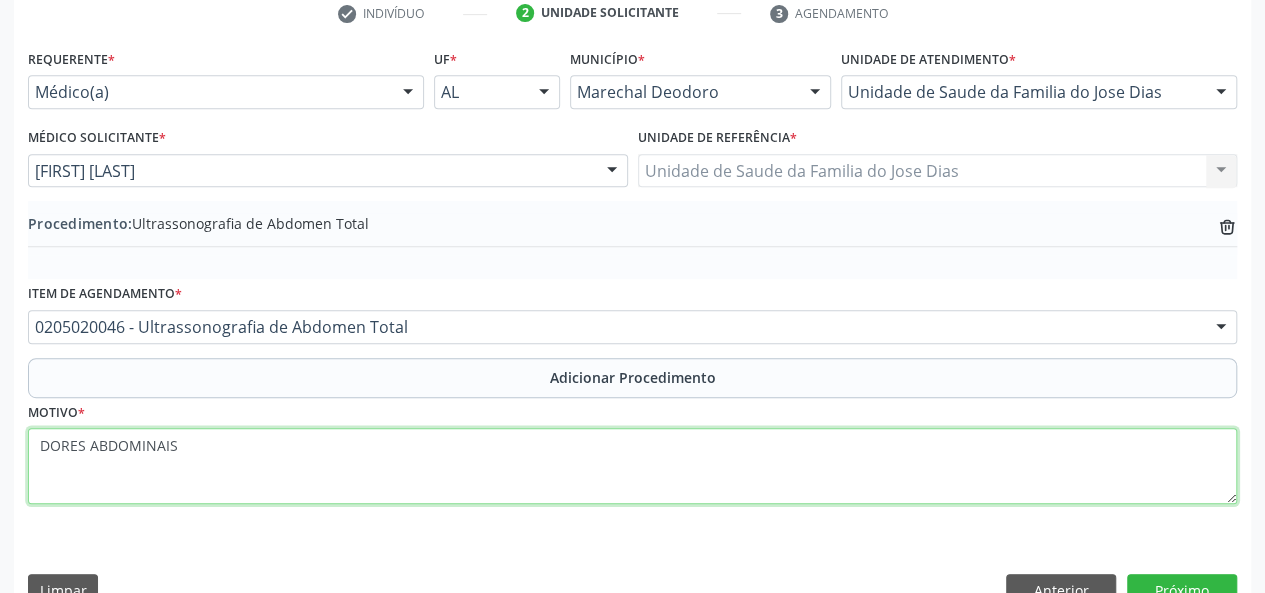 scroll, scrollTop: 458, scrollLeft: 0, axis: vertical 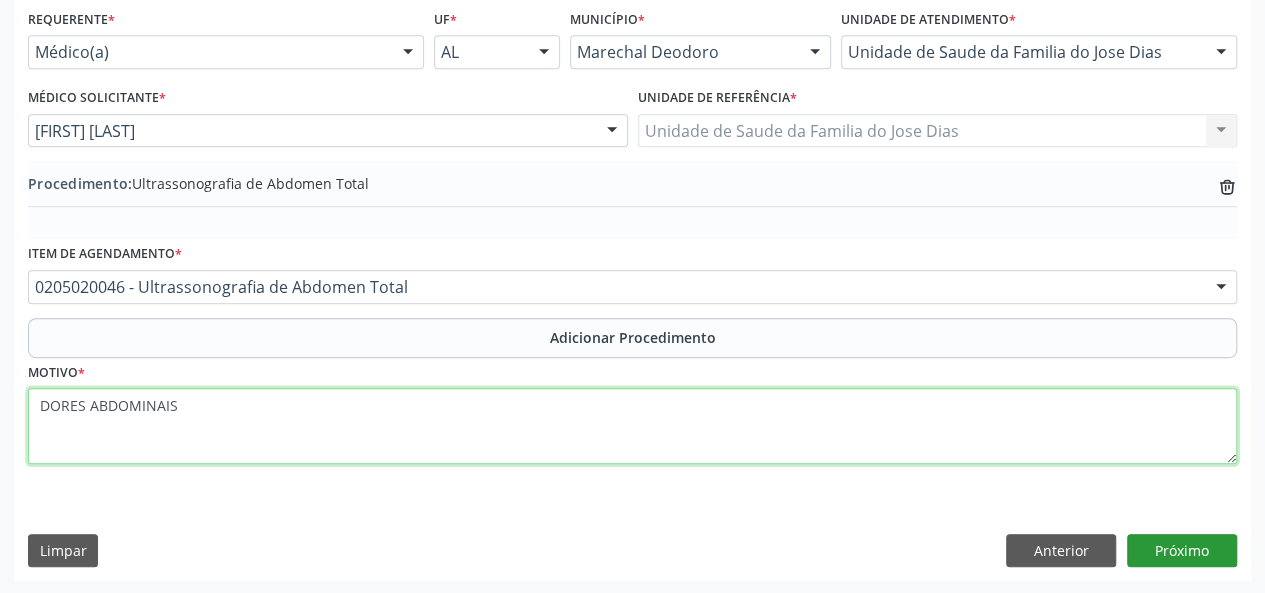 type on "DORES ABDOMINAIS" 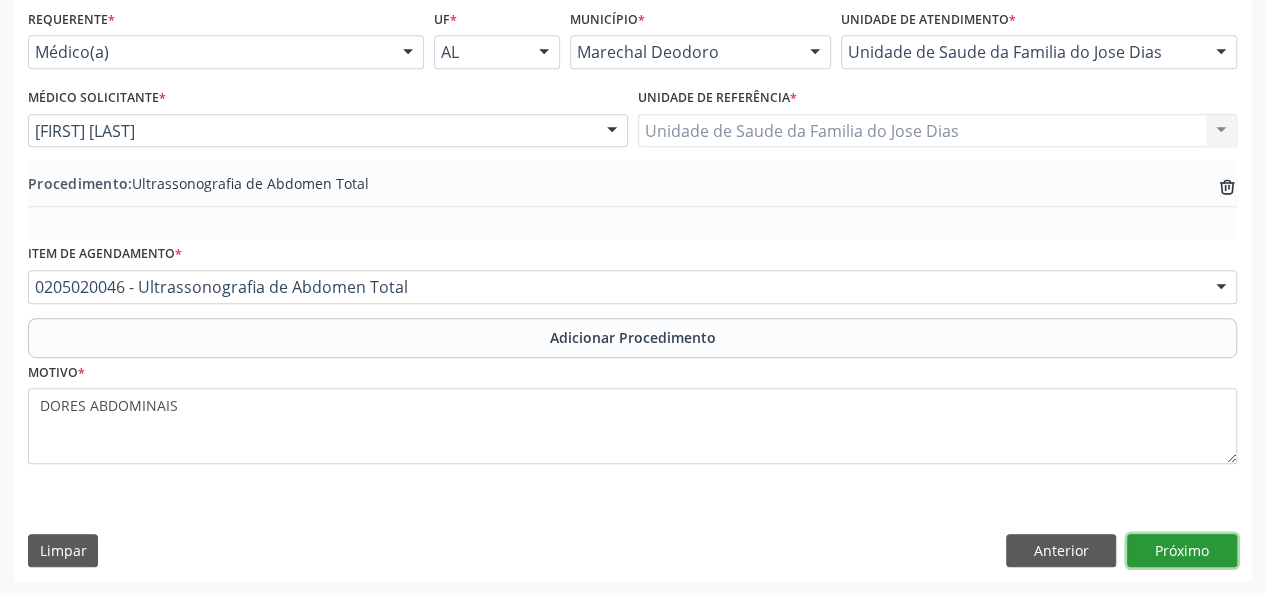 click on "Próximo" at bounding box center [1182, 551] 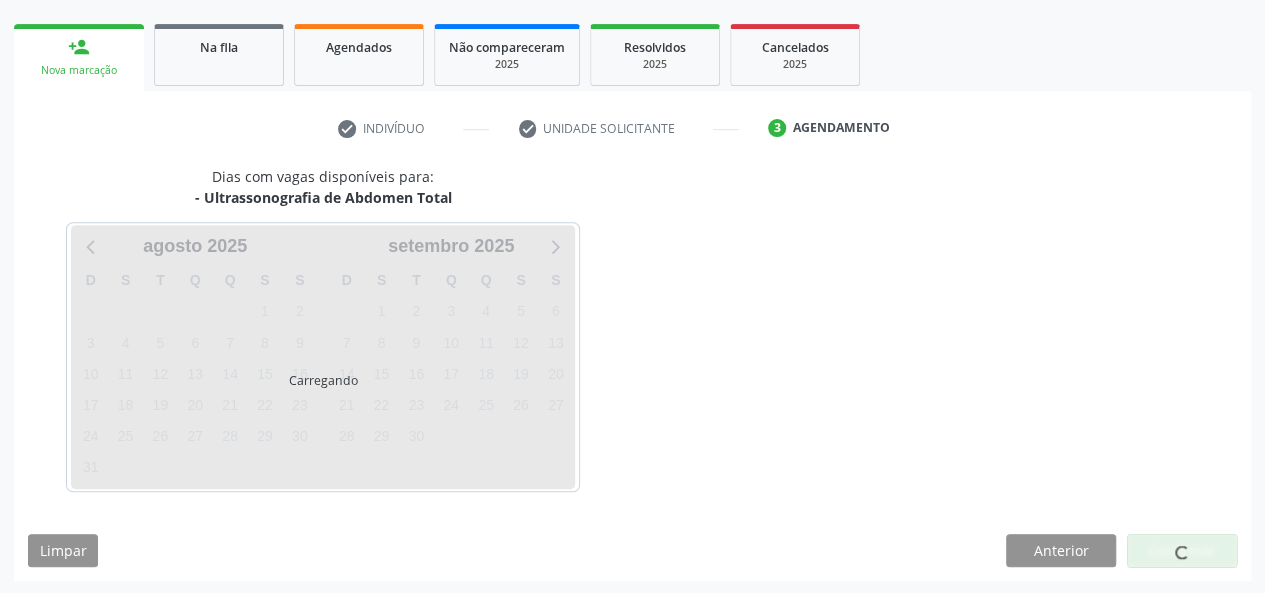 scroll, scrollTop: 362, scrollLeft: 0, axis: vertical 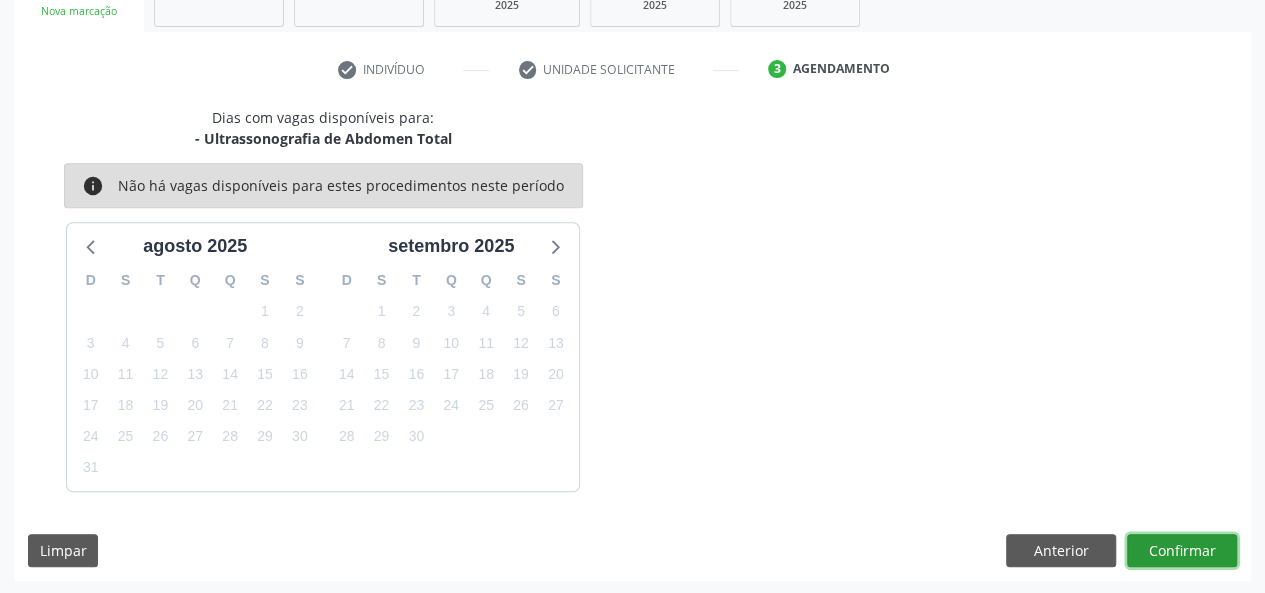 click on "Confirmar" at bounding box center [1182, 551] 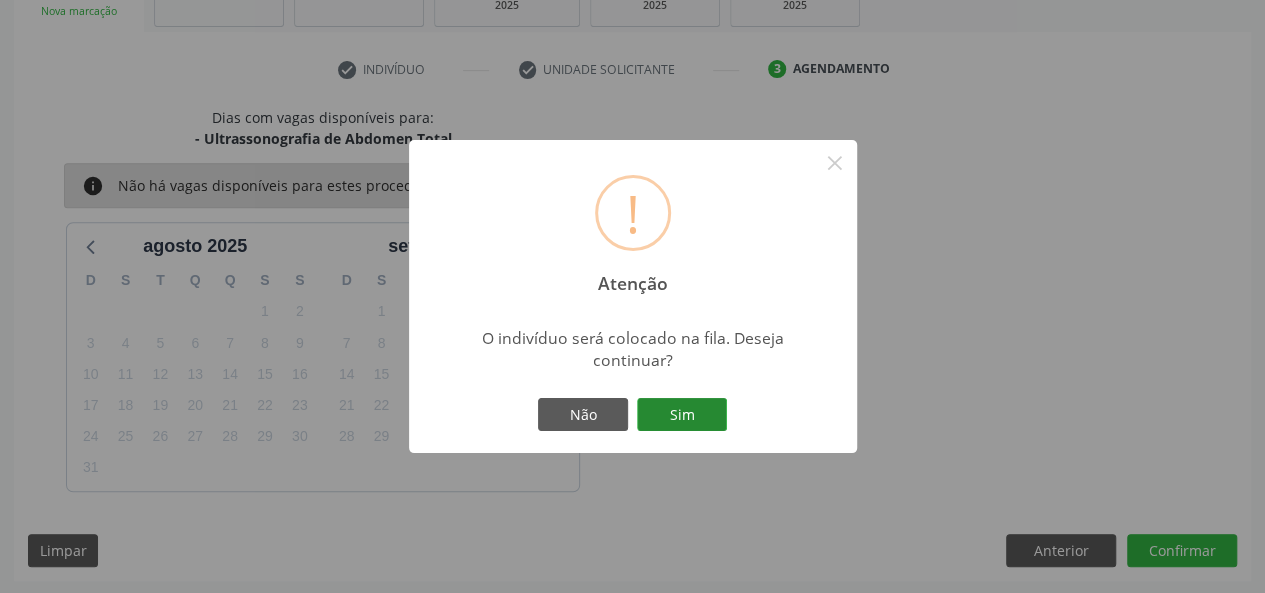 click on "Sim" at bounding box center [682, 415] 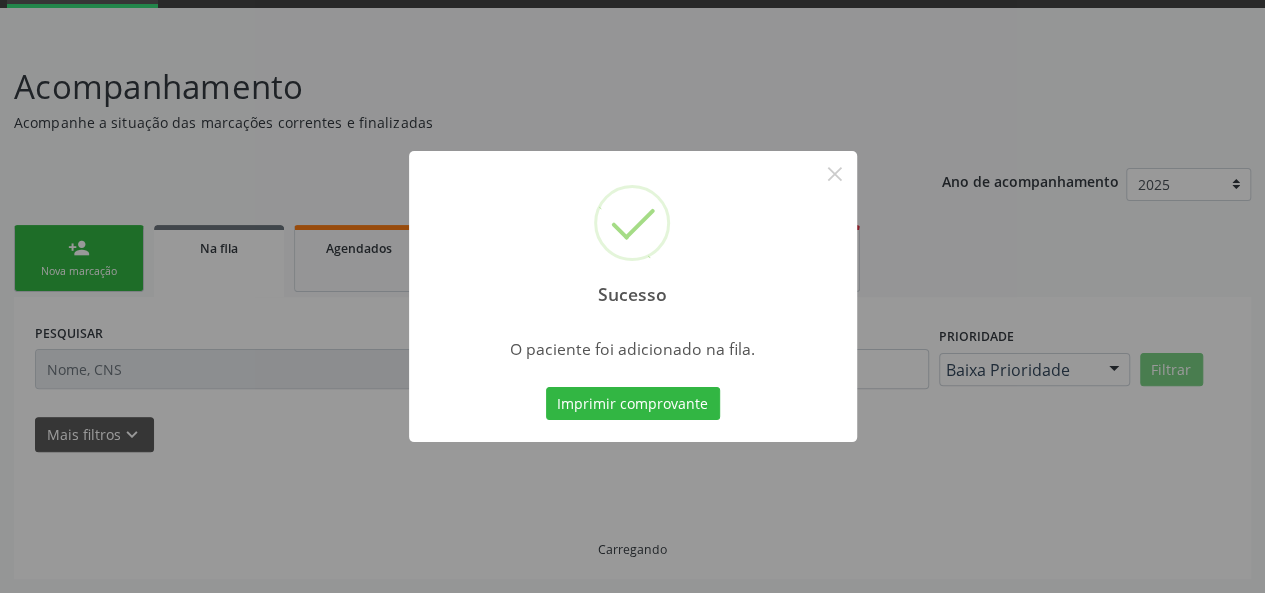 scroll, scrollTop: 100, scrollLeft: 0, axis: vertical 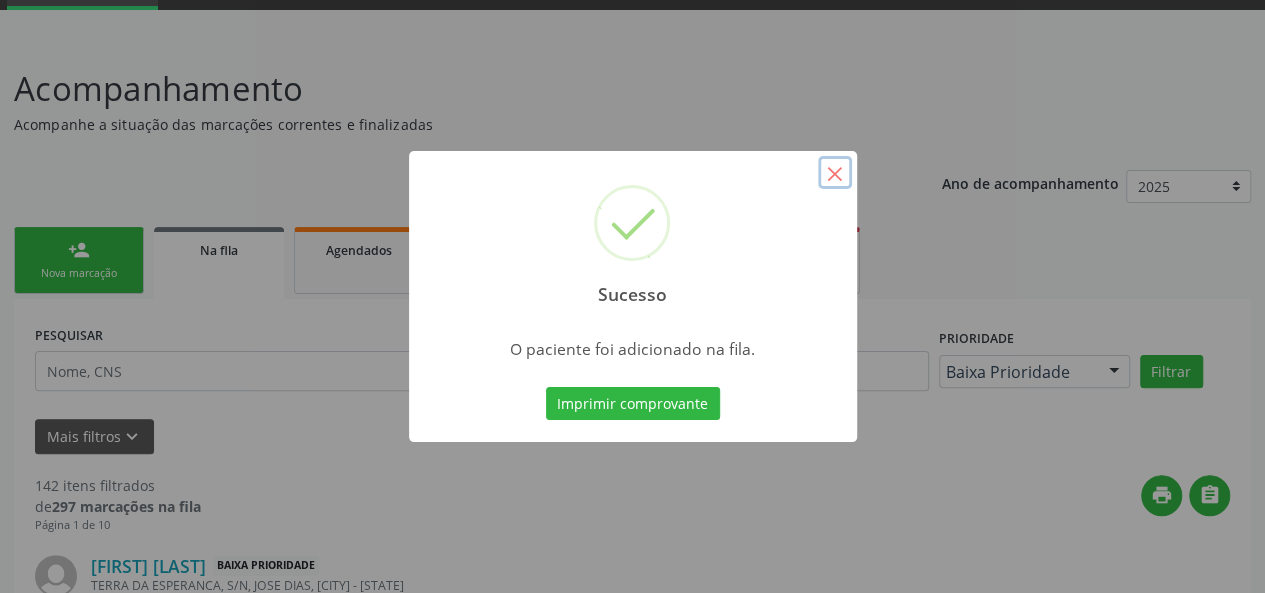 click on "×" at bounding box center (835, 173) 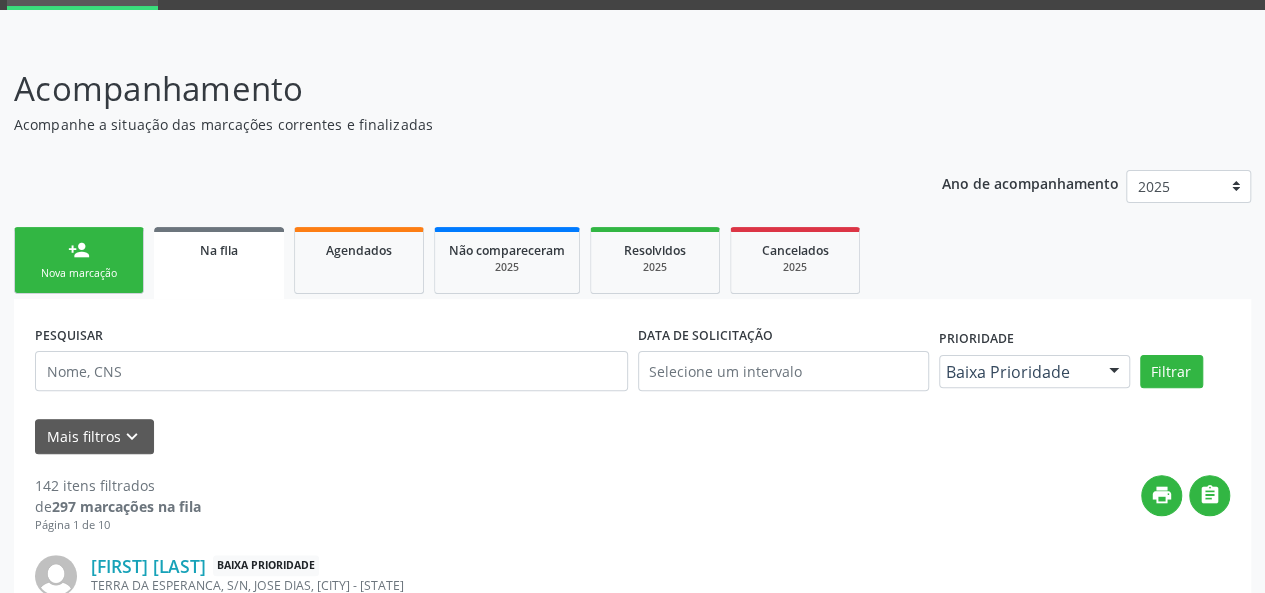 click on "Nova marcação" at bounding box center [79, 273] 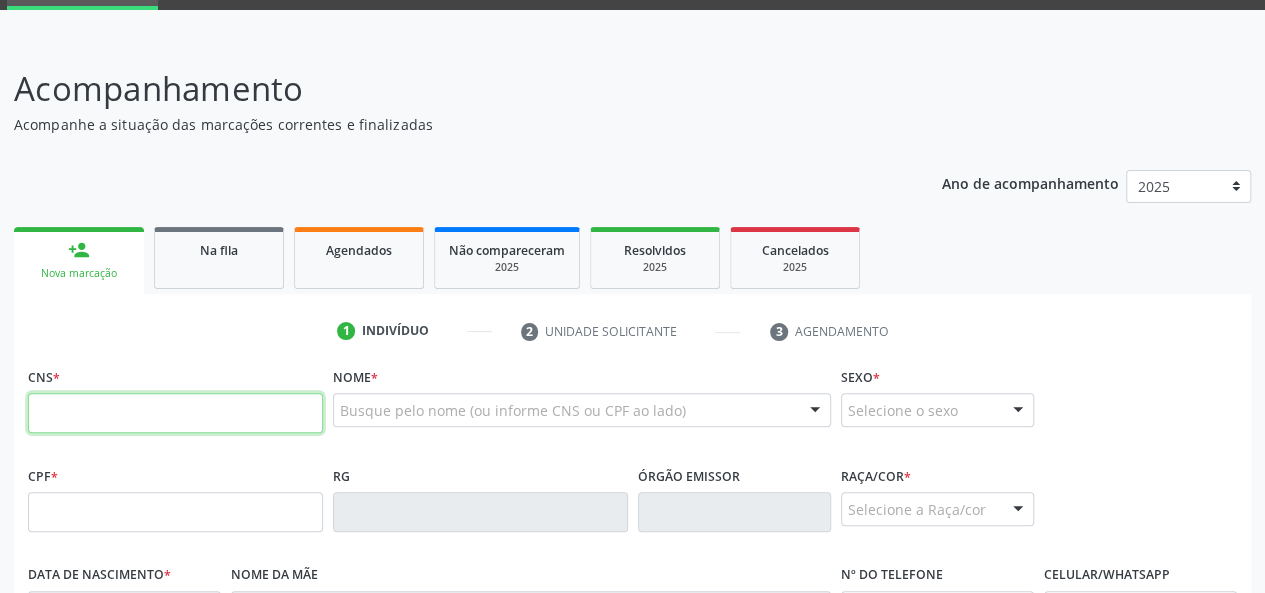 paste on "[PHONE]" 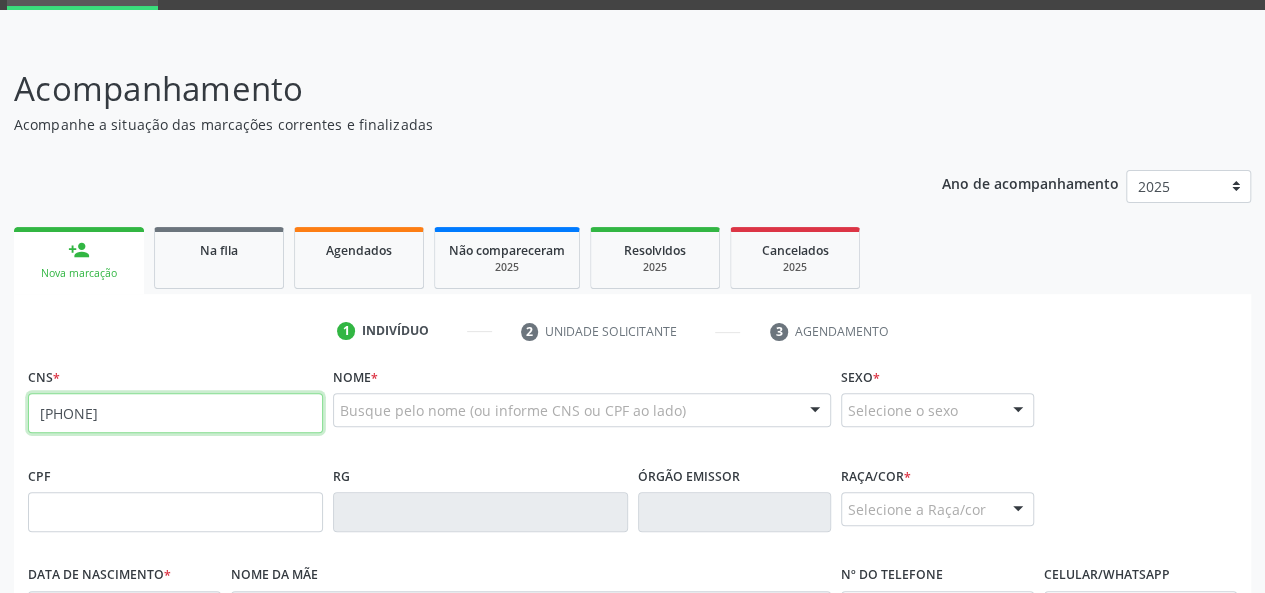 click on "[PHONE]" at bounding box center [175, 413] 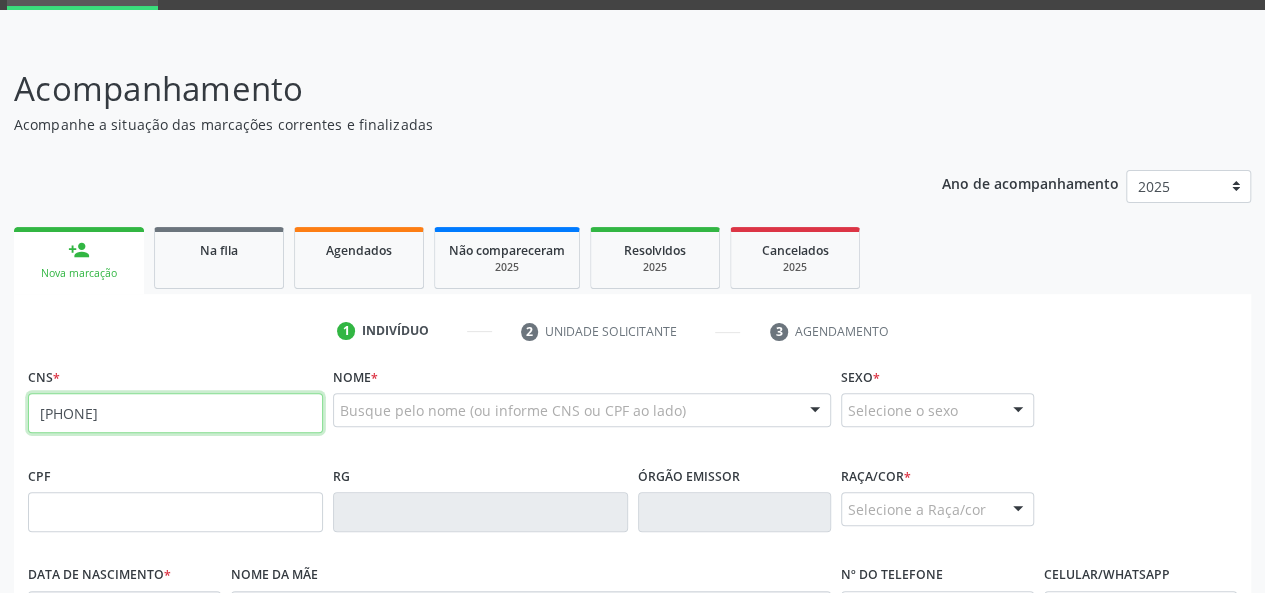 paste on "[PHONE]" 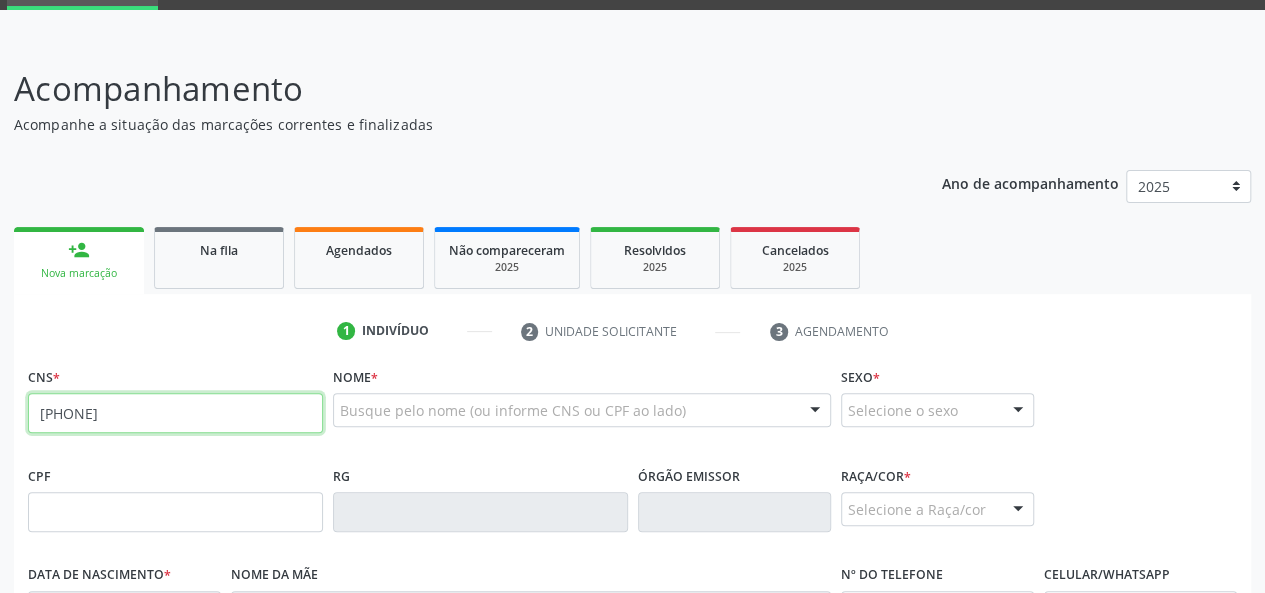 type on "[PHONE]" 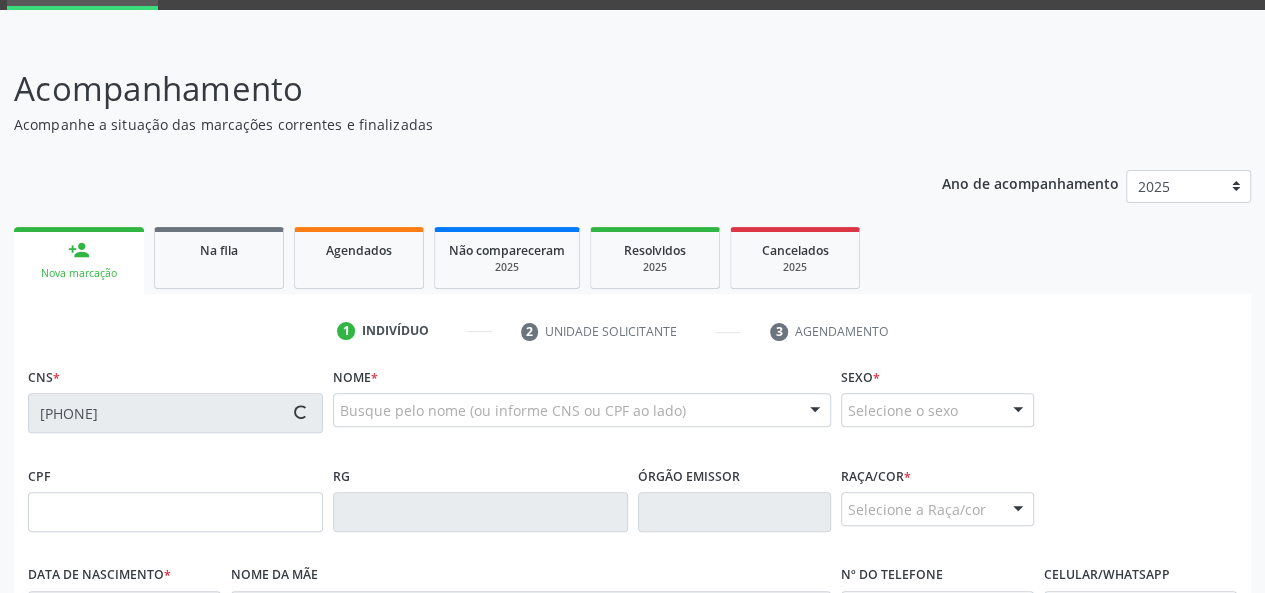 type on "[CPF]" 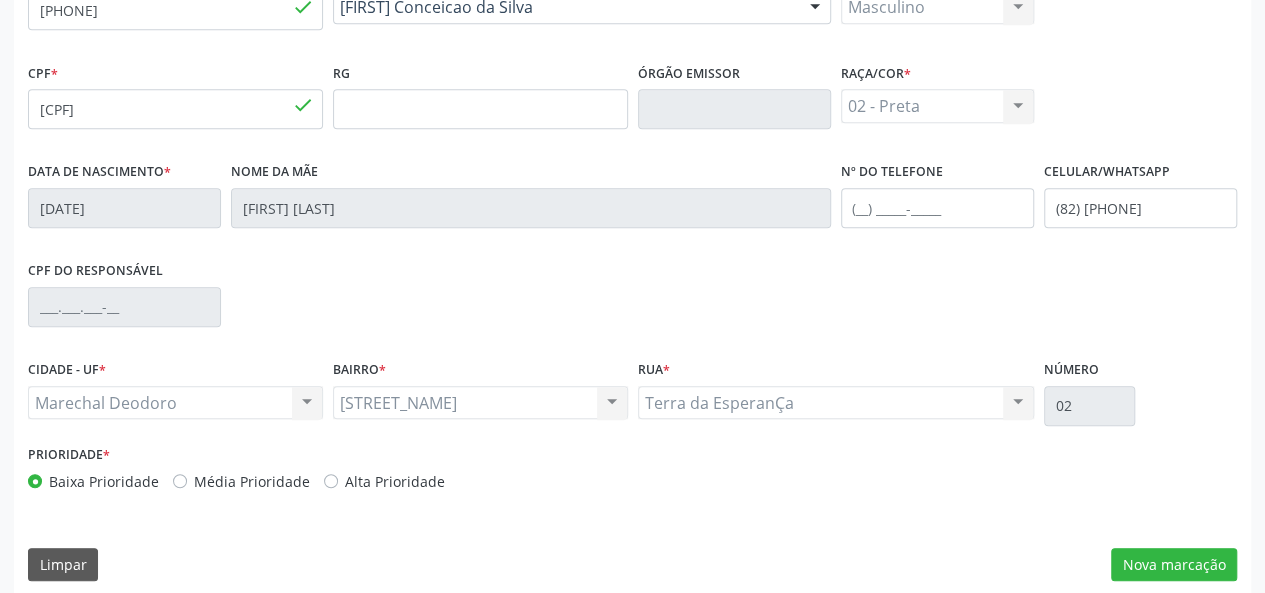 scroll, scrollTop: 518, scrollLeft: 0, axis: vertical 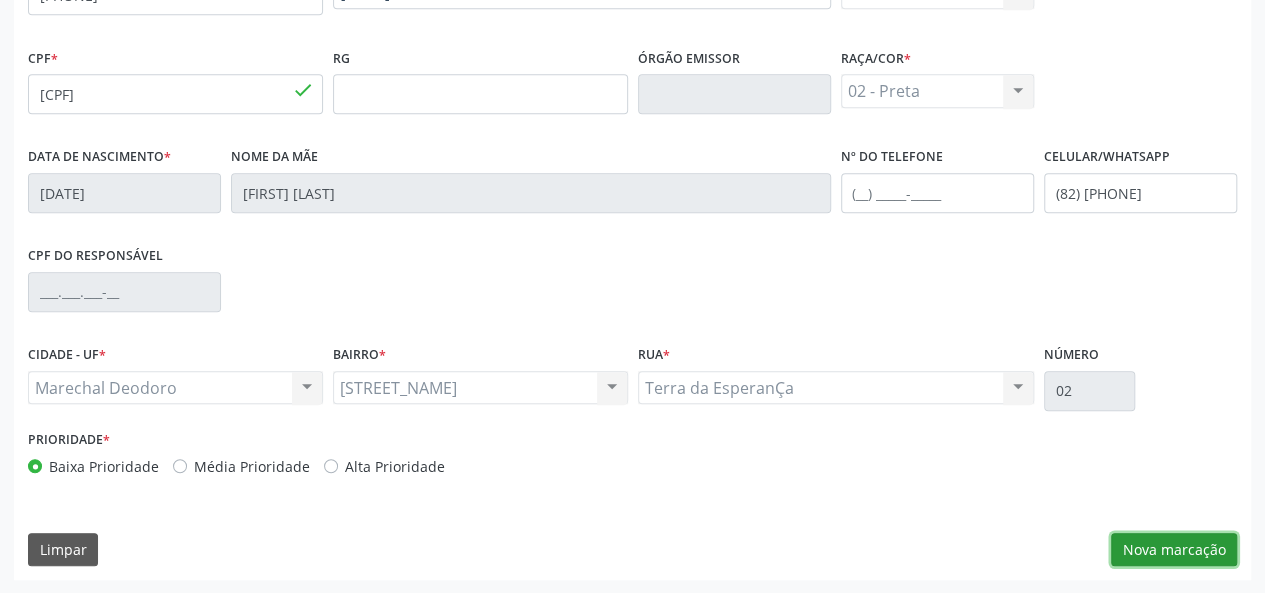 click on "Nova marcação" at bounding box center (1174, 550) 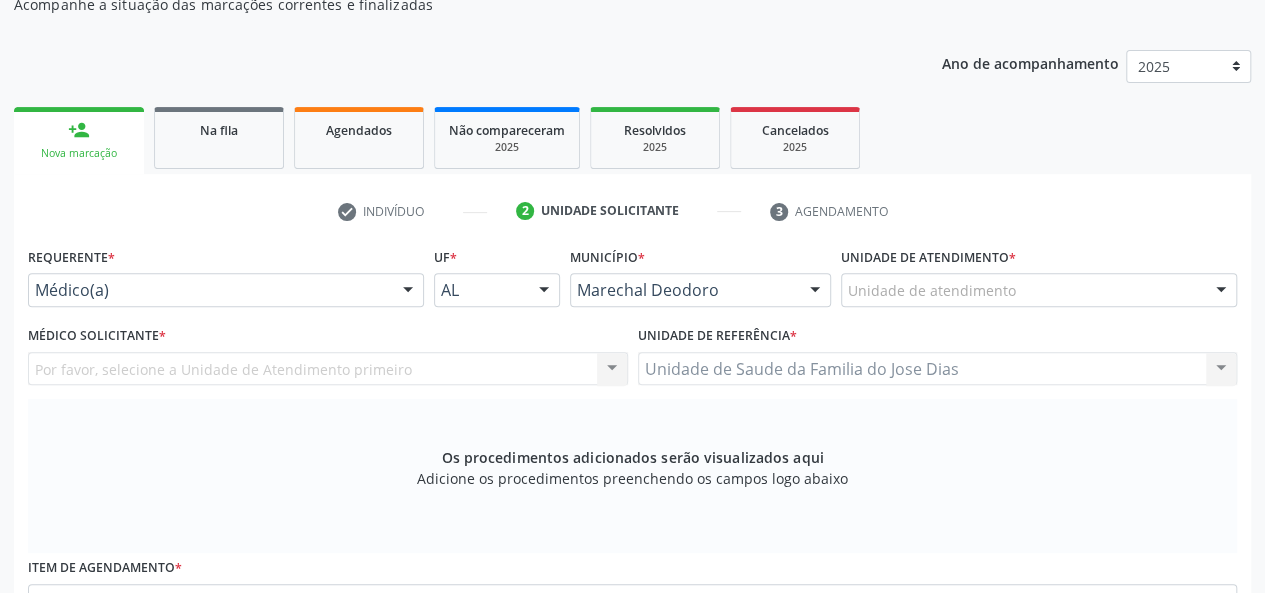 scroll, scrollTop: 218, scrollLeft: 0, axis: vertical 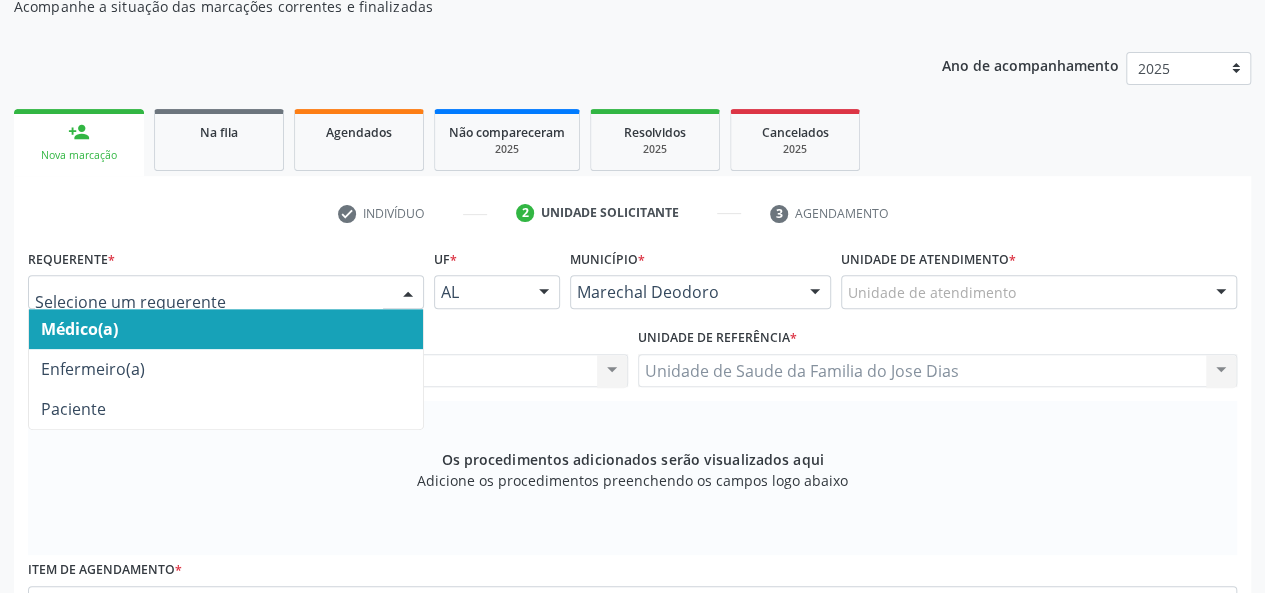 click at bounding box center (408, 293) 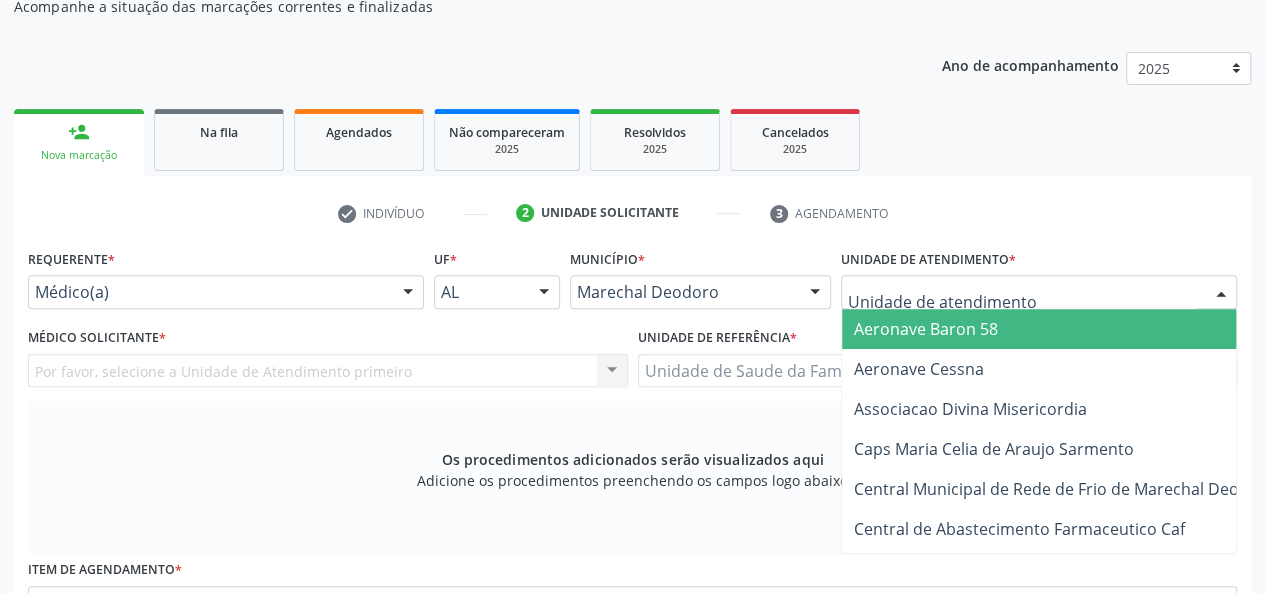 type on "J" 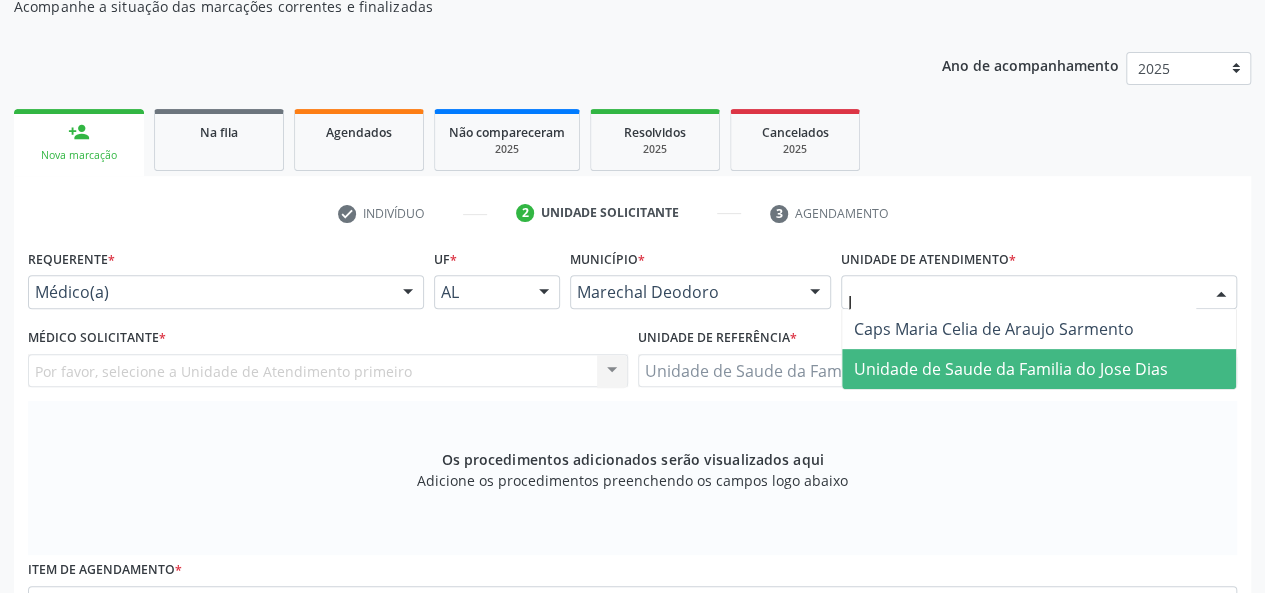 click on "Unidade de Saude da Familia do Jose Dias" at bounding box center [1011, 369] 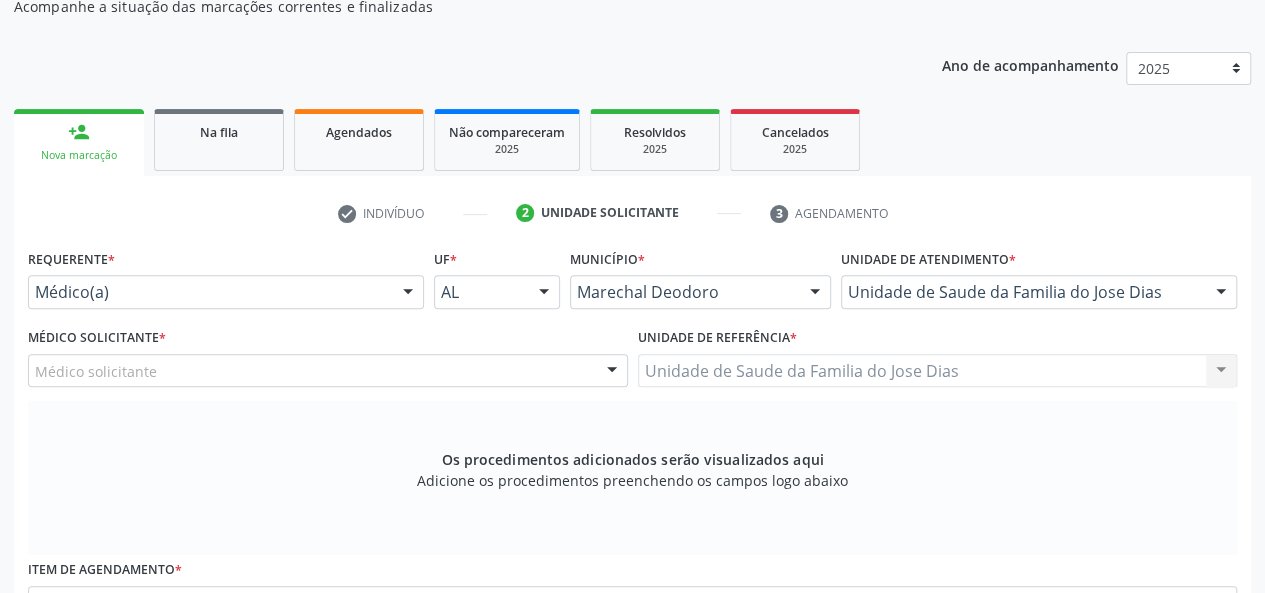 click on "Médico solicitante" at bounding box center [328, 371] 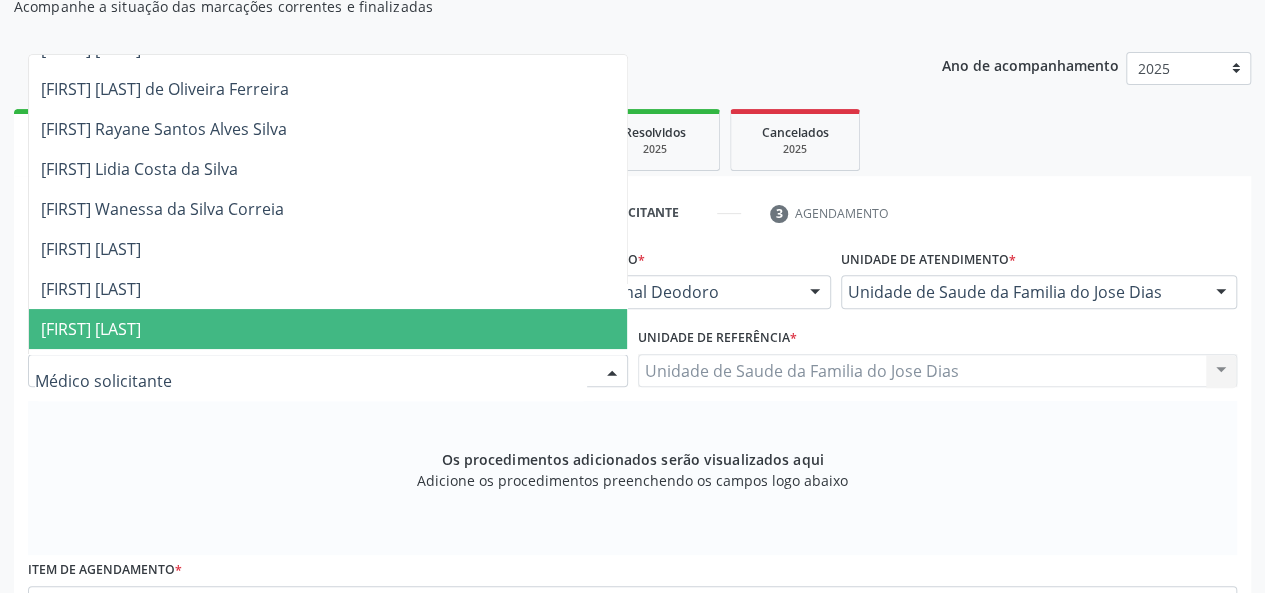 scroll, scrollTop: 0, scrollLeft: 0, axis: both 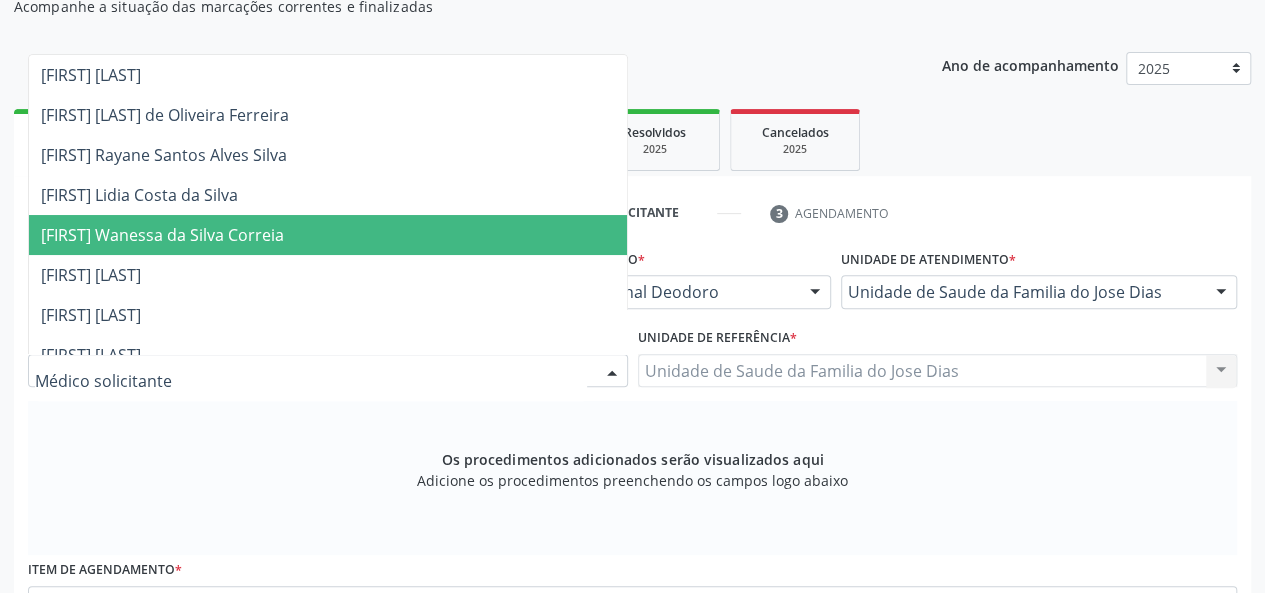 click on "[FIRST] Wanessa da Silva Correia" at bounding box center [328, 235] 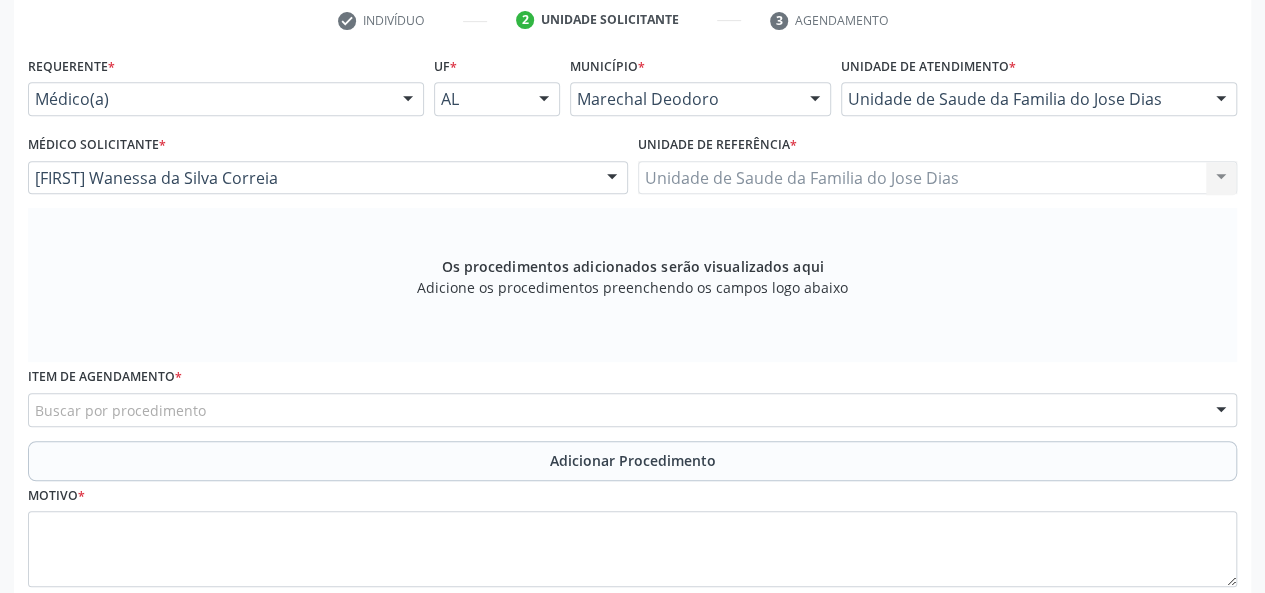 scroll, scrollTop: 418, scrollLeft: 0, axis: vertical 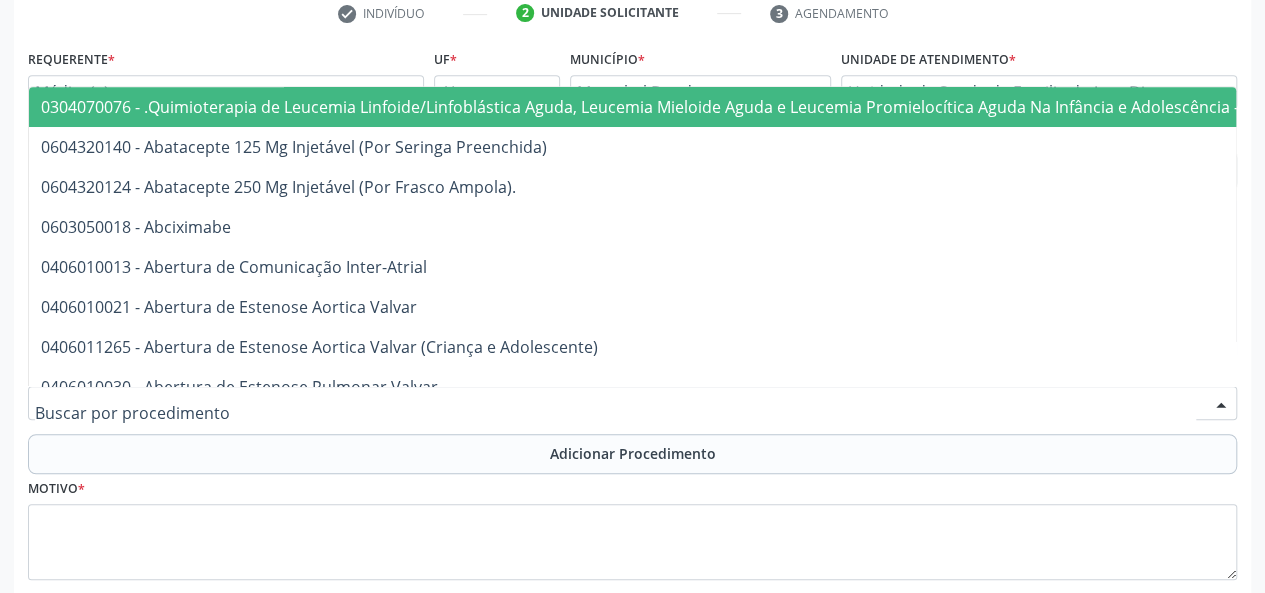 click at bounding box center [632, 403] 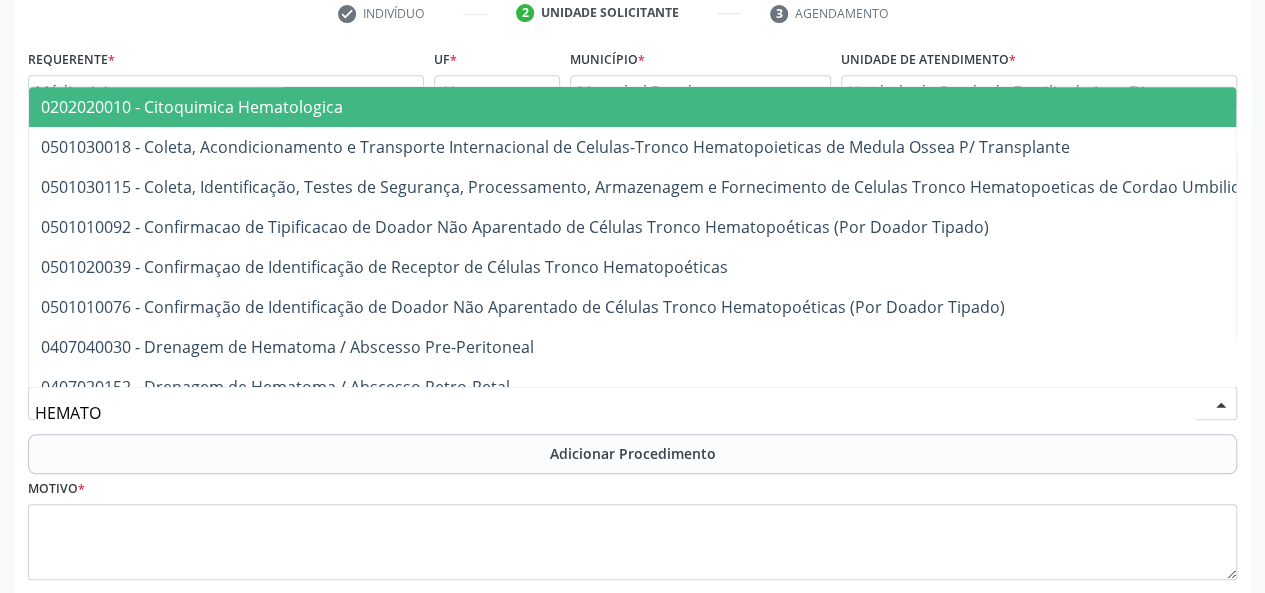 type on "HEMATOL" 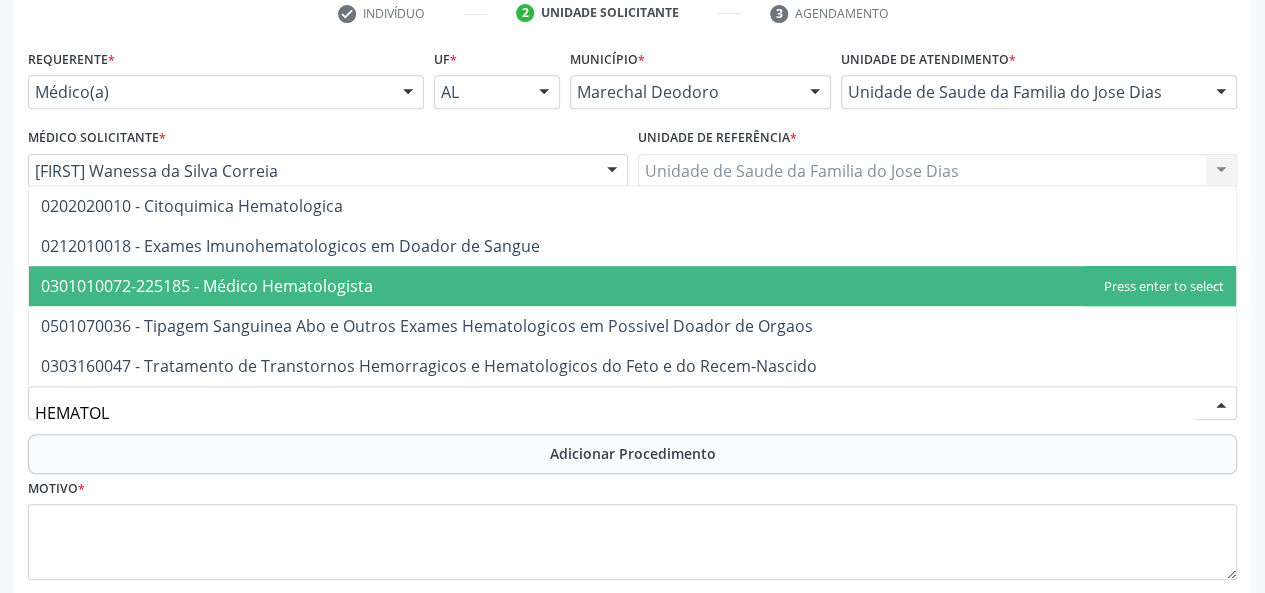 click on "0301010072-225185 - Médico Hematologista" at bounding box center [632, 286] 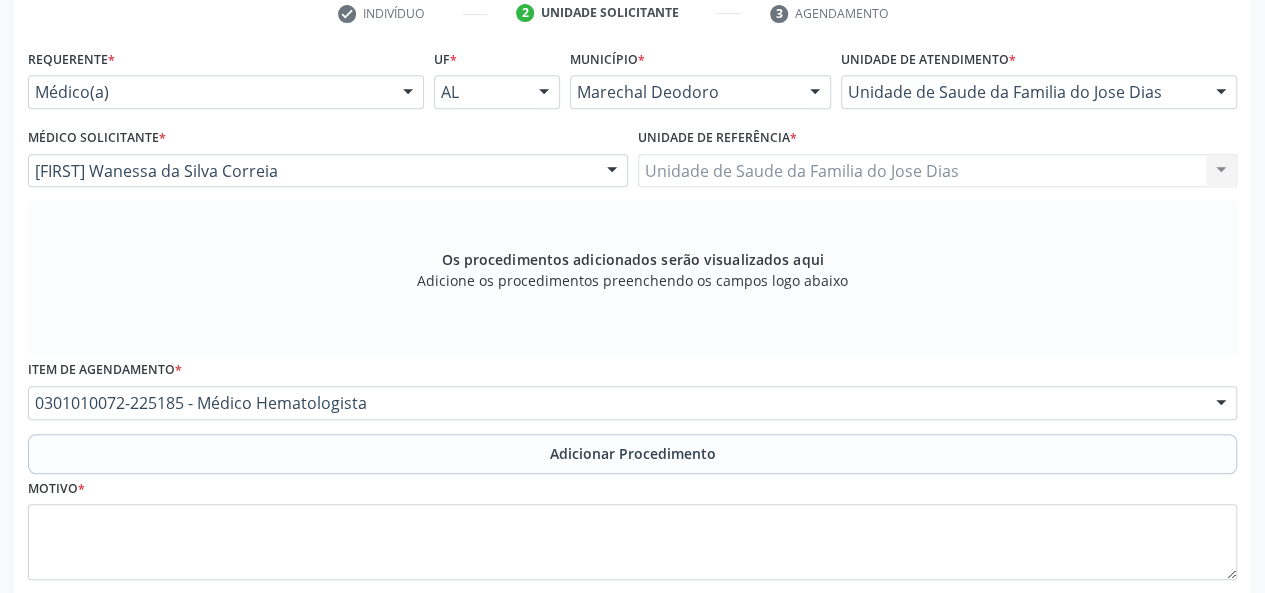 click on "Requerente
*
Médico(a)         Médico(a)   Enfermeiro(a)   Paciente
Nenhum resultado encontrado para: "   "
Não há nenhuma opção para ser exibida.
UF
*
AL         AL
Nenhum resultado encontrado para: "   "
Não há nenhuma opção para ser exibida.
Município
*
Marechal Deodoro         Marechal Deodoro
Nenhum resultado encontrado para: "   "
Não há nenhuma opção para ser exibida.
Unidade de atendimento
*
Unidade de Saude da Familia do Jose Dias         Aeronave Baron 58   Aeronave Cessna   Associacao Divina Misericordia   Caps Maria Celia de Araujo Sarmento   Central Municipal de Rede de Frio de Marechal Deodoro   Central de Abastecimento Farmaceutico Caf   Centro Municipal de Especialidade Odontologica   Centro de Parto Normal Imaculada Conceicao   Centro de Saude Professor Estacio de Lima" at bounding box center (632, 326) 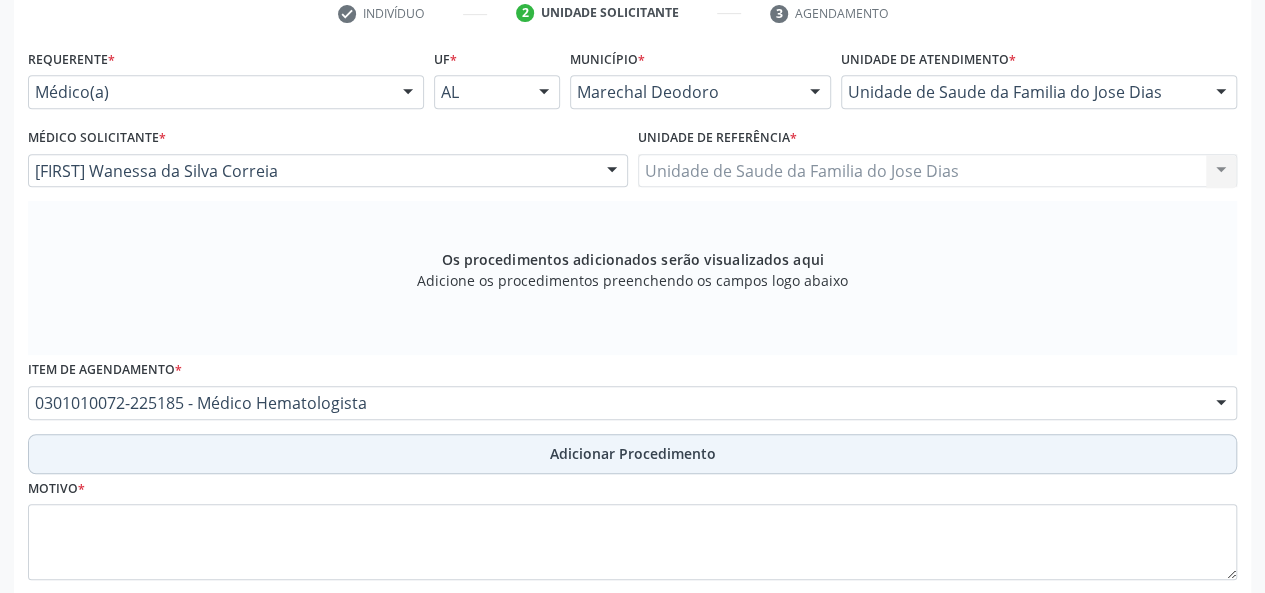 click on "Adicionar Procedimento" at bounding box center (633, 453) 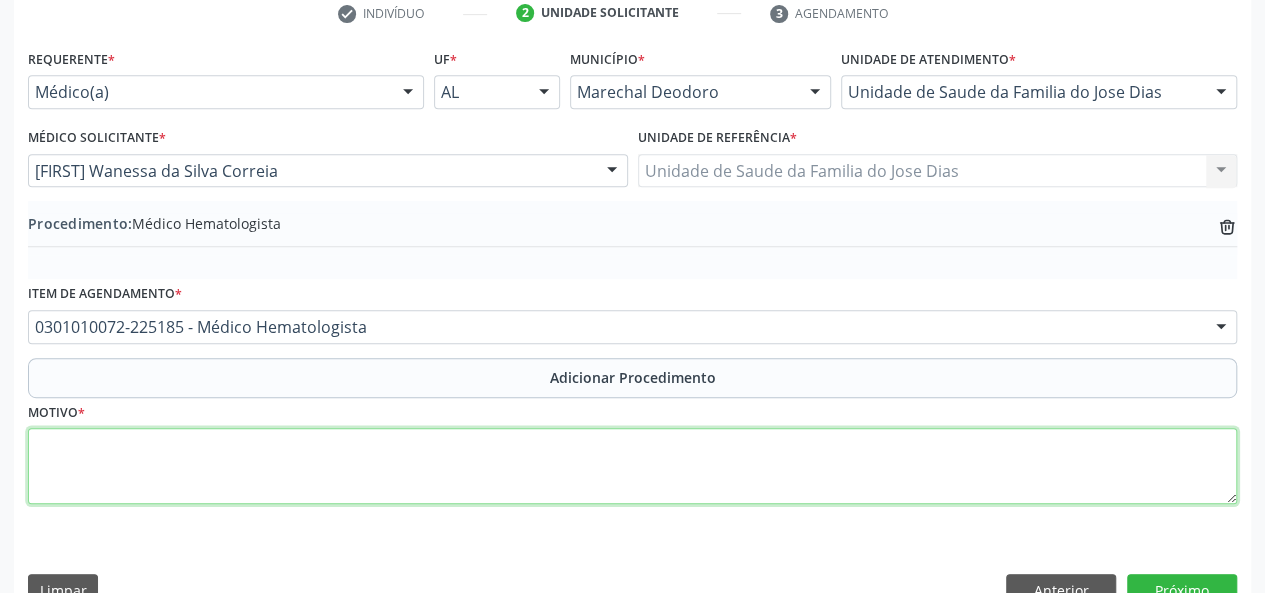 click at bounding box center [632, 466] 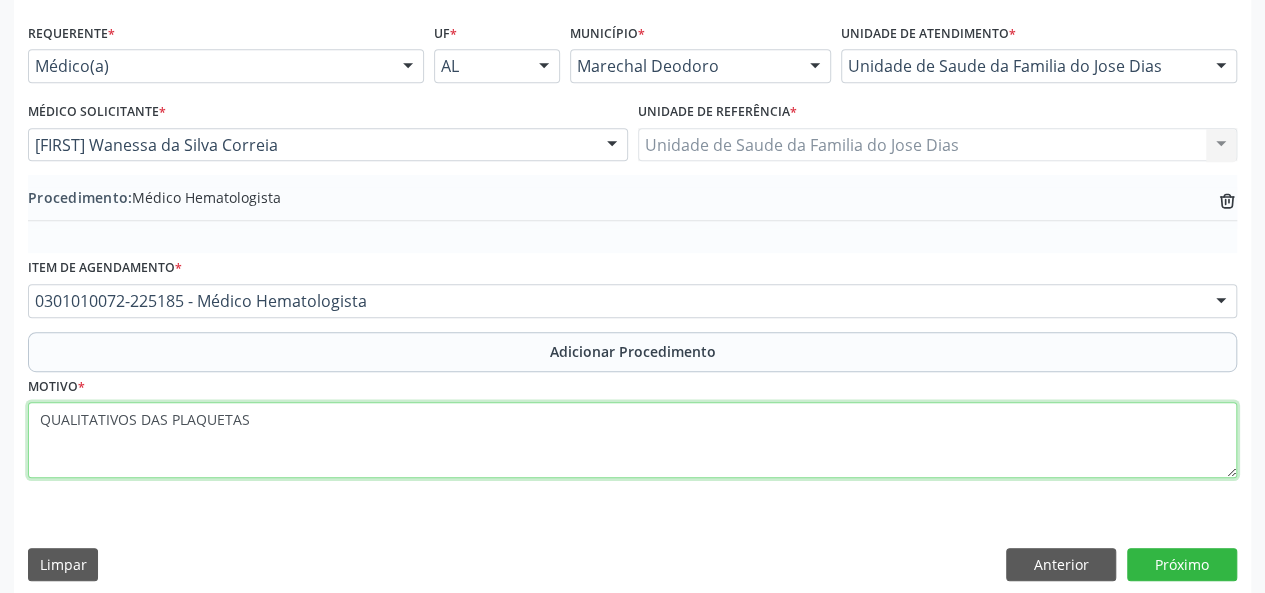 scroll, scrollTop: 458, scrollLeft: 0, axis: vertical 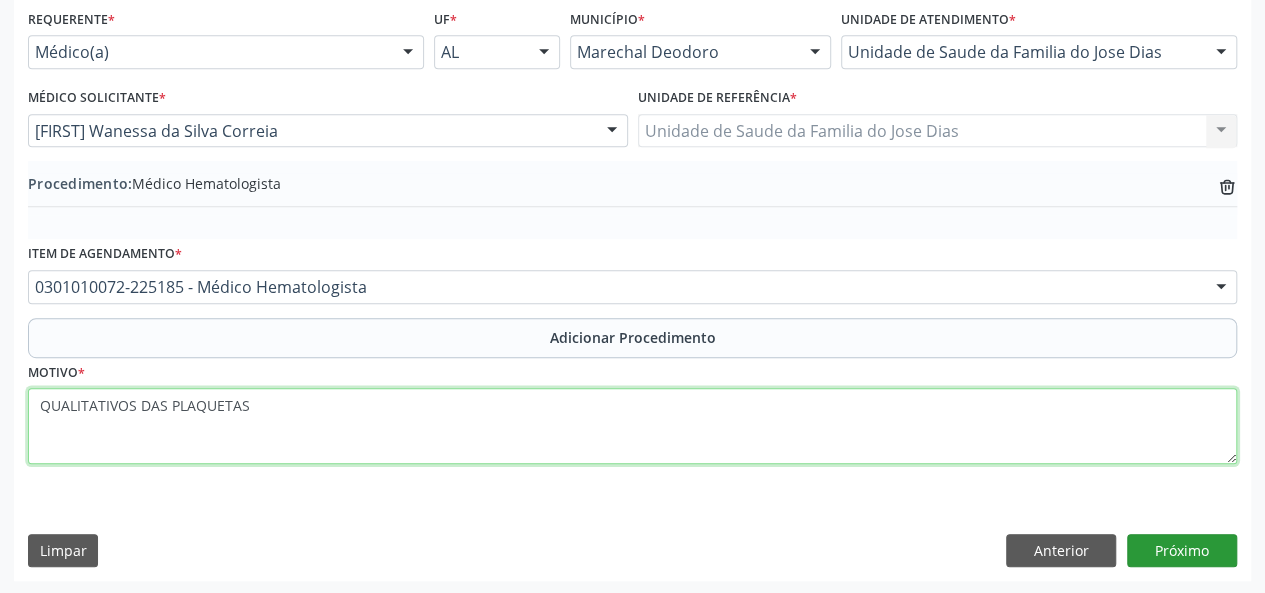 type on "QUALITATIVOS DAS PLAQUETAS" 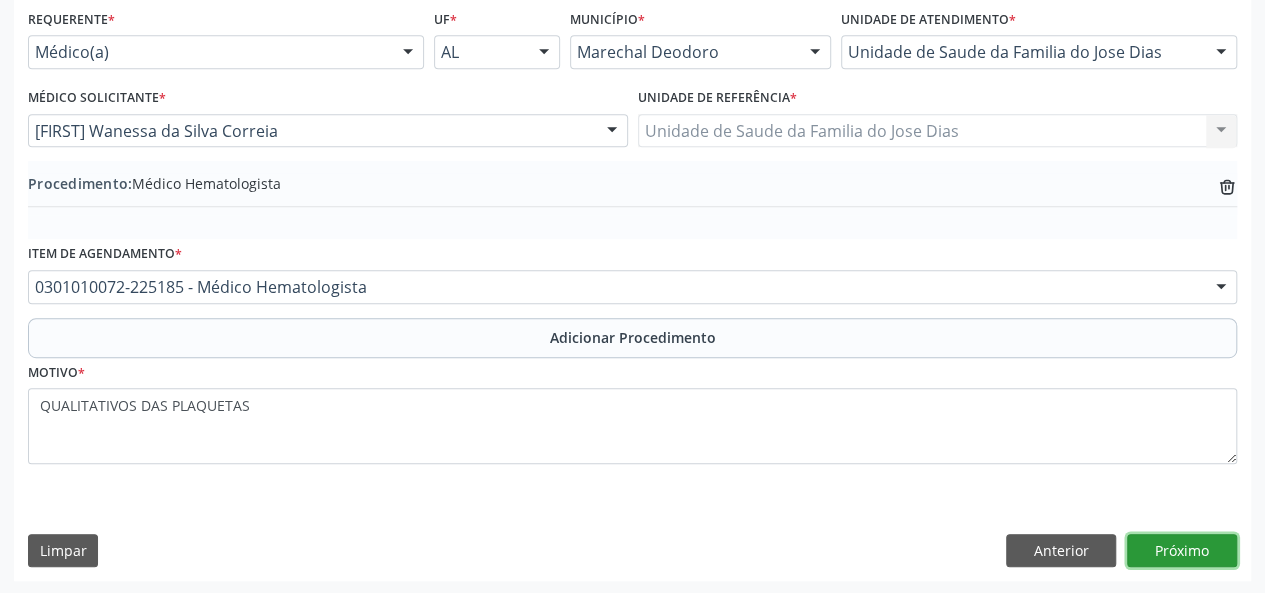 click on "Próximo" at bounding box center [1182, 551] 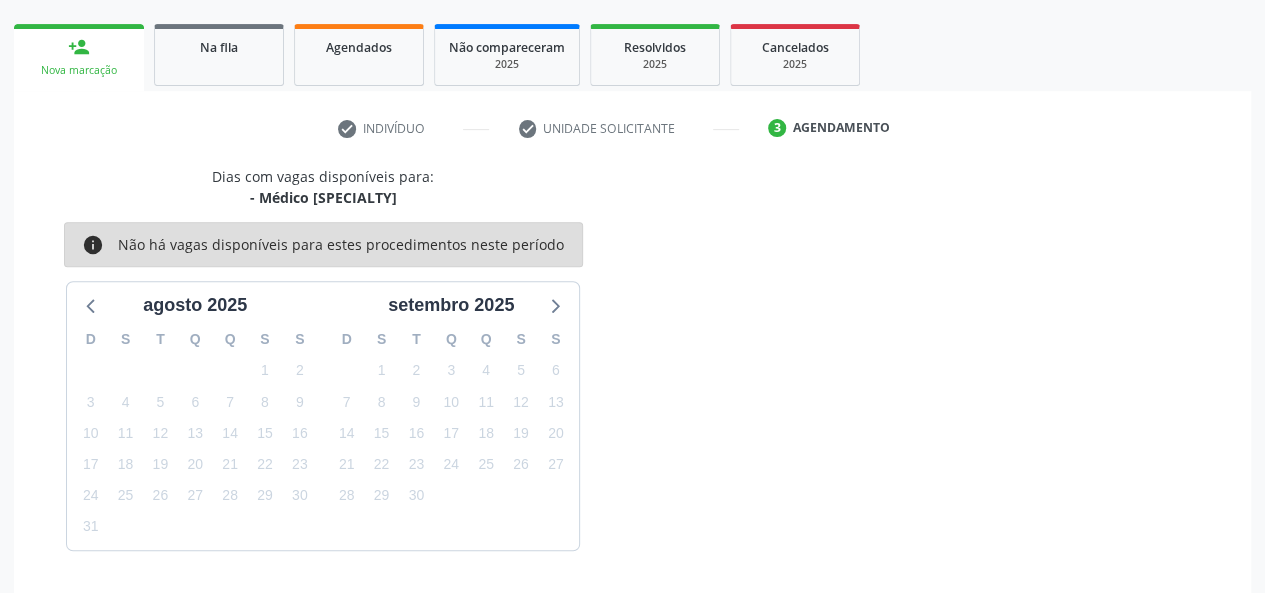 scroll, scrollTop: 362, scrollLeft: 0, axis: vertical 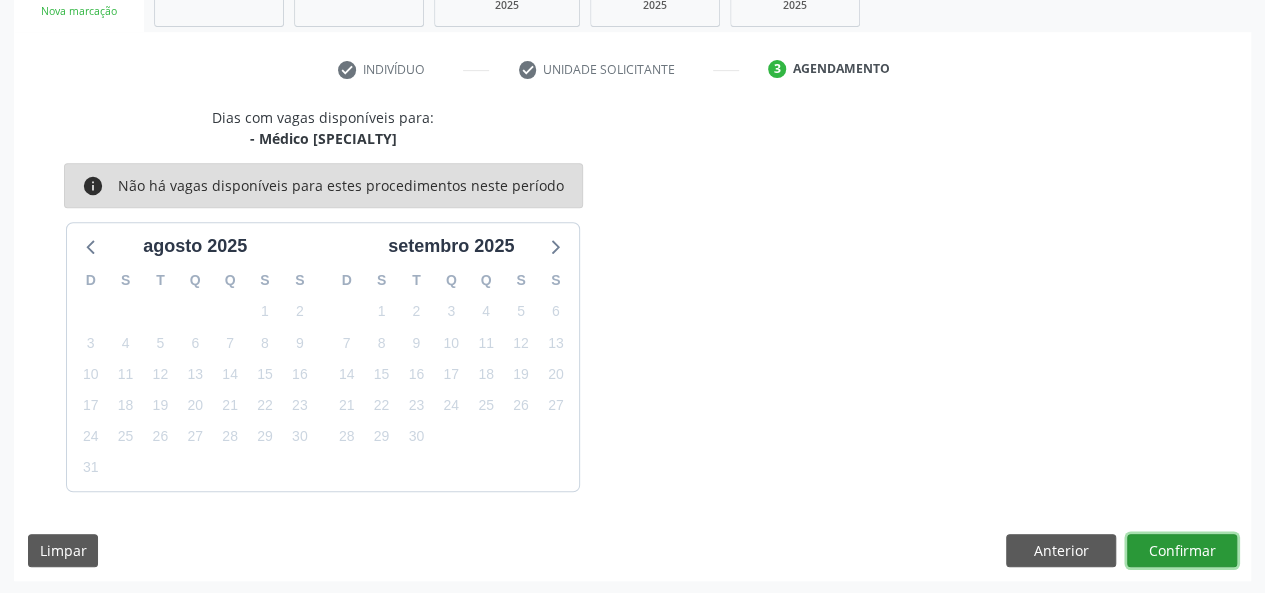 click on "Confirmar" at bounding box center (1182, 551) 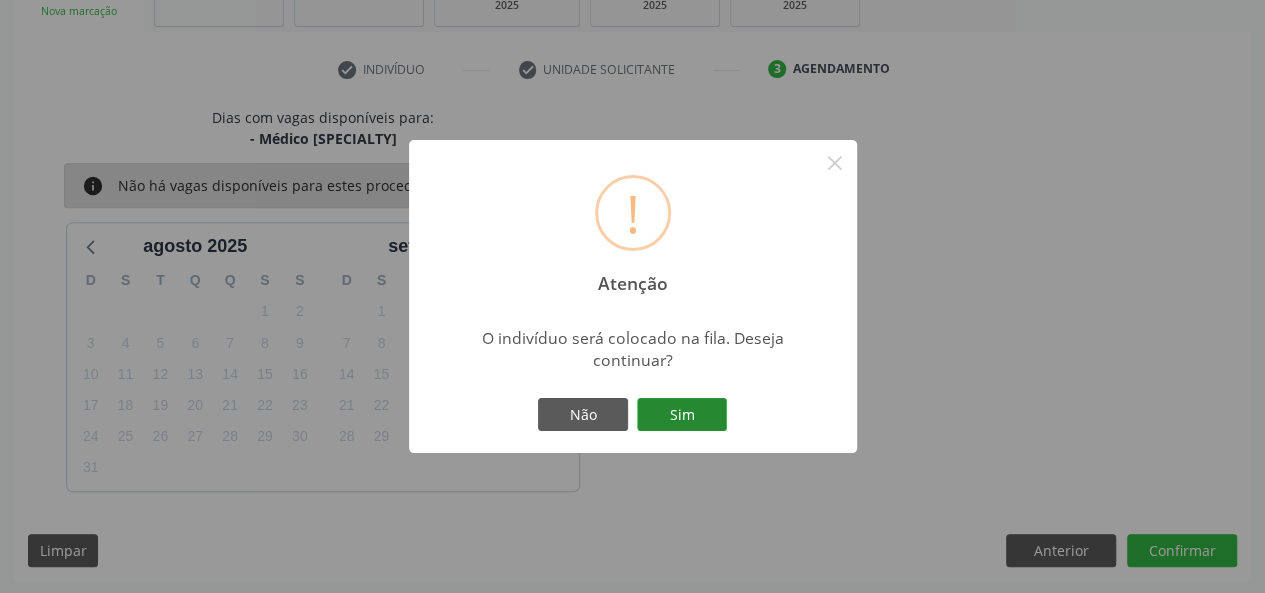 click on "Sim" at bounding box center [682, 415] 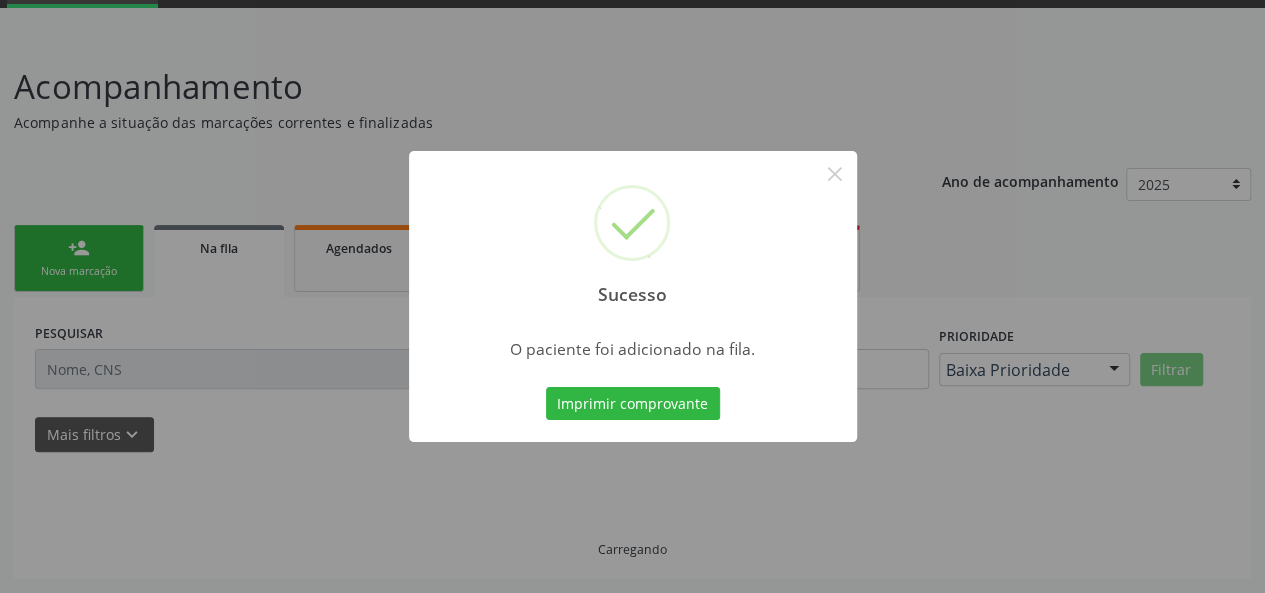 scroll, scrollTop: 100, scrollLeft: 0, axis: vertical 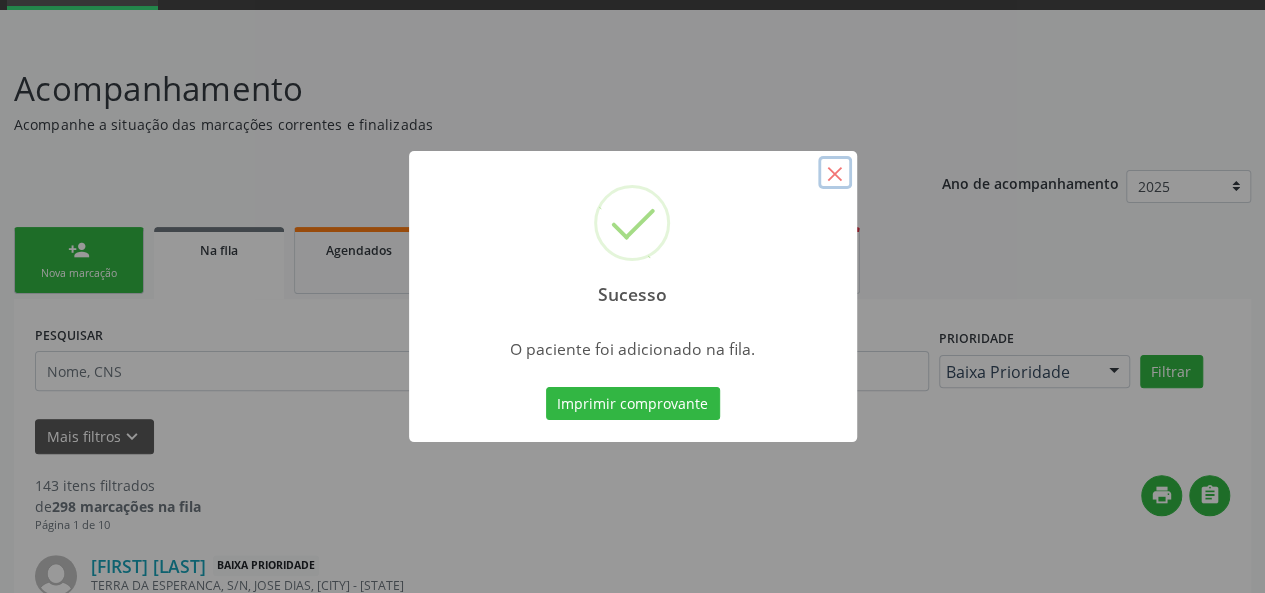 click on "×" at bounding box center (835, 173) 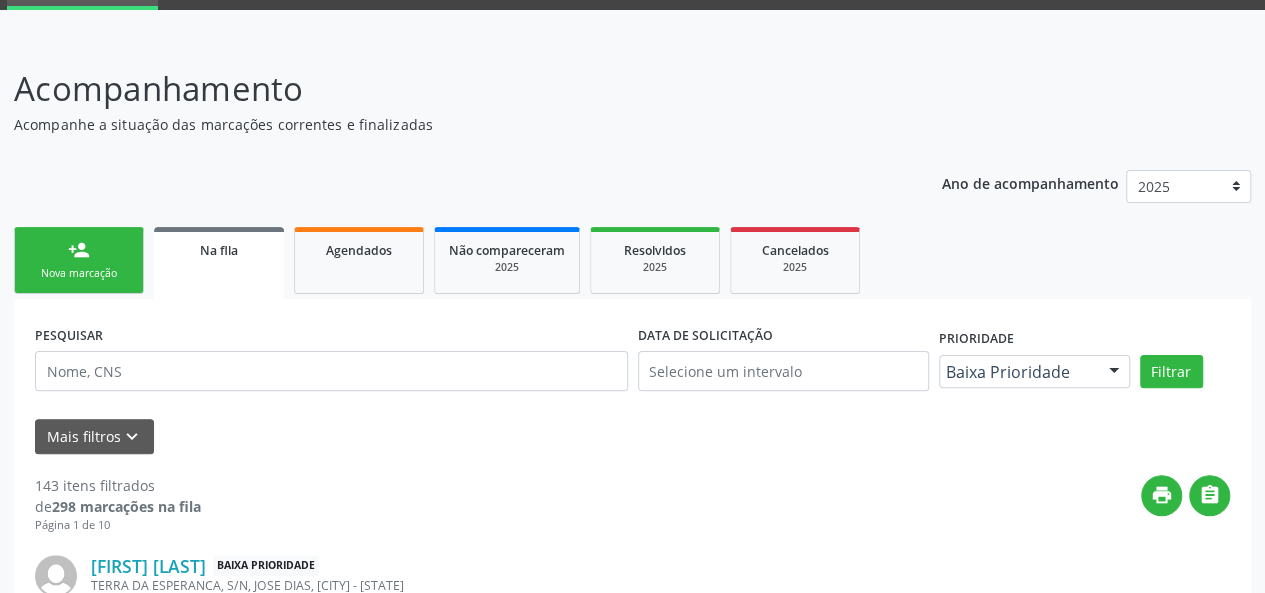 click on "person_add
Nova marcação" at bounding box center (79, 260) 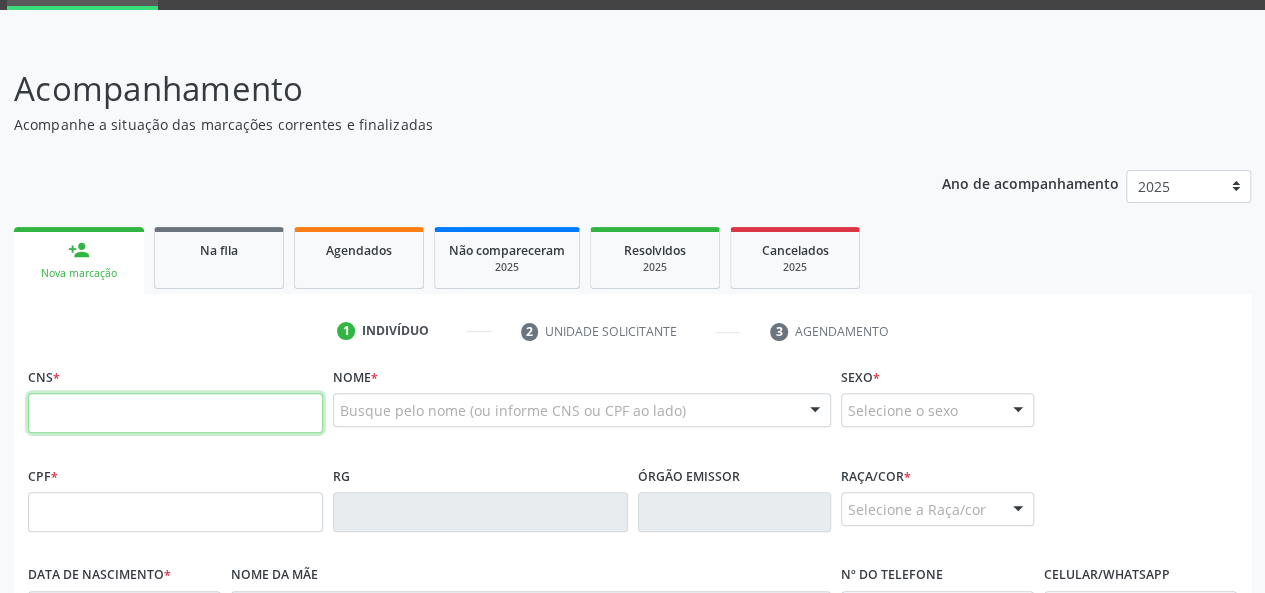 paste on "[PHONE]" 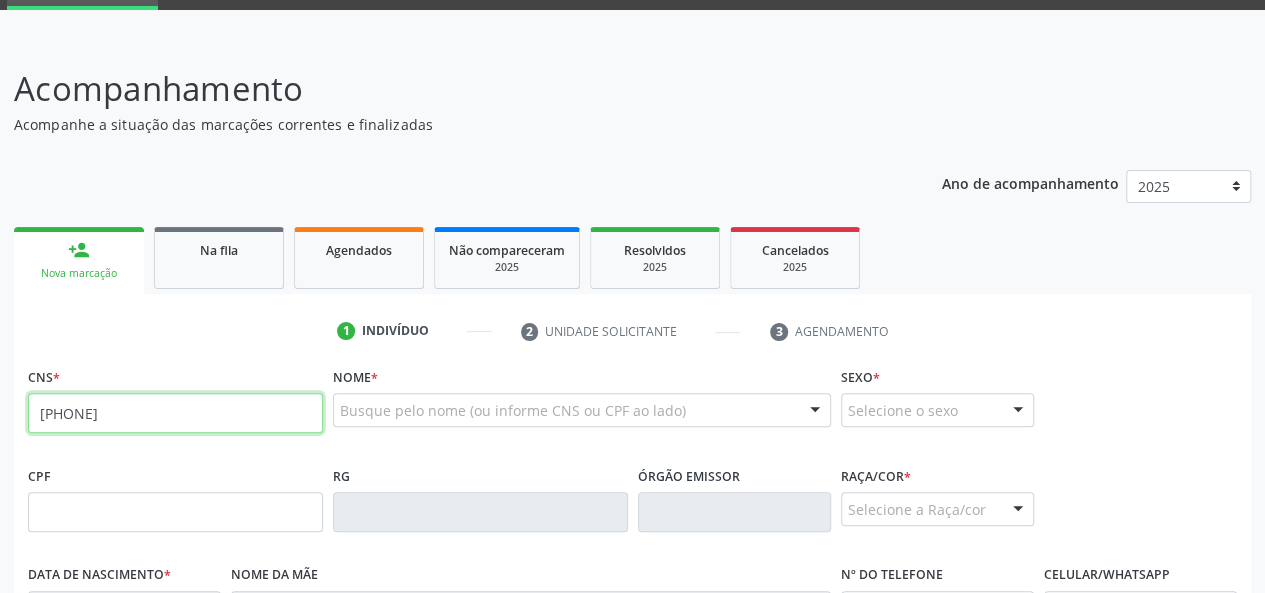 type on "[PHONE]" 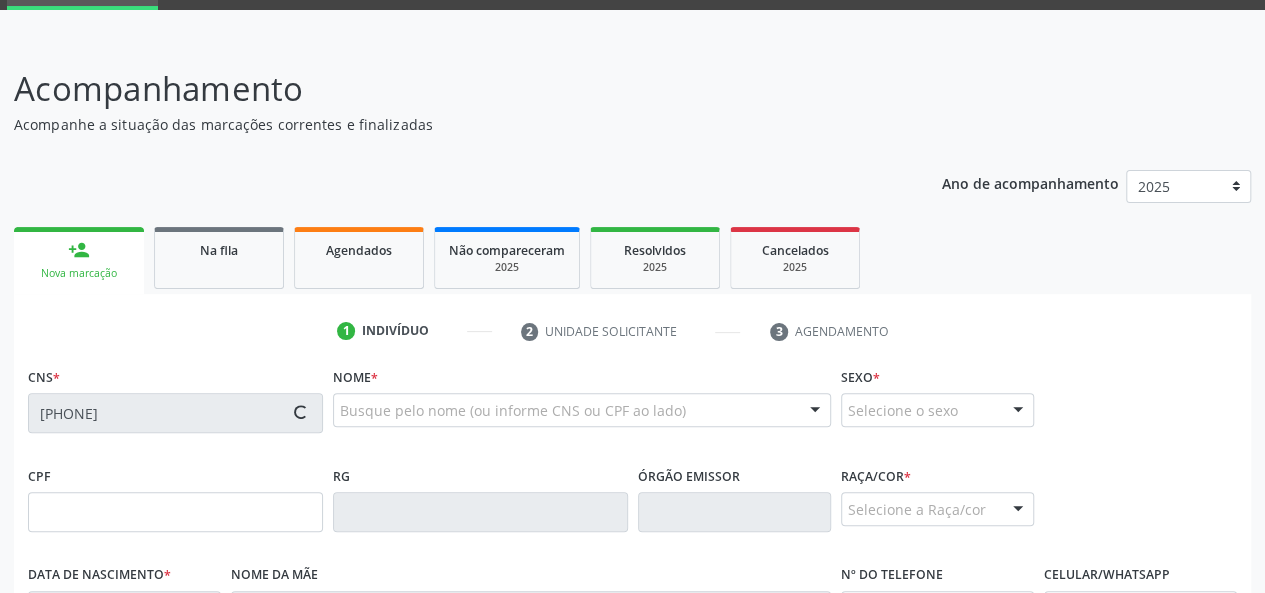 type on "[CPF]" 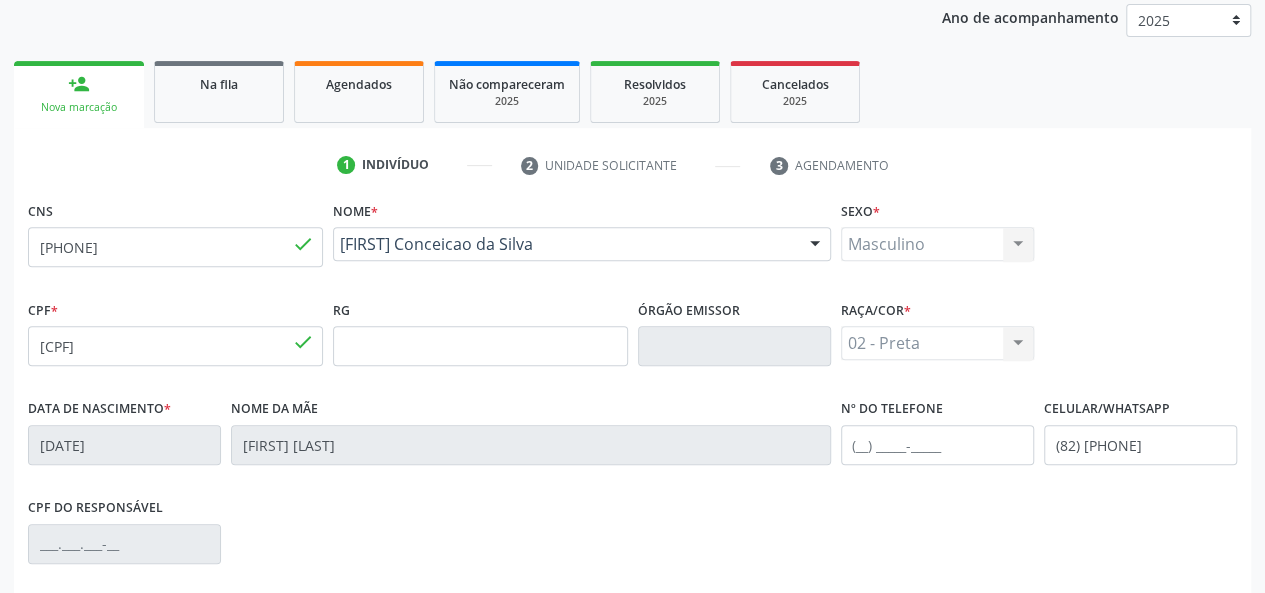 scroll, scrollTop: 518, scrollLeft: 0, axis: vertical 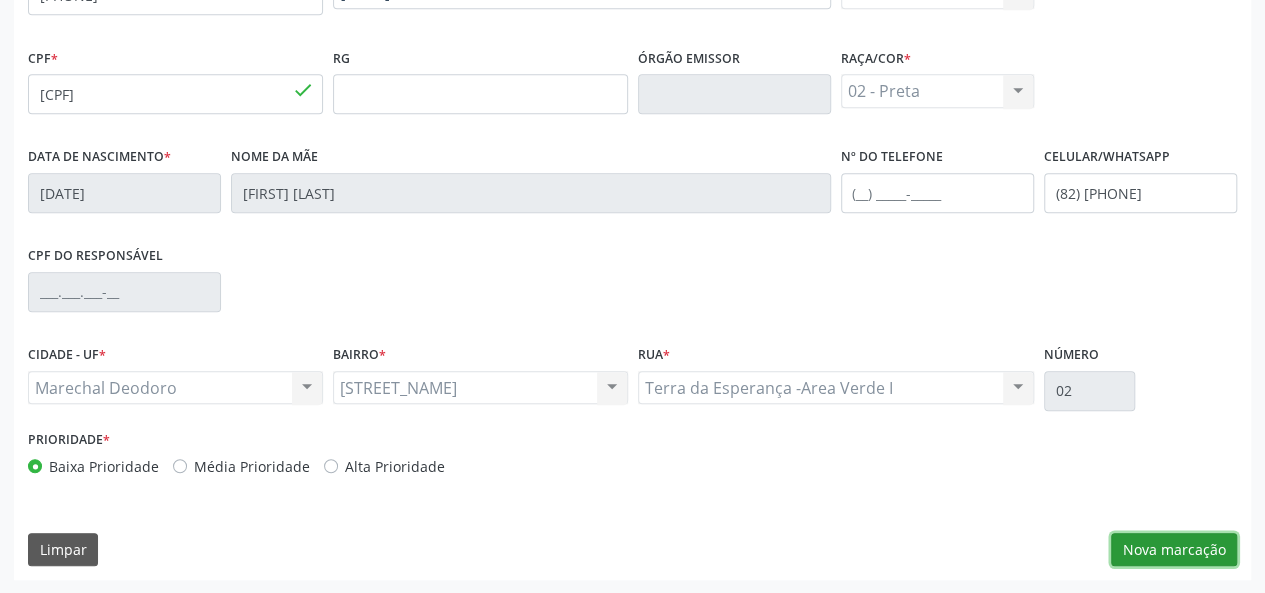 click on "Nova marcação" at bounding box center [1174, 550] 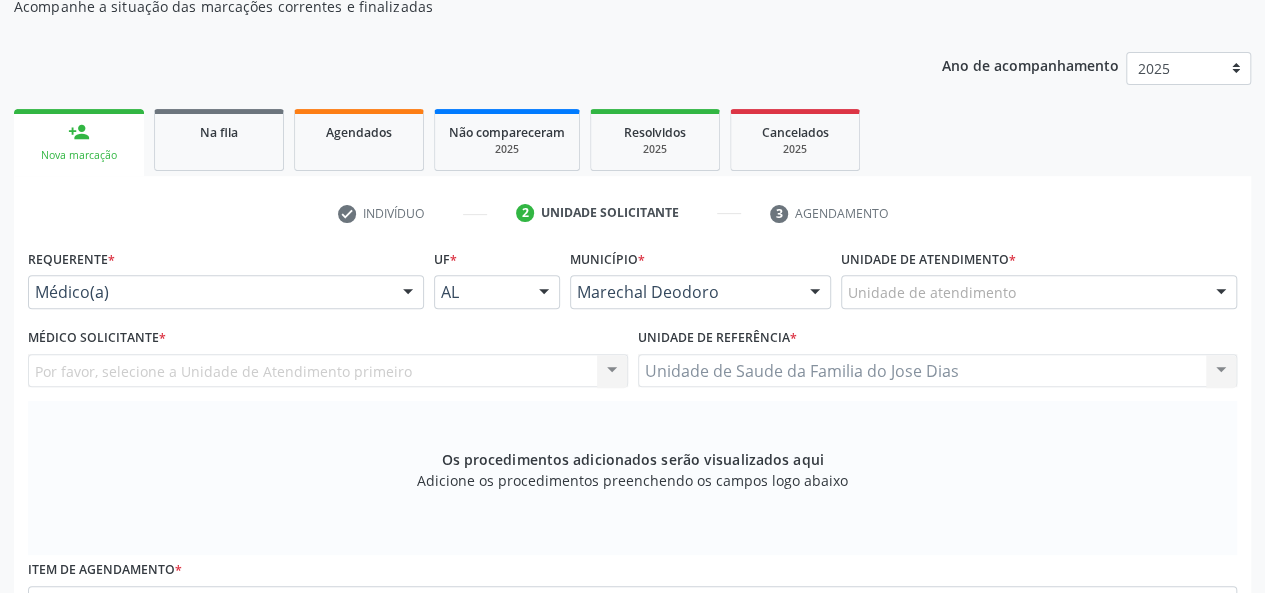 scroll, scrollTop: 218, scrollLeft: 0, axis: vertical 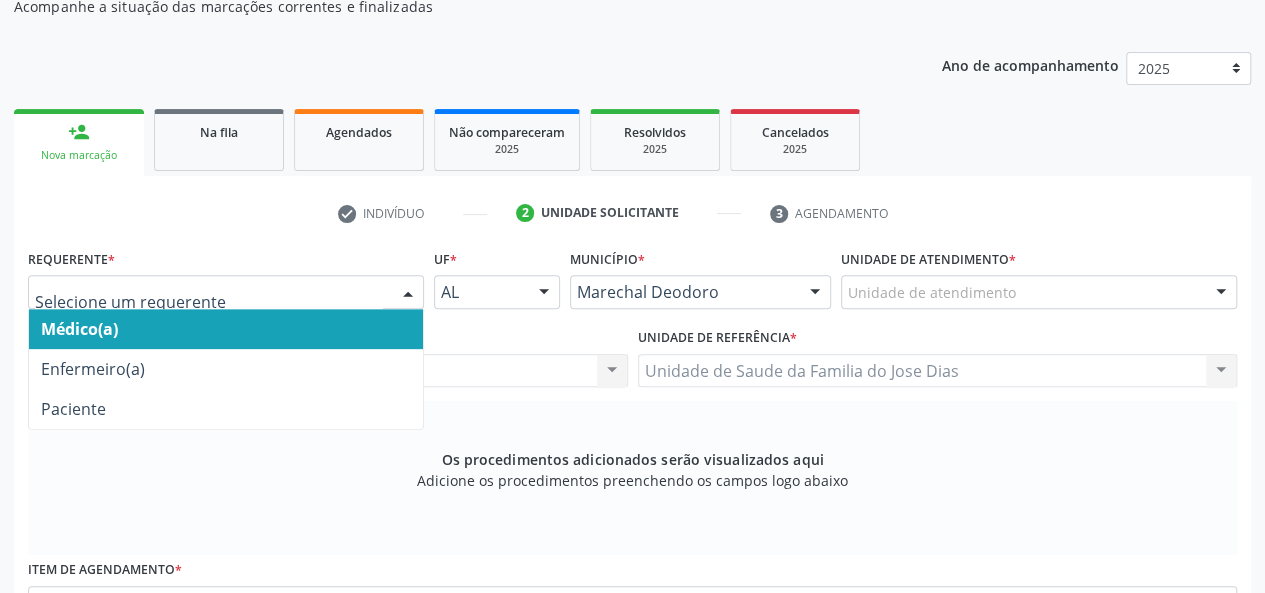 click at bounding box center [226, 292] 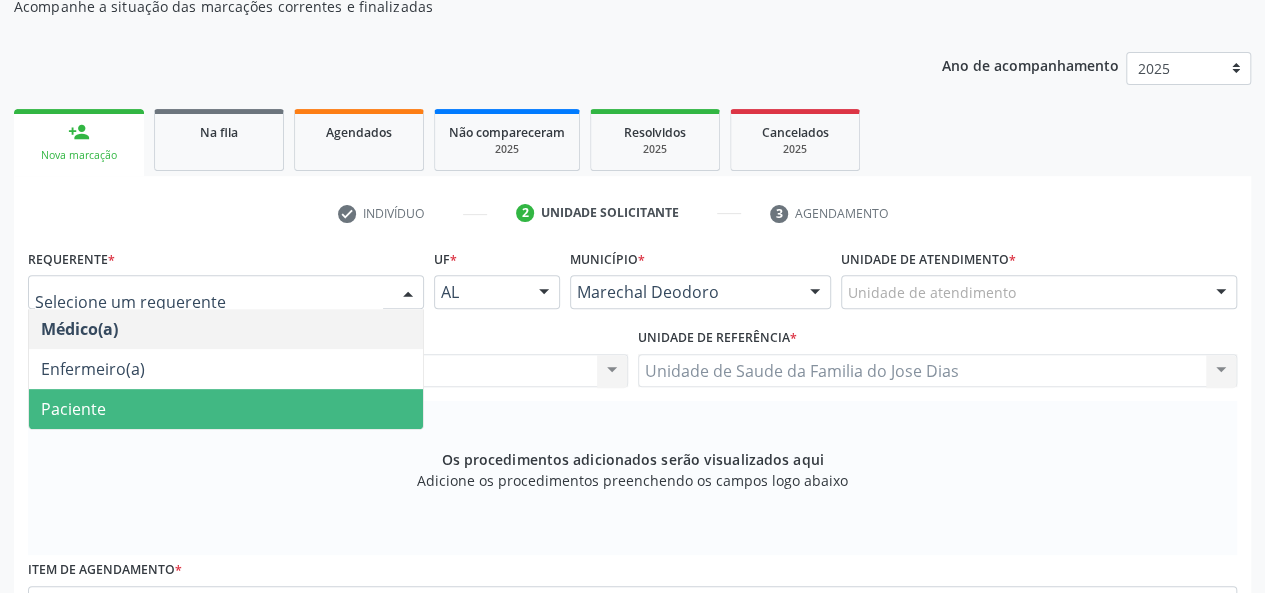 click on "Paciente" at bounding box center (226, 409) 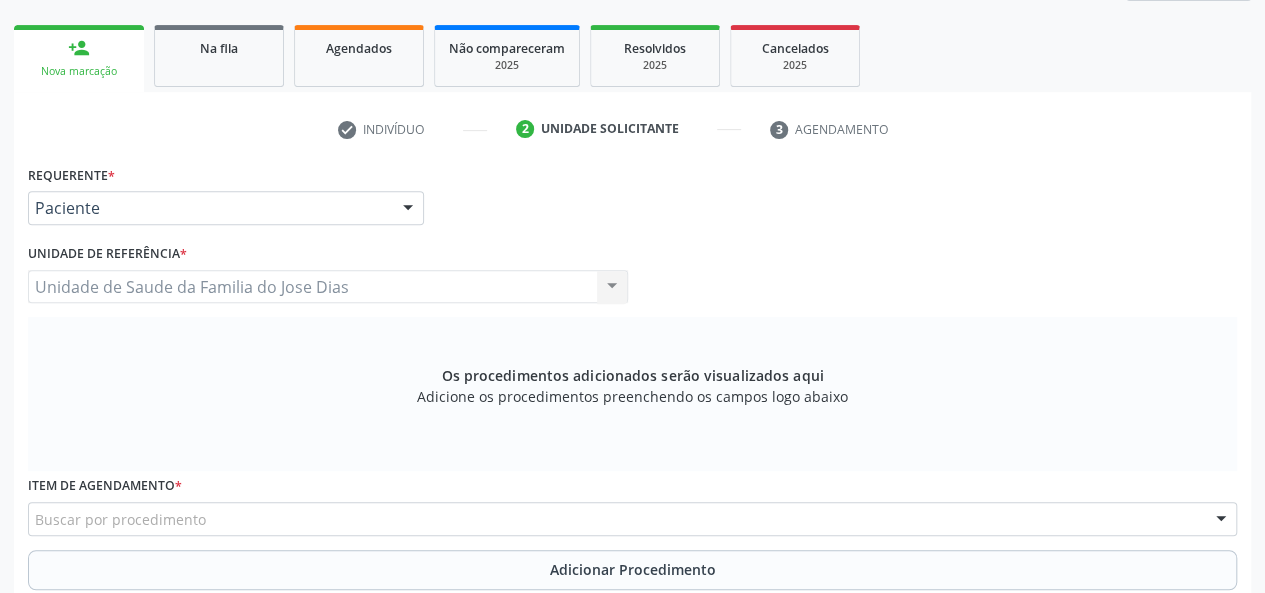 scroll, scrollTop: 418, scrollLeft: 0, axis: vertical 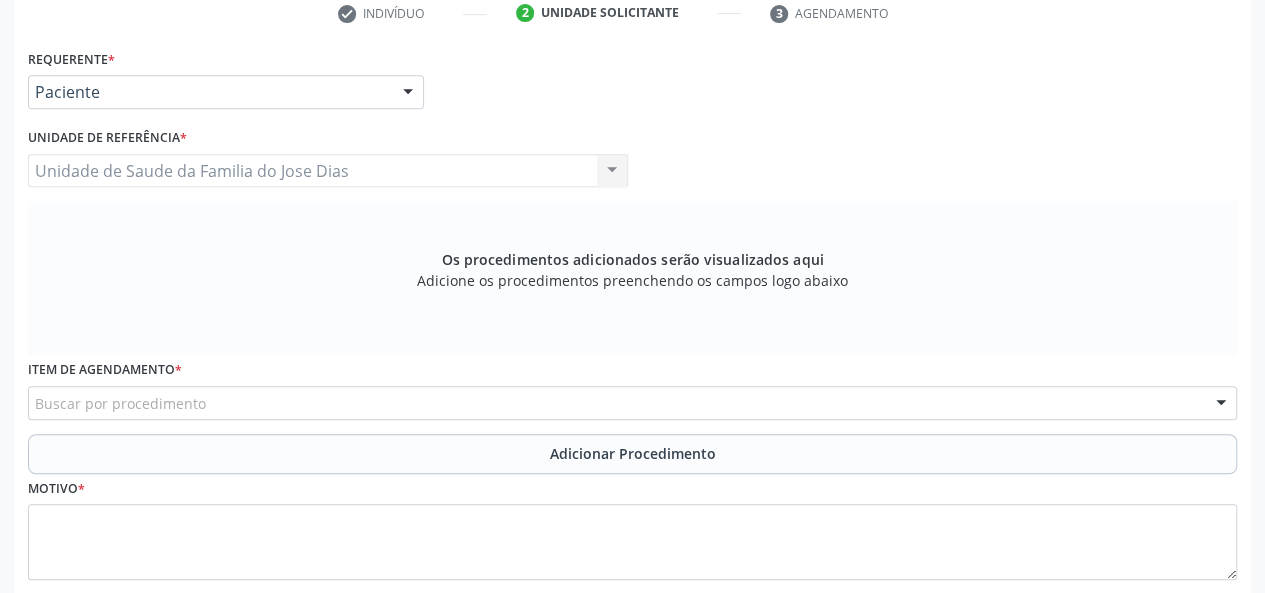 click on "Buscar por procedimento" at bounding box center [632, 403] 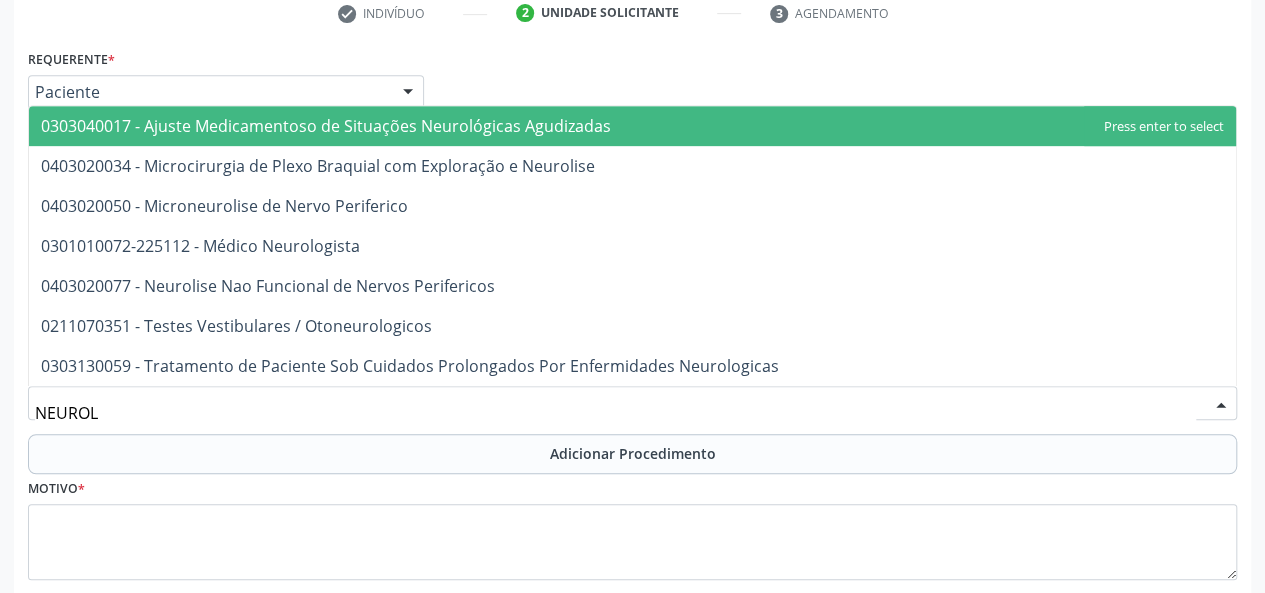 type on "NEUROLO" 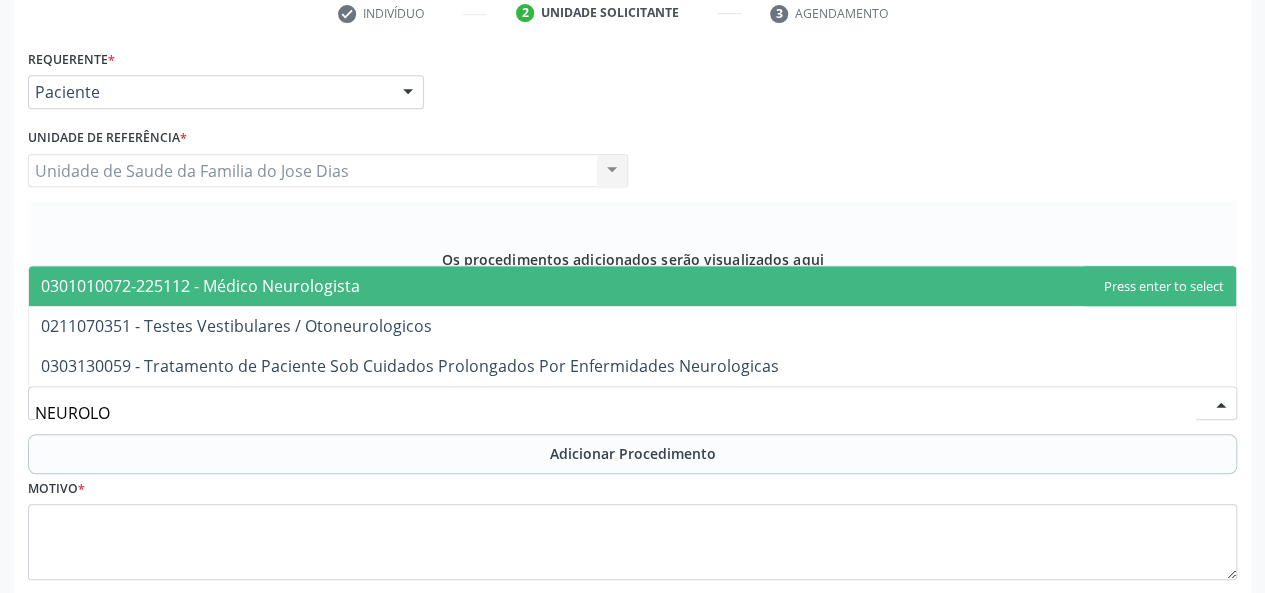 click on "0301010072-225112 - Médico Neurologista" at bounding box center [632, 286] 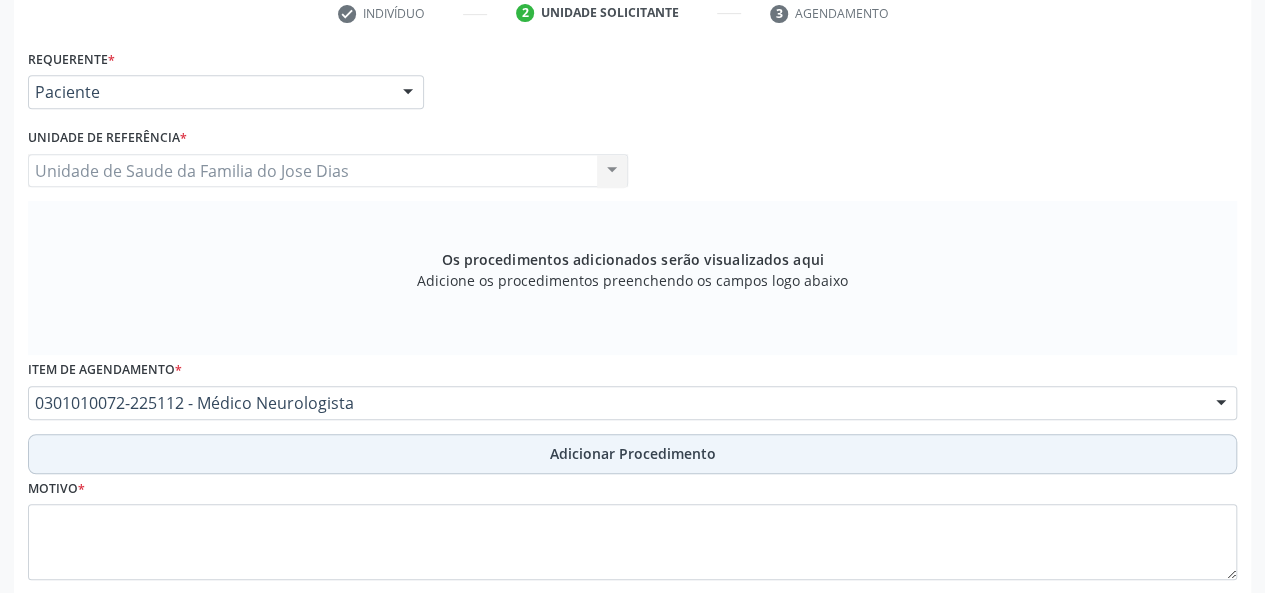 click on "Adicionar Procedimento" at bounding box center (632, 454) 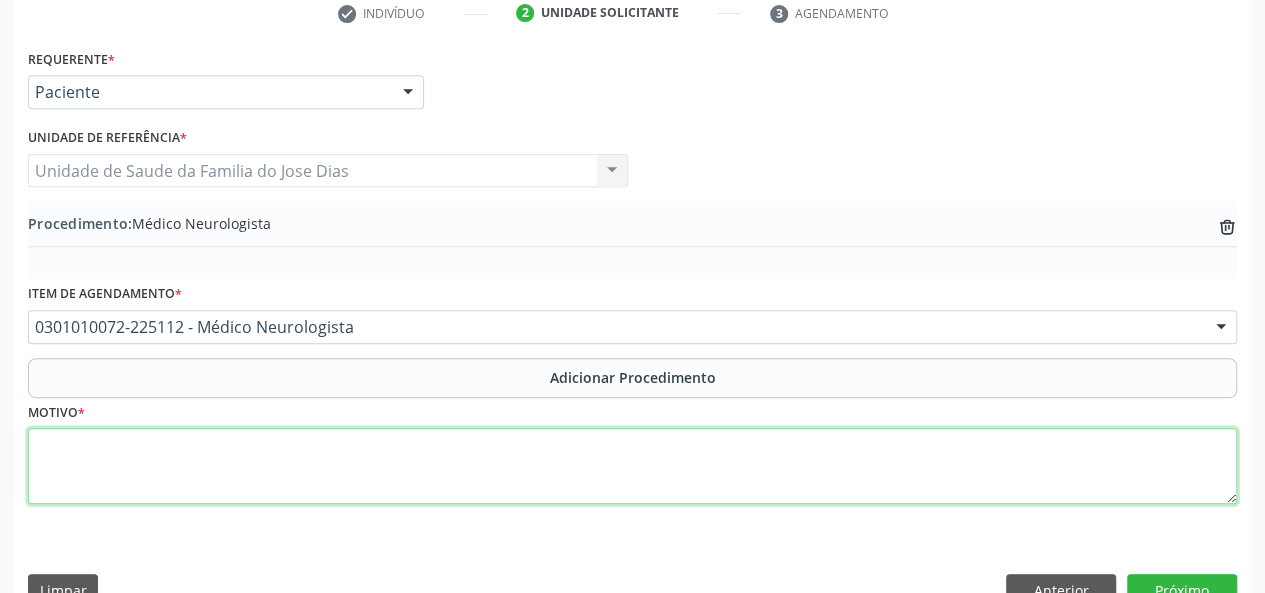 click at bounding box center (632, 466) 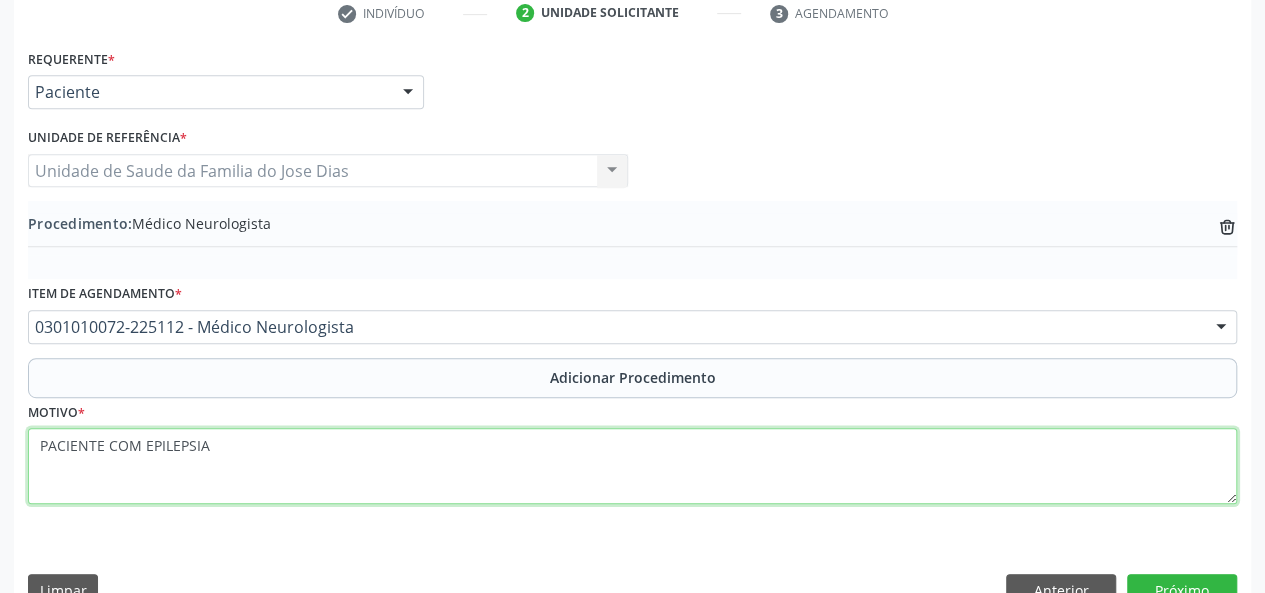 scroll, scrollTop: 458, scrollLeft: 0, axis: vertical 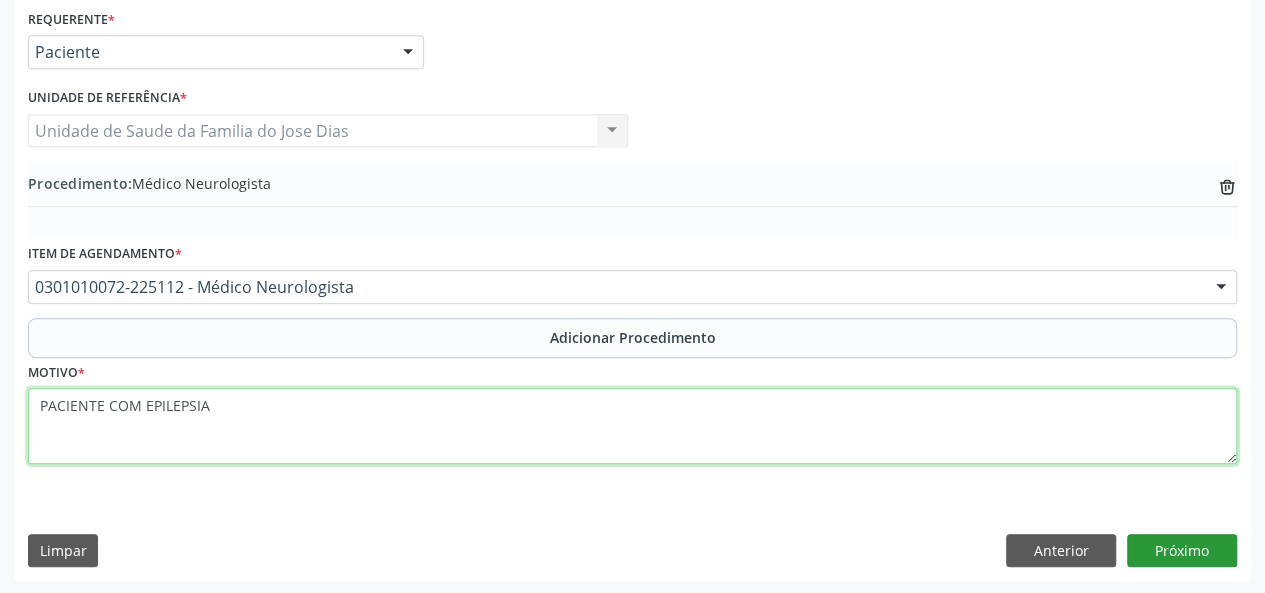 type on "PACIENTE COM EPILEPSIA" 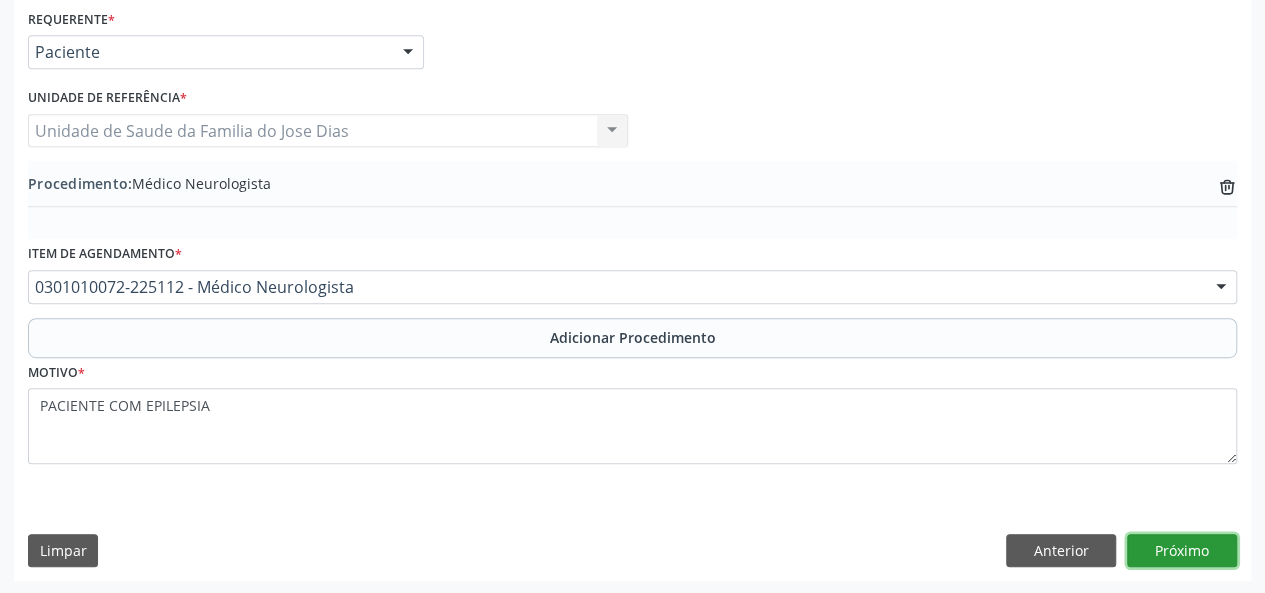 click on "Próximo" at bounding box center (1182, 551) 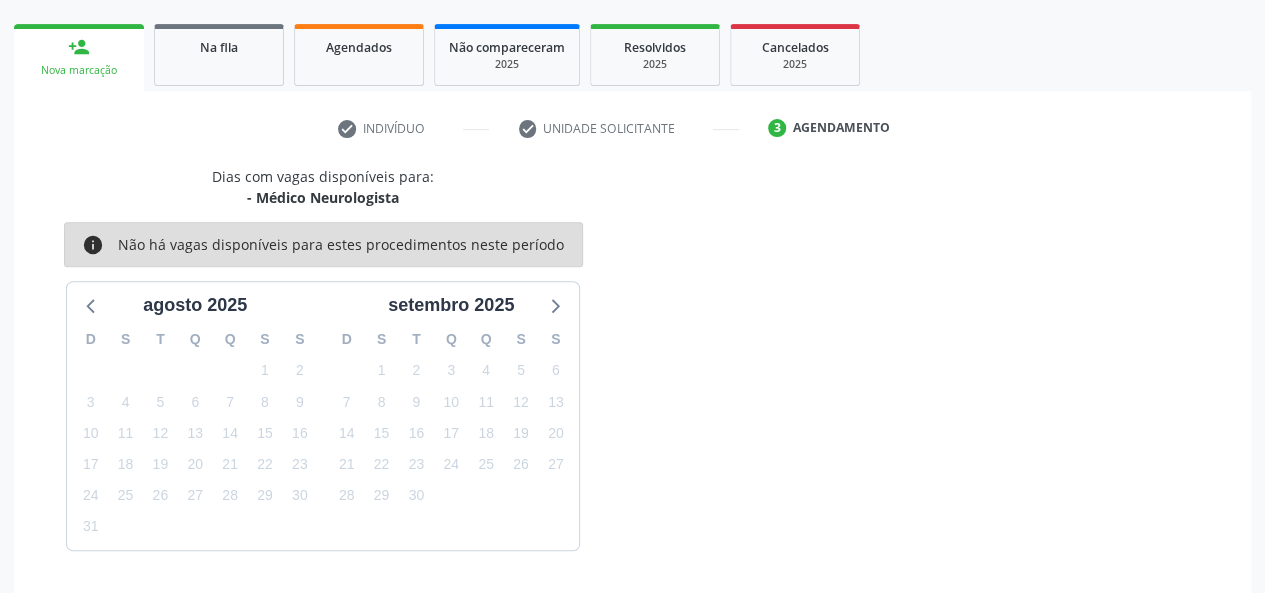 scroll, scrollTop: 362, scrollLeft: 0, axis: vertical 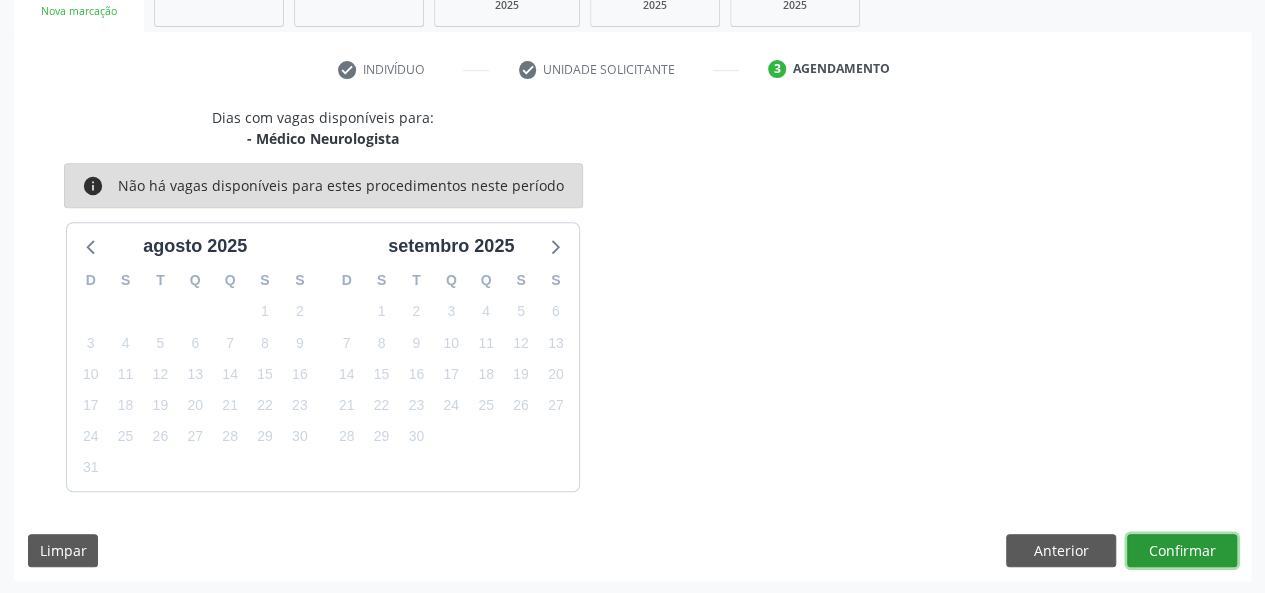 click on "Confirmar" at bounding box center (1182, 551) 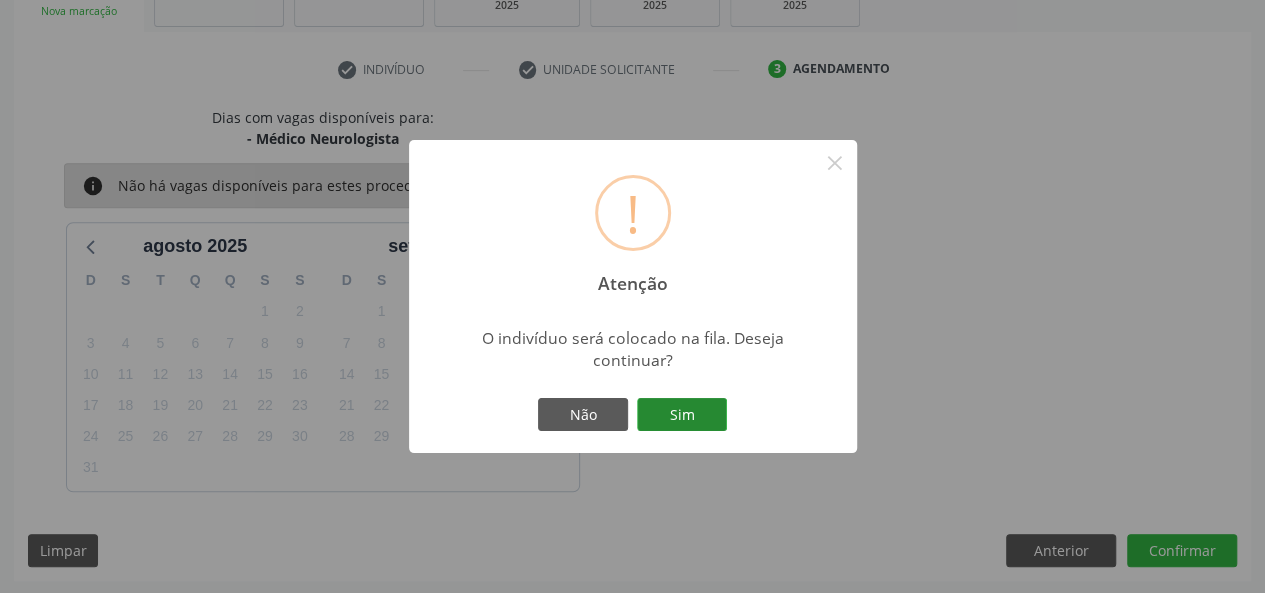 click on "Sim" at bounding box center (682, 415) 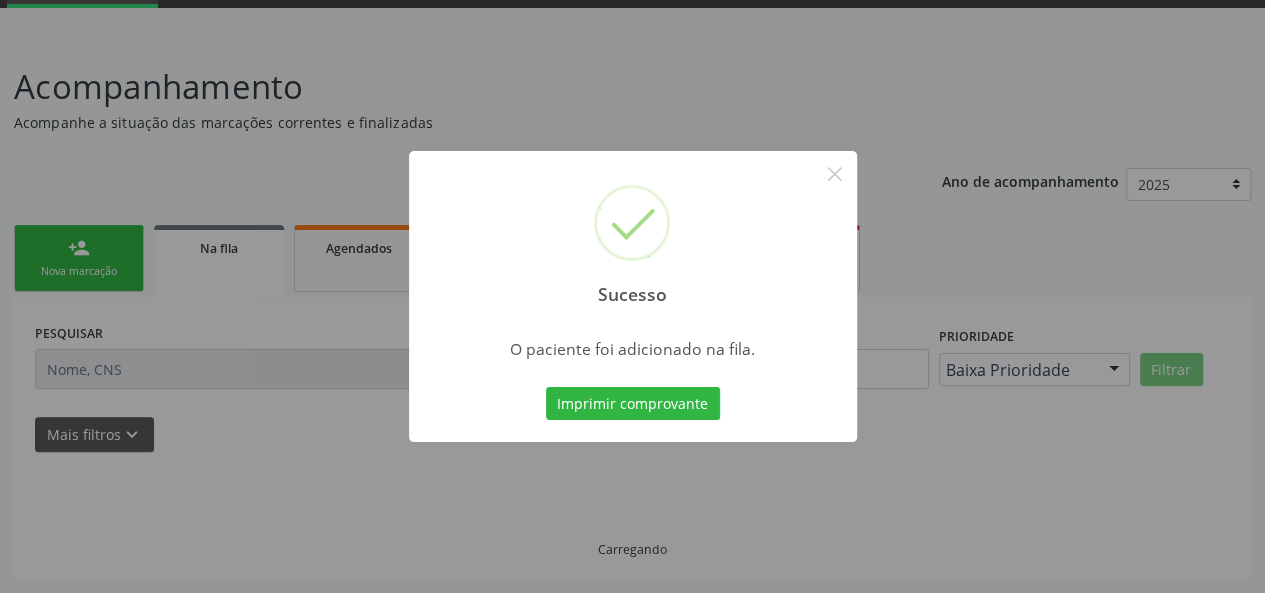 scroll, scrollTop: 100, scrollLeft: 0, axis: vertical 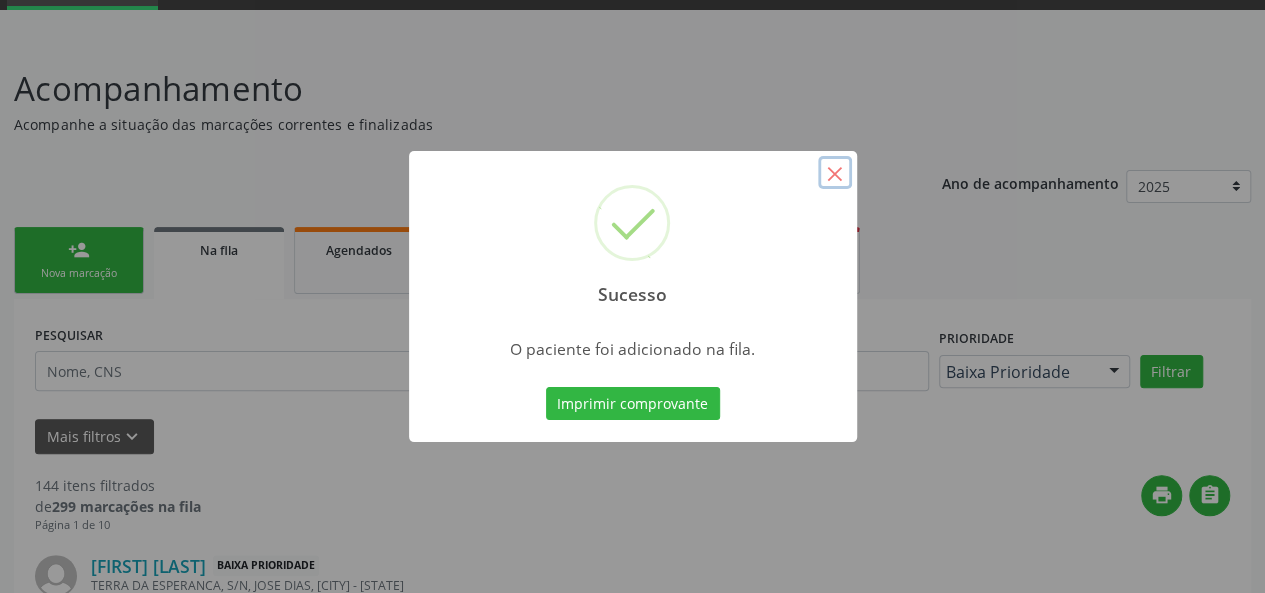 click on "×" at bounding box center [835, 173] 